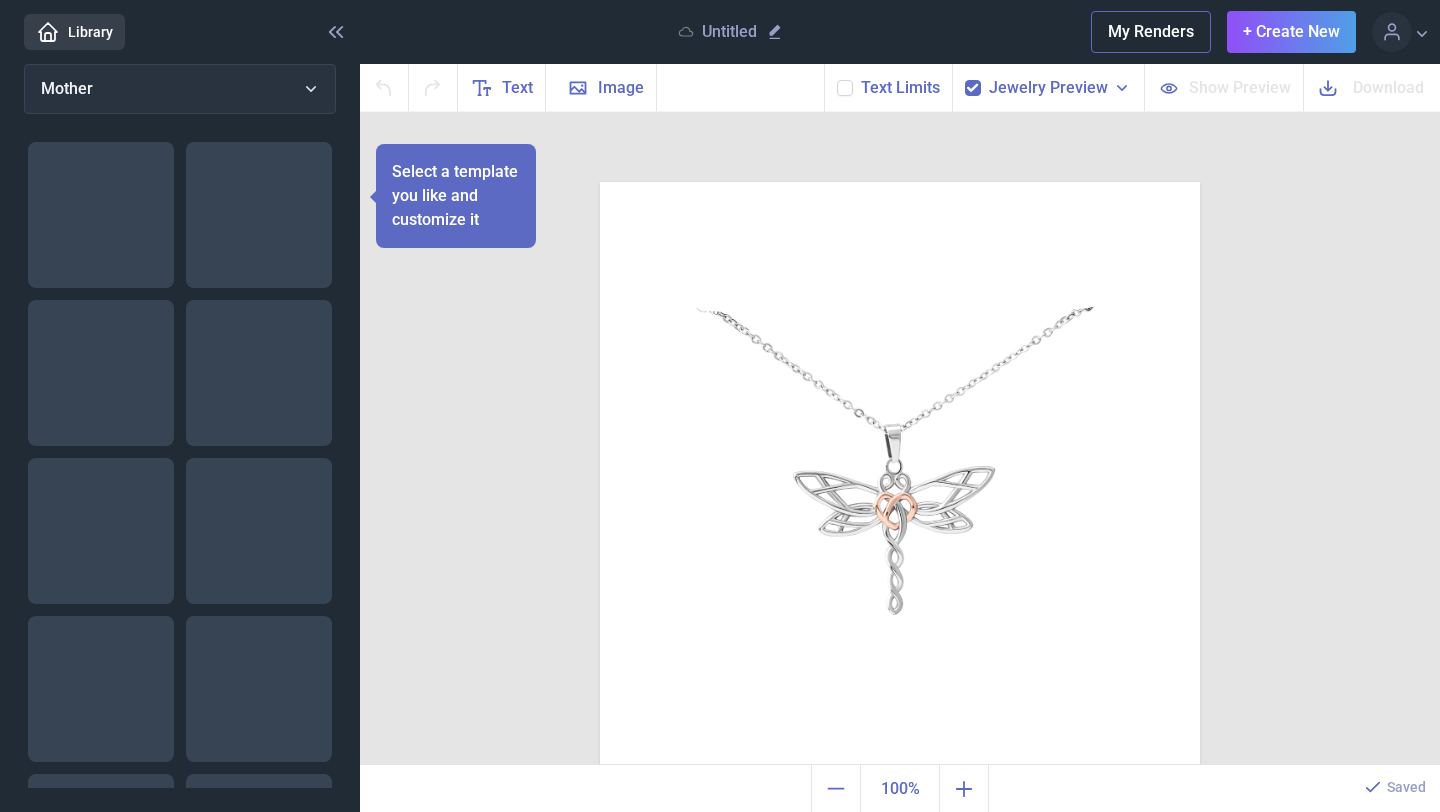 scroll, scrollTop: 0, scrollLeft: 0, axis: both 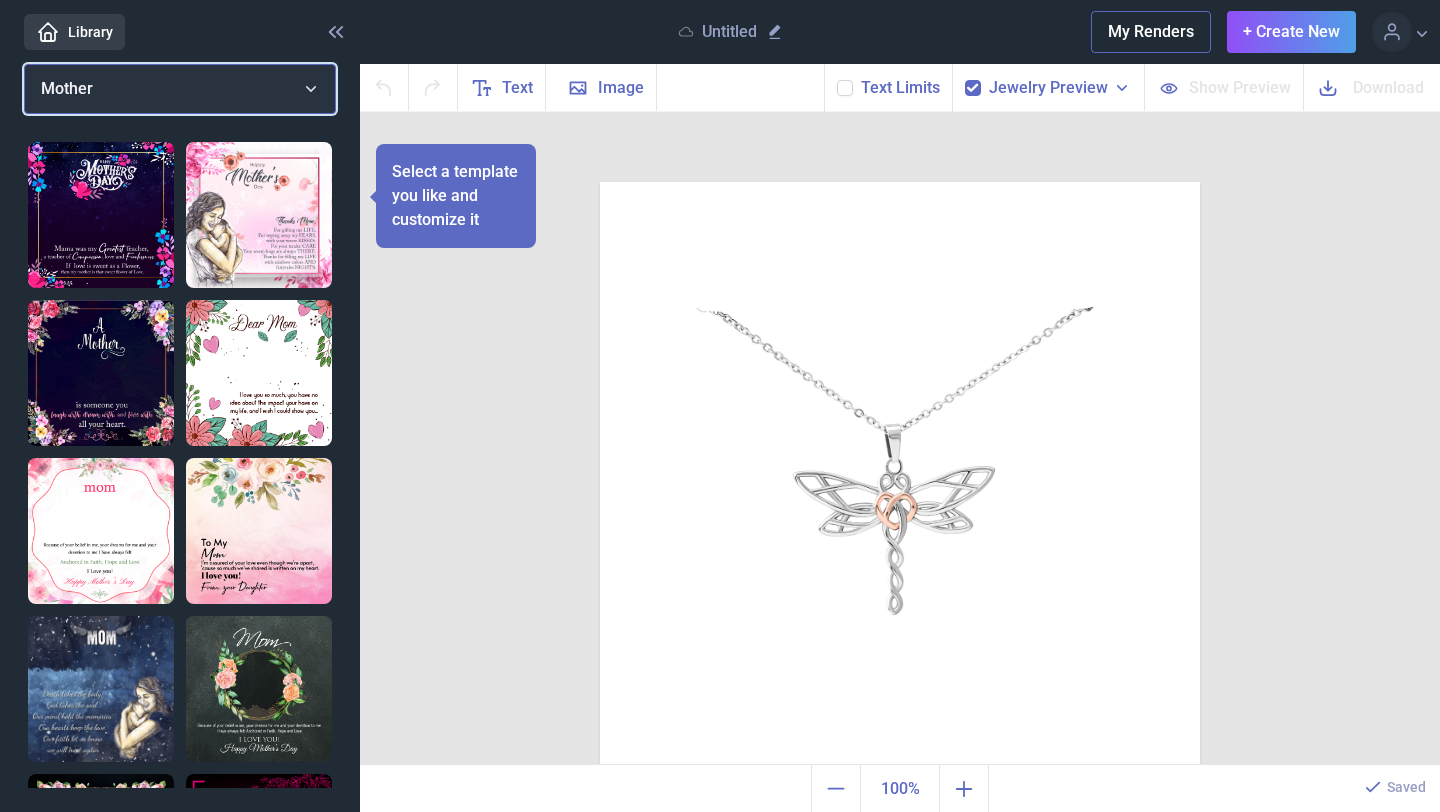 click on "Mother" at bounding box center (180, 89) 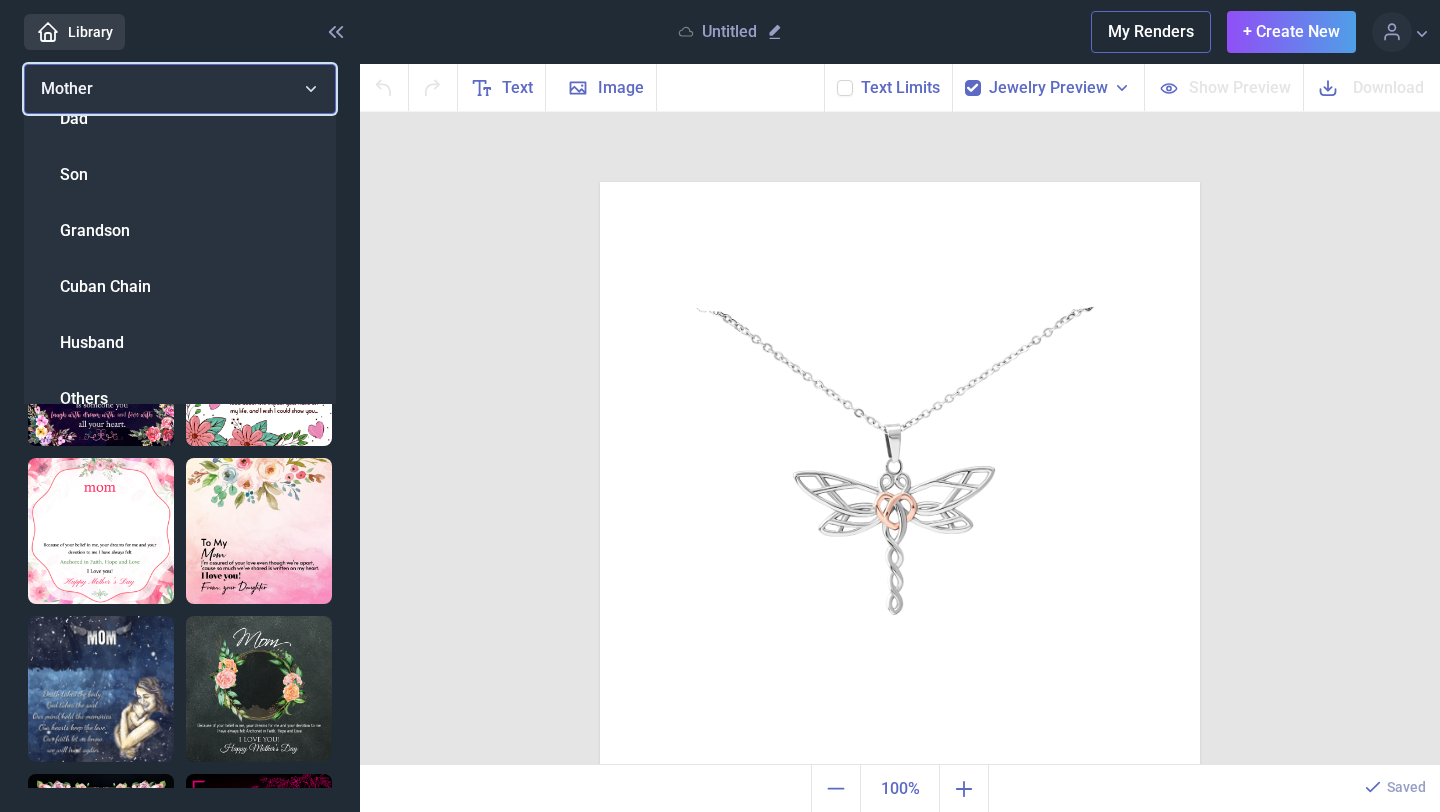 scroll, scrollTop: 664, scrollLeft: 0, axis: vertical 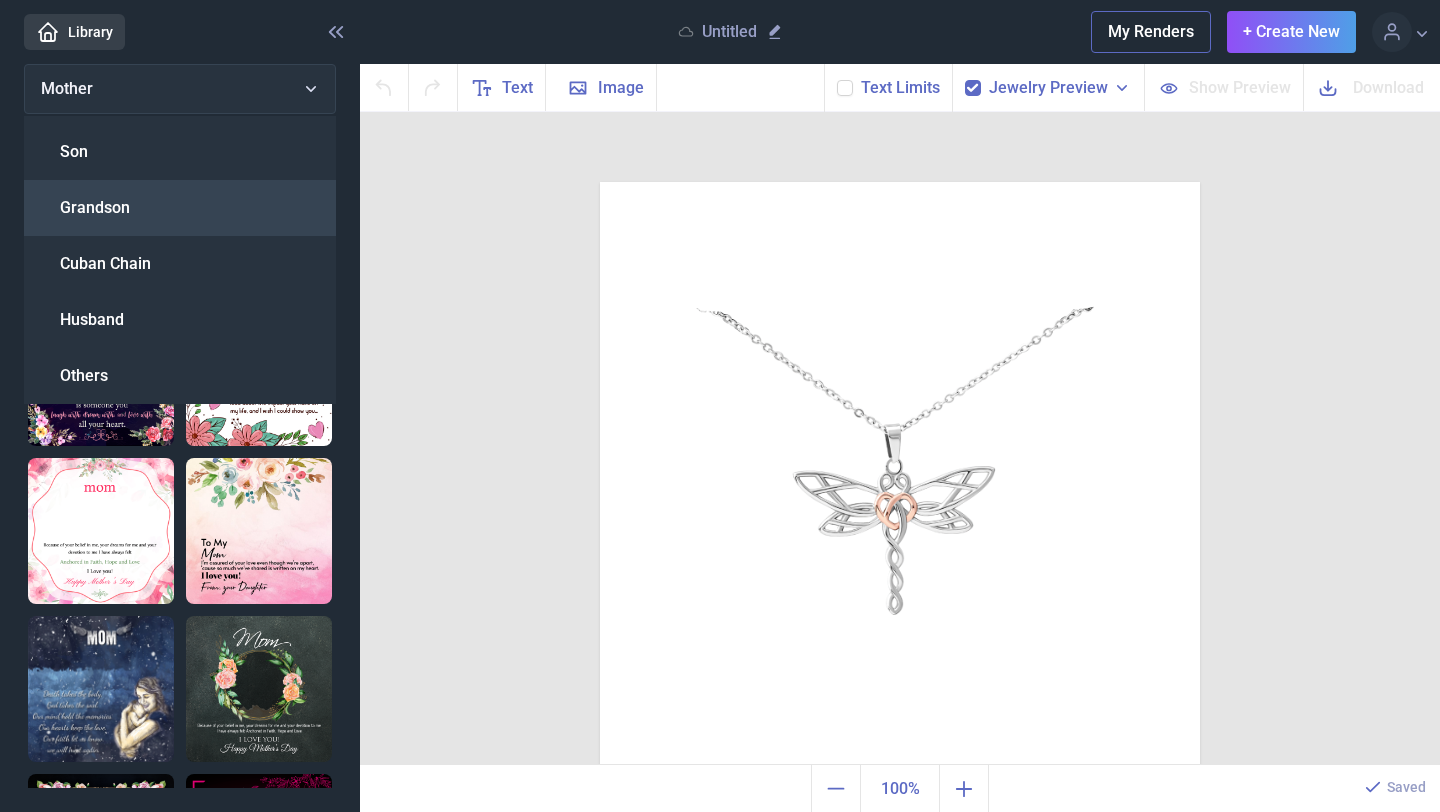 click on "Grandson" at bounding box center (180, 208) 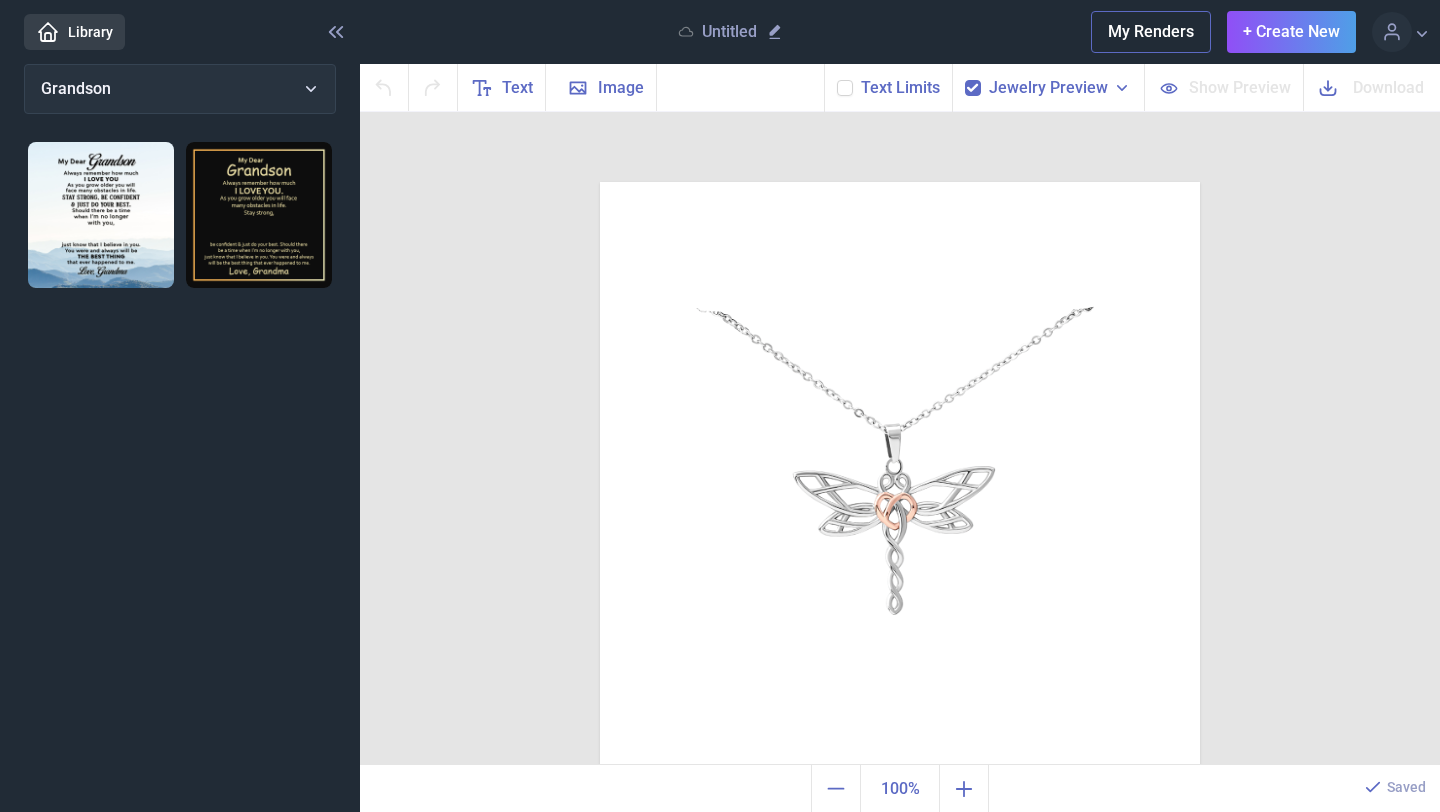 click at bounding box center (259, 215) 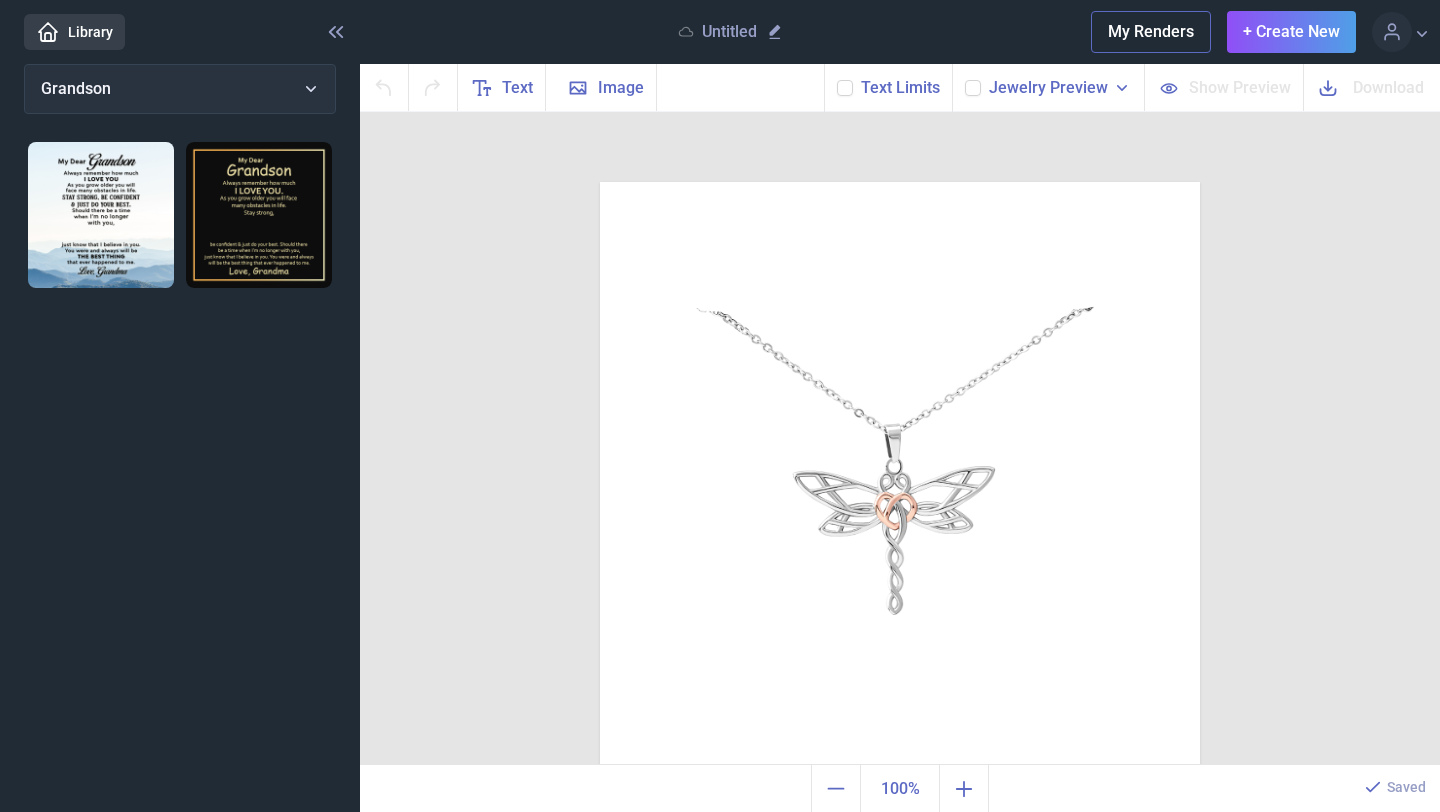 checkbox on "false" 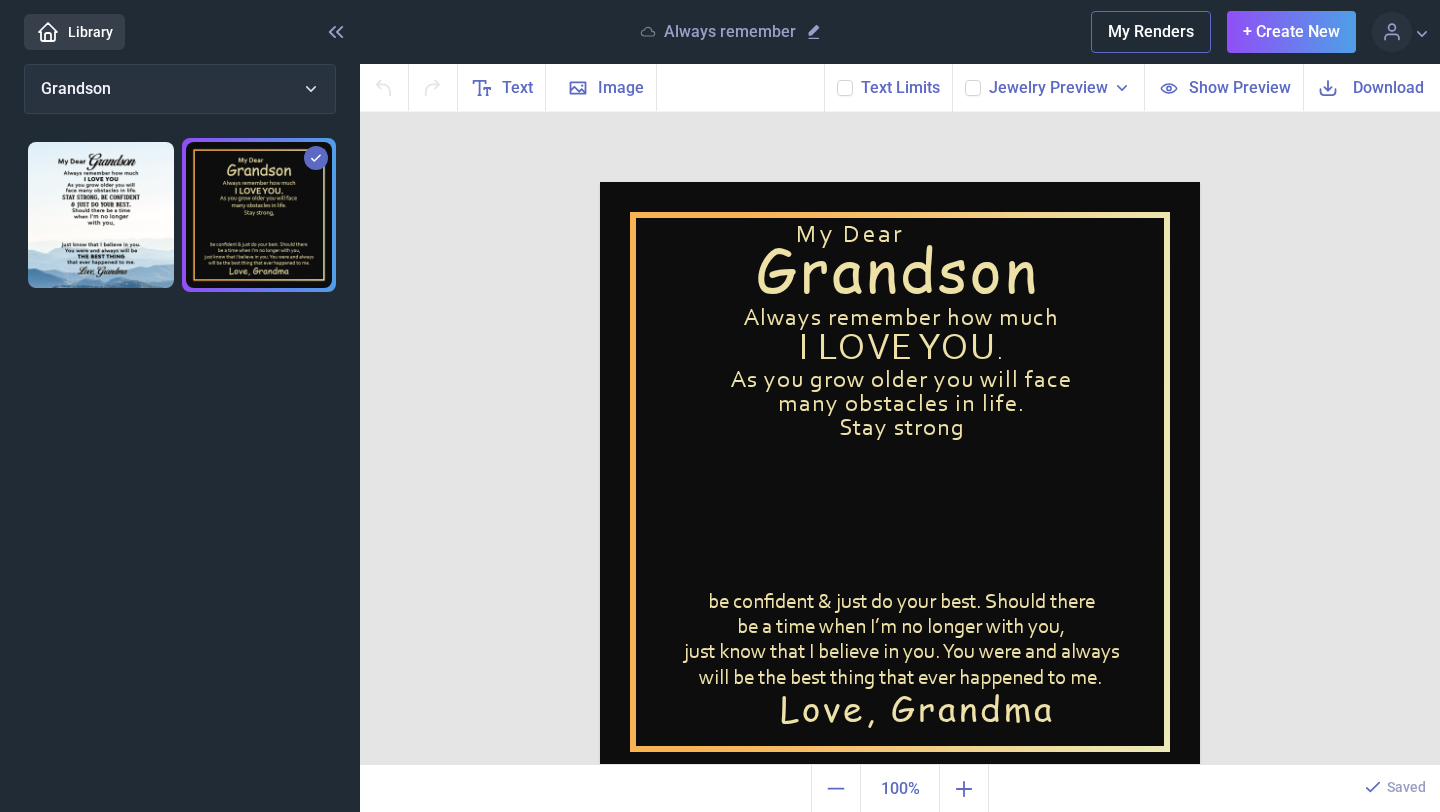 click at bounding box center [101, 215] 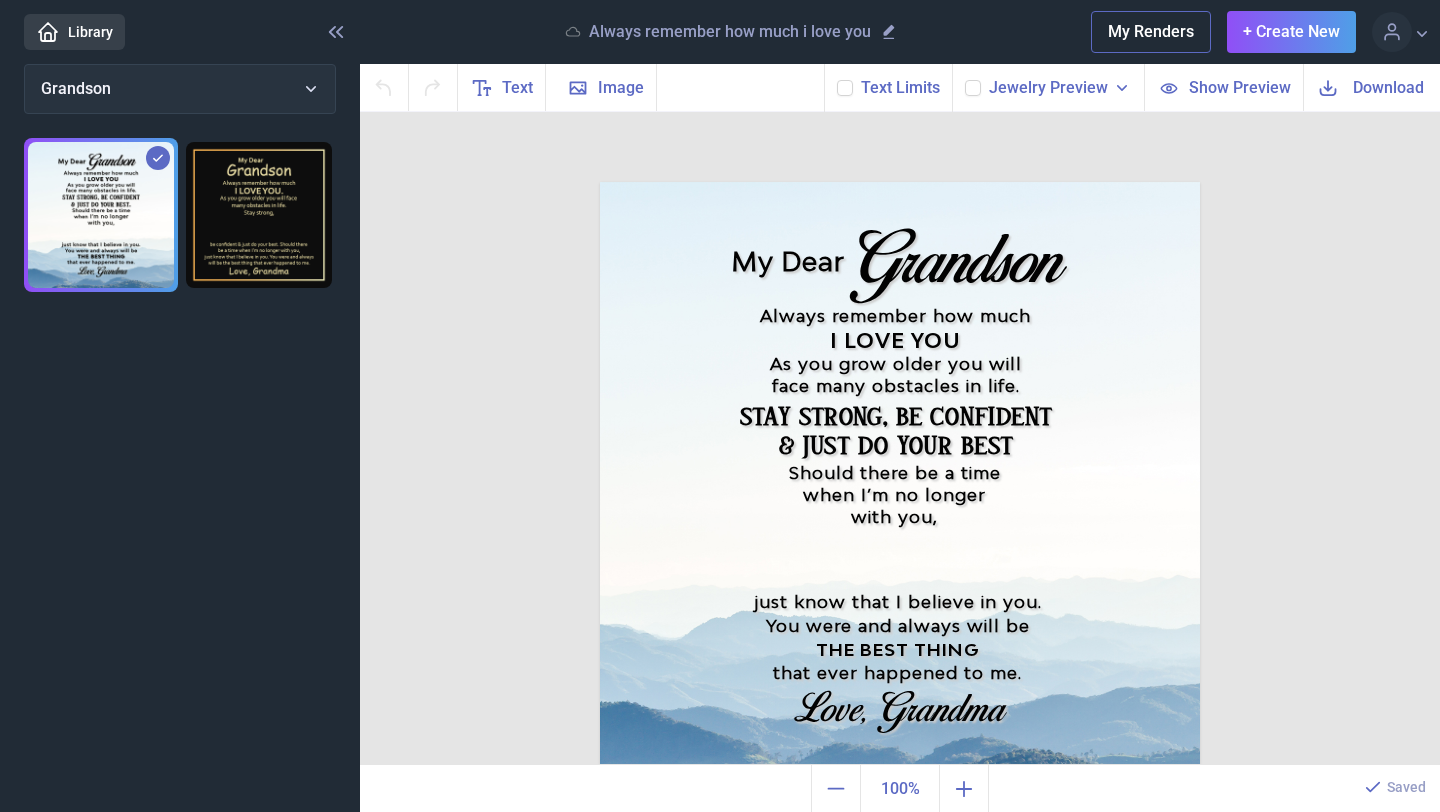scroll, scrollTop: 16, scrollLeft: 0, axis: vertical 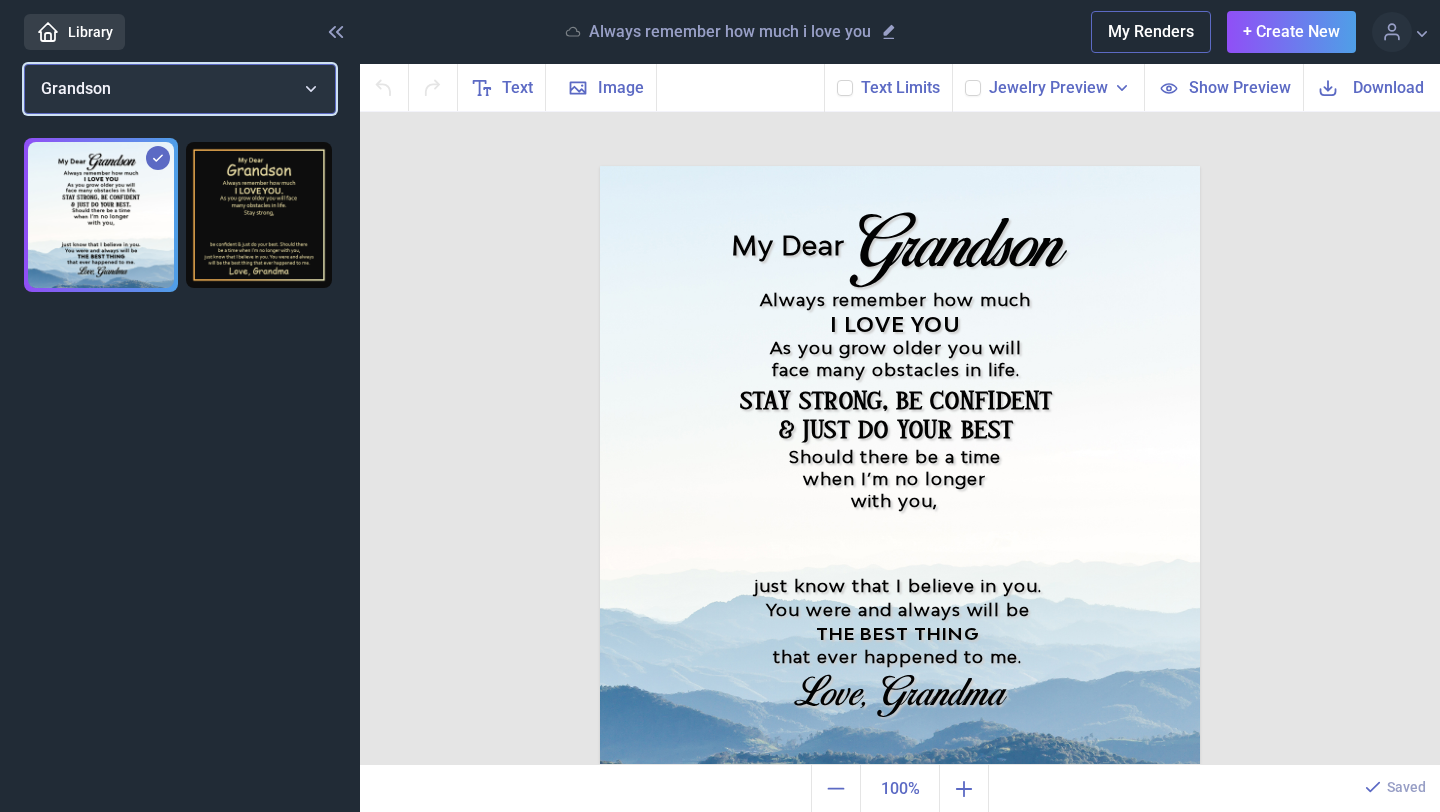 click on "Grandson" at bounding box center [180, 89] 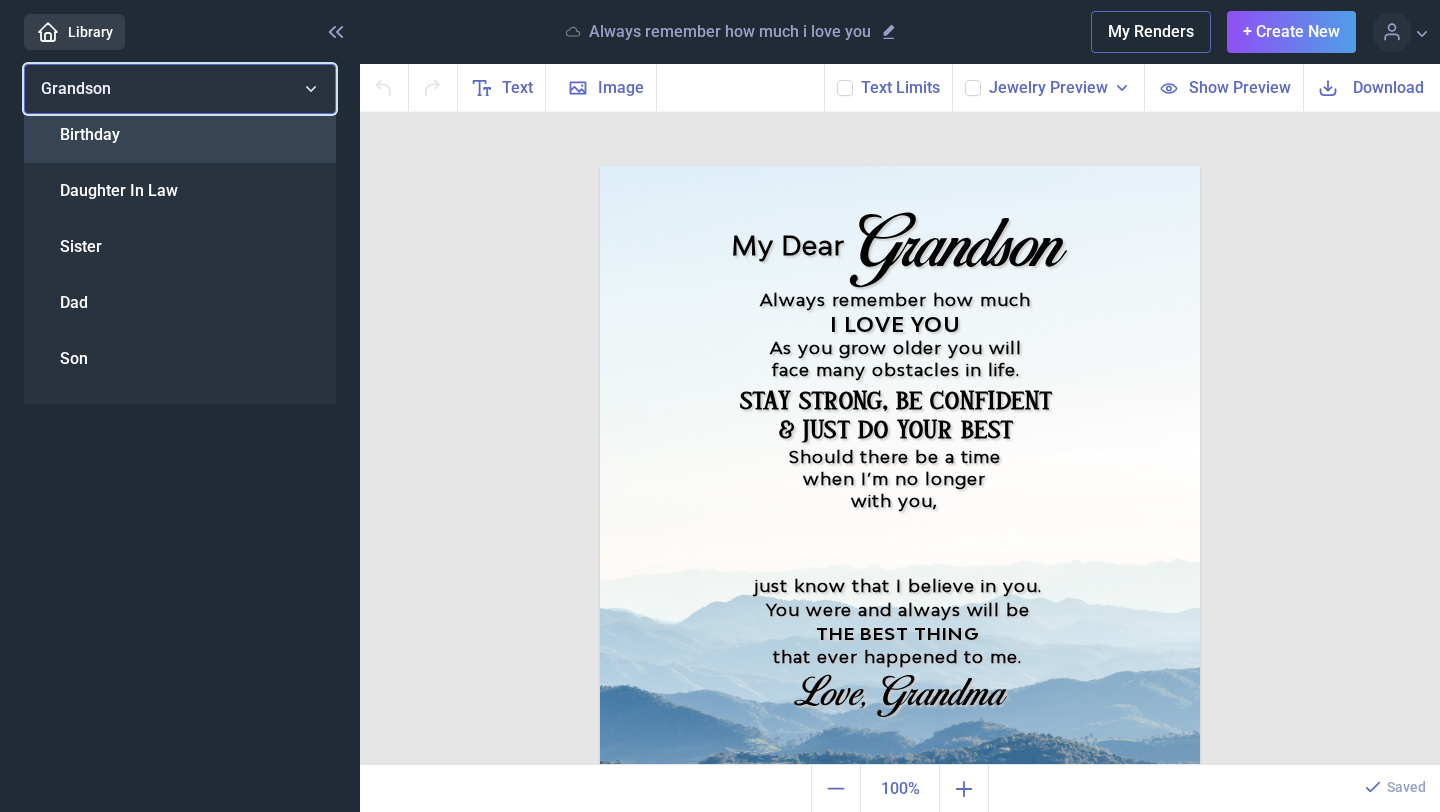 scroll, scrollTop: 0, scrollLeft: 0, axis: both 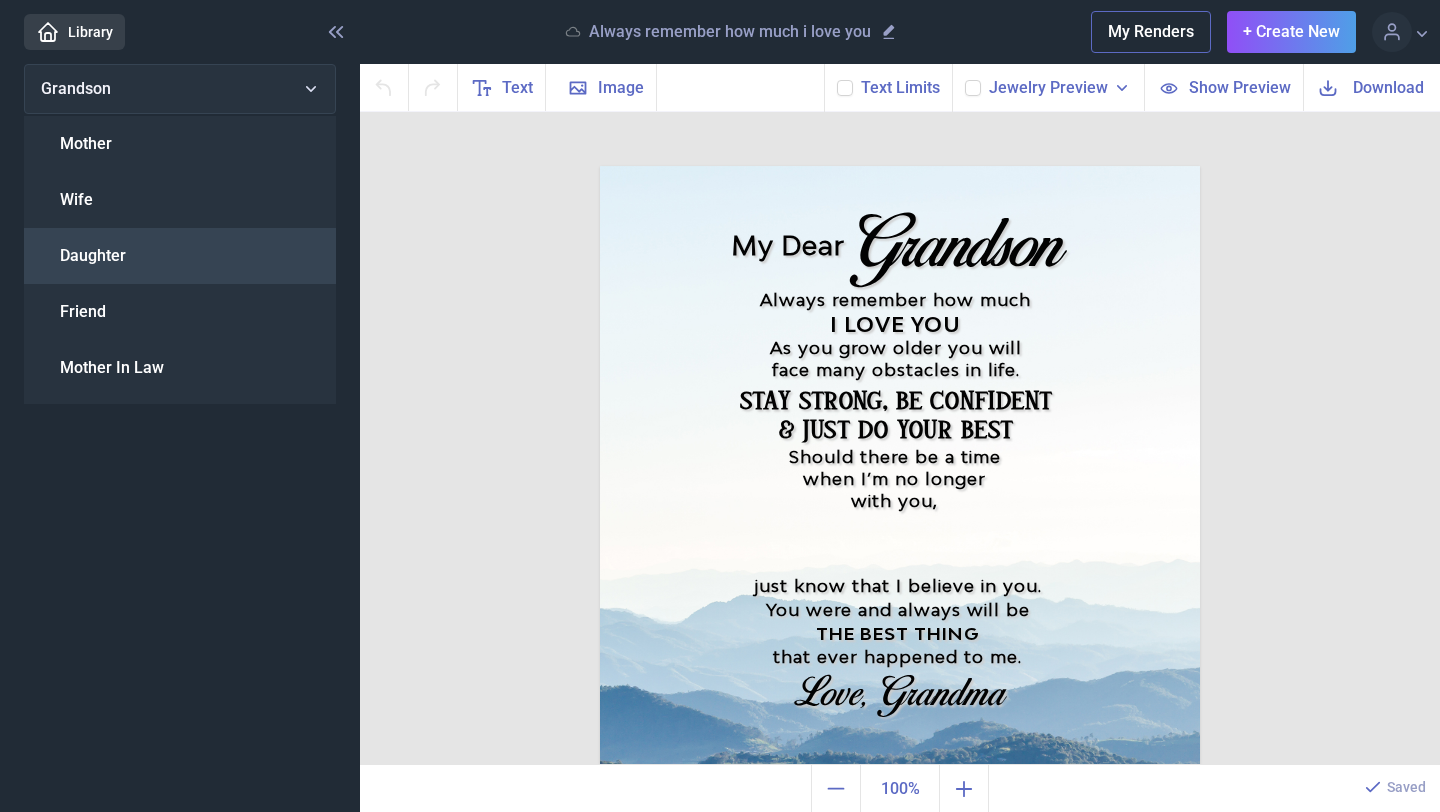 click on "Daughter" at bounding box center [93, 256] 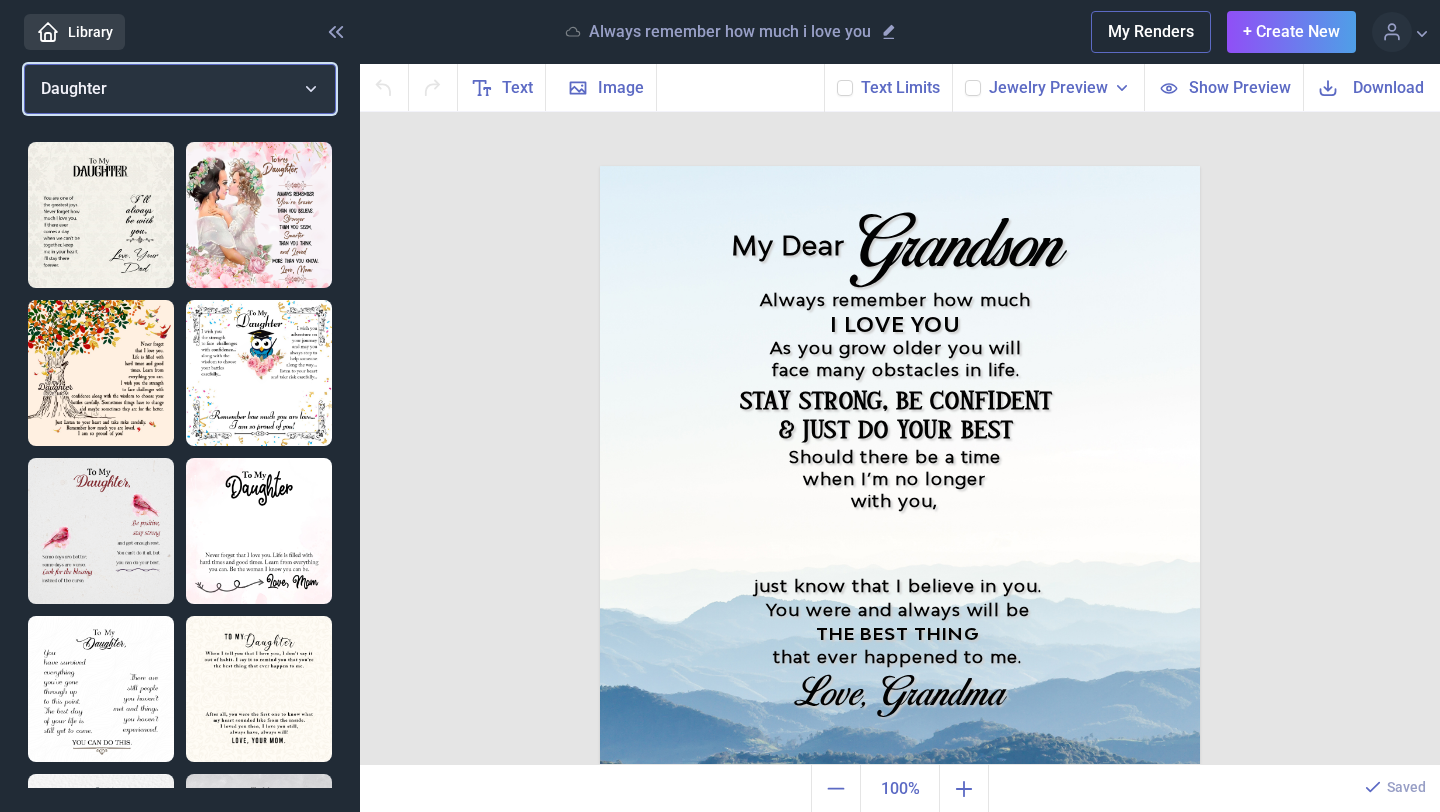 click on "Daughter" at bounding box center [180, 89] 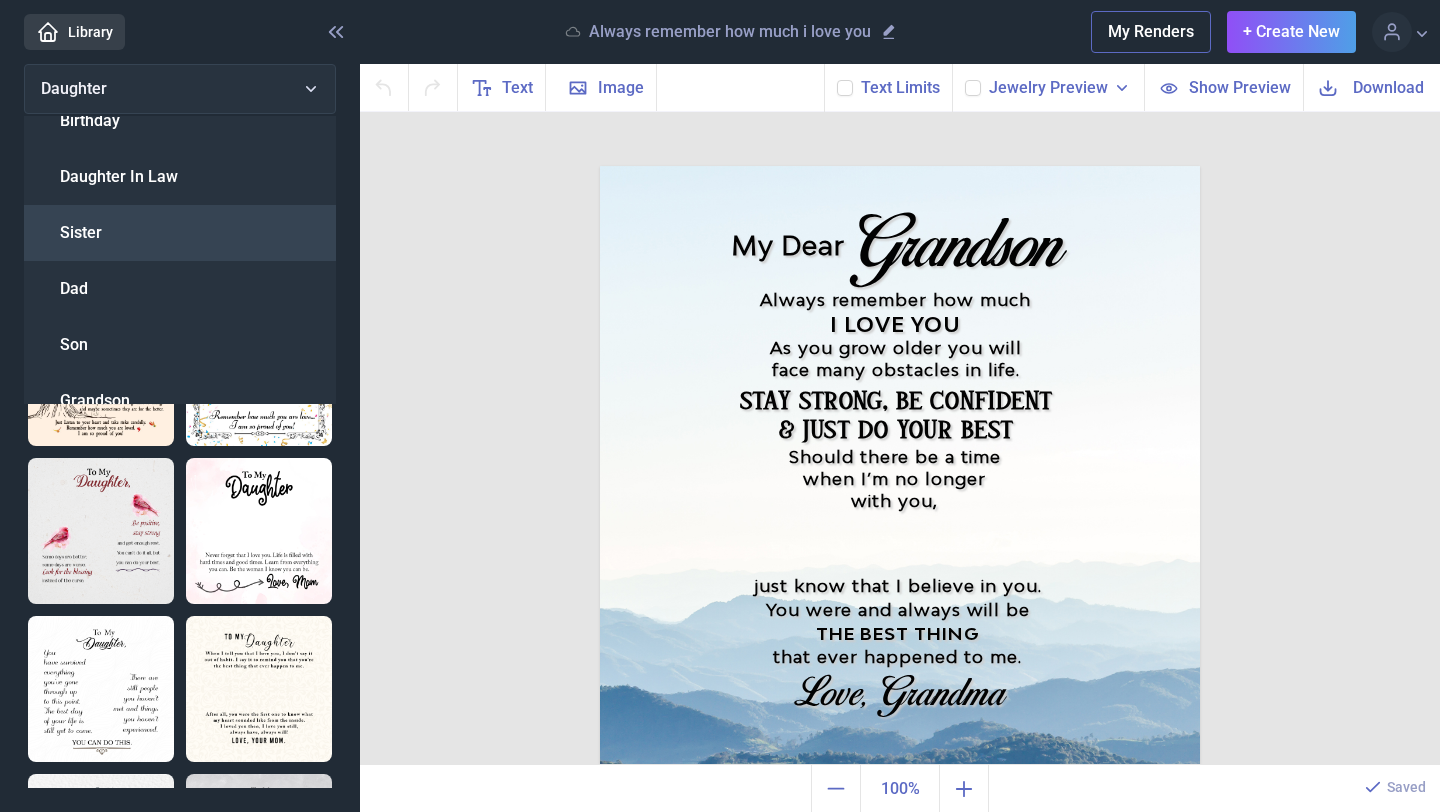 scroll, scrollTop: 470, scrollLeft: 0, axis: vertical 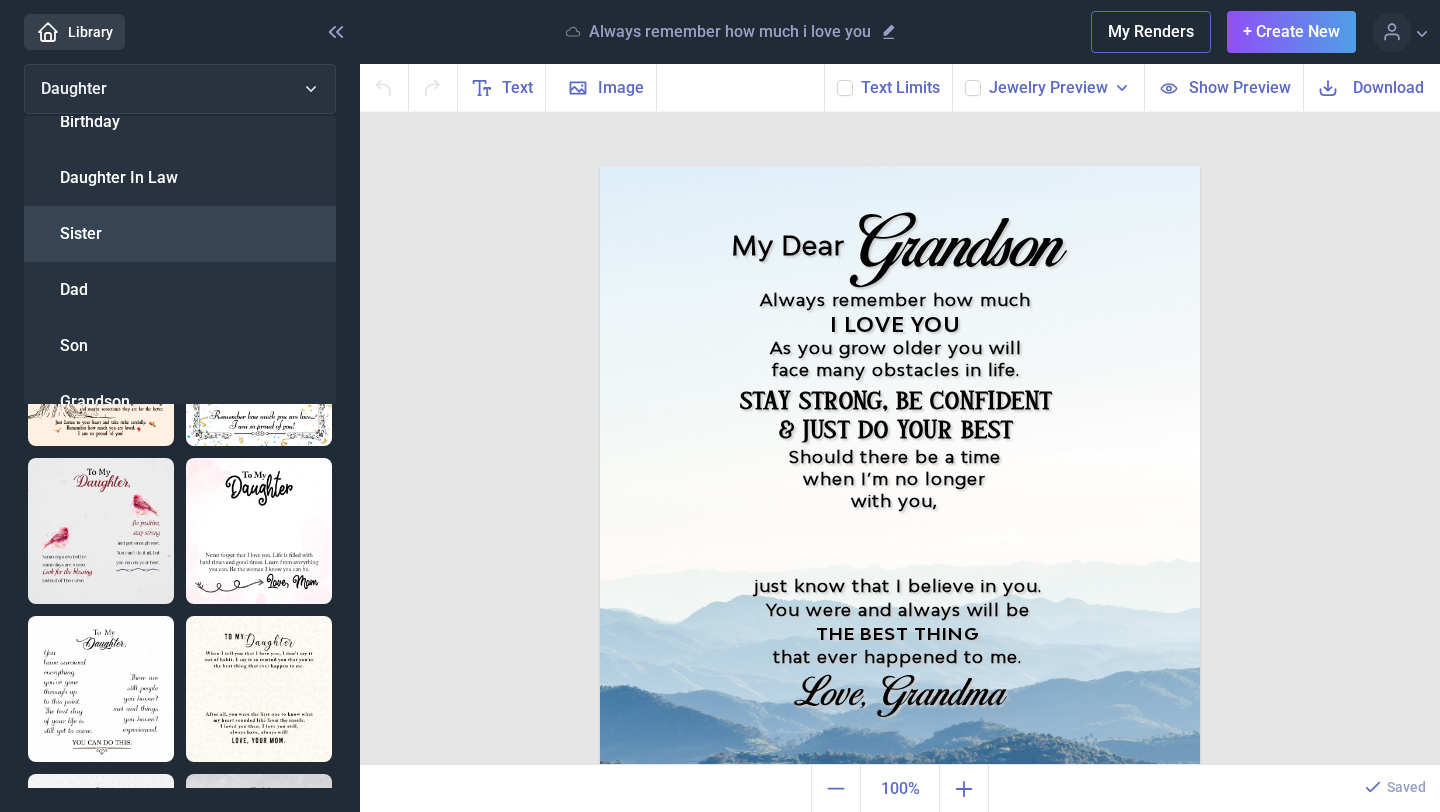 click on "Sister" at bounding box center (180, 234) 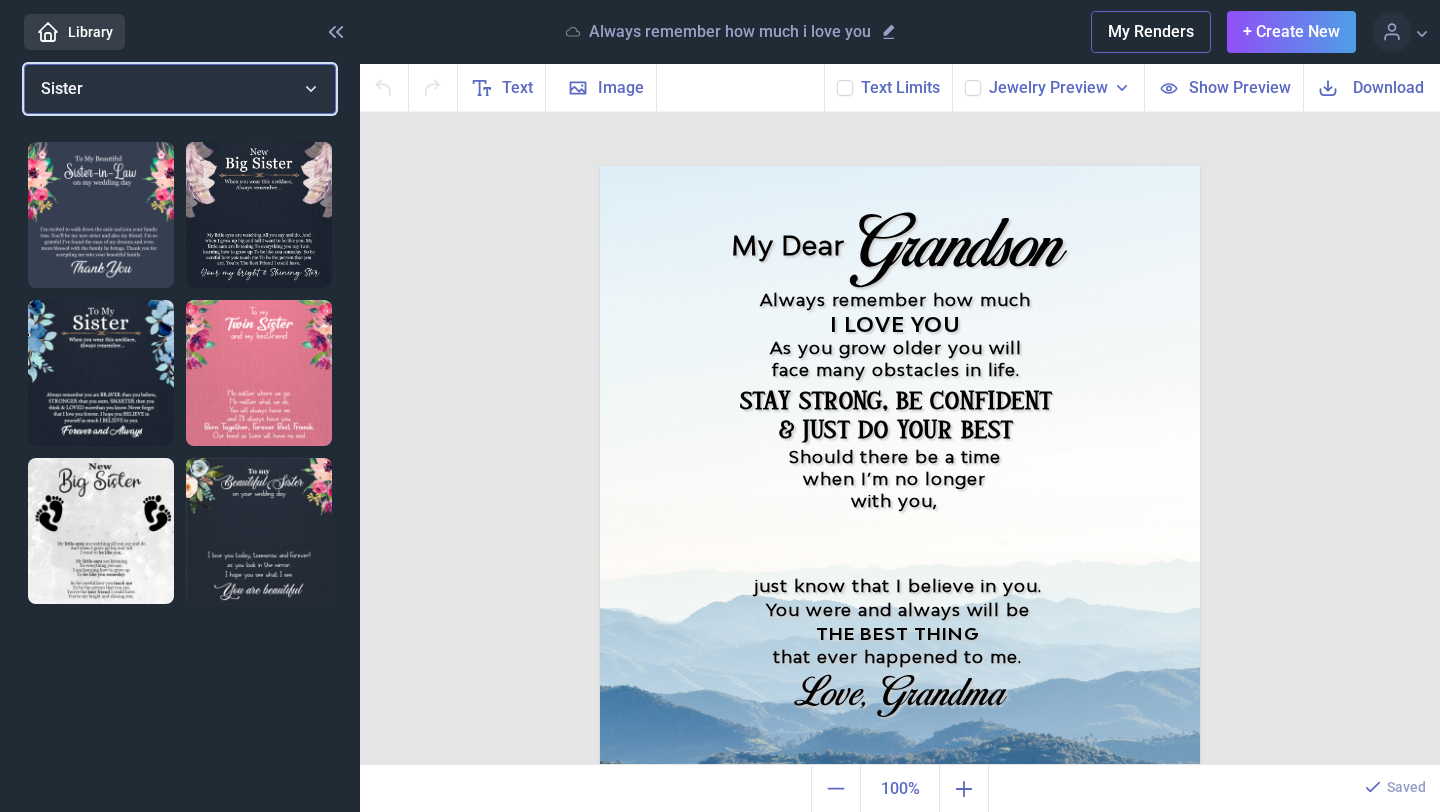 click on "Sister" at bounding box center [180, 89] 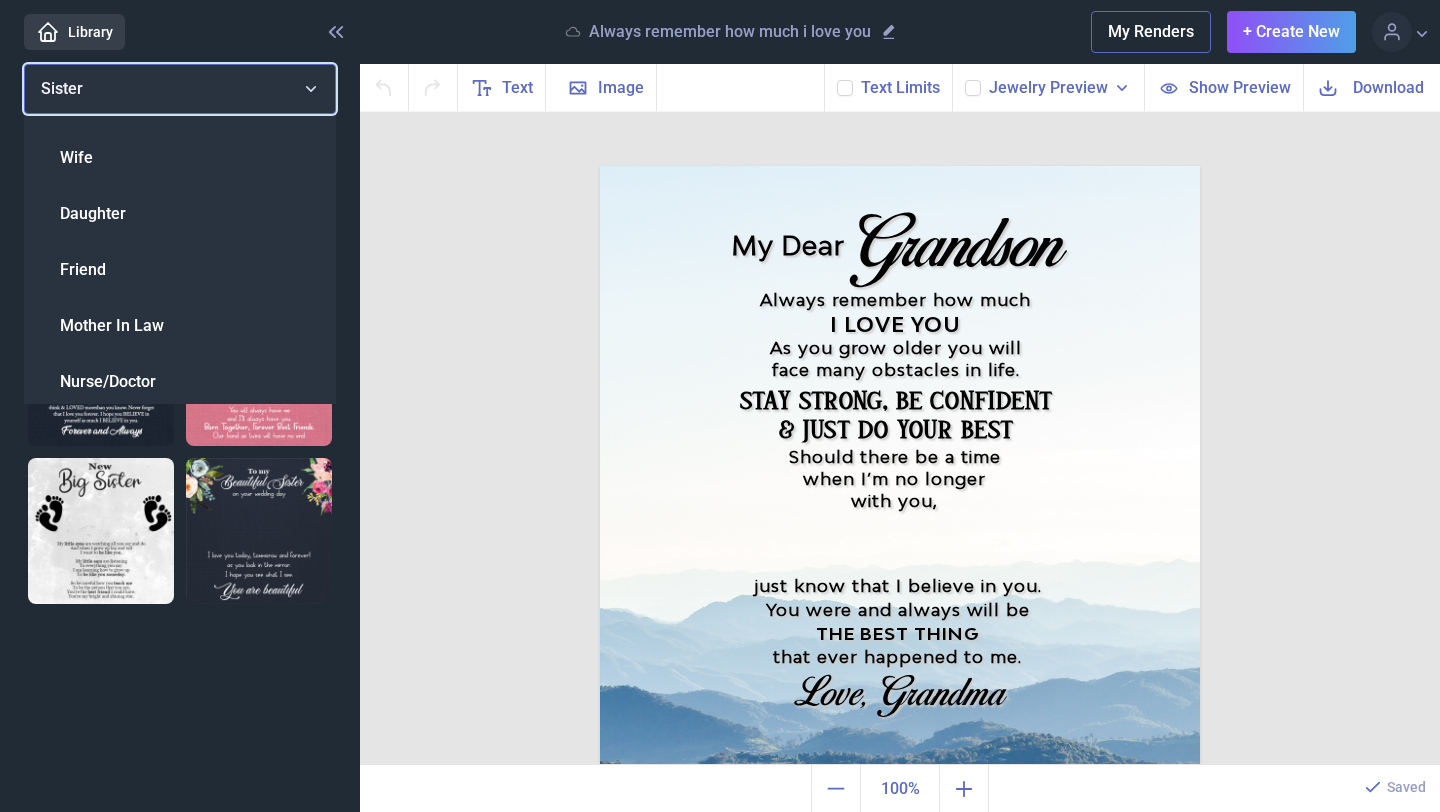 scroll, scrollTop: 0, scrollLeft: 0, axis: both 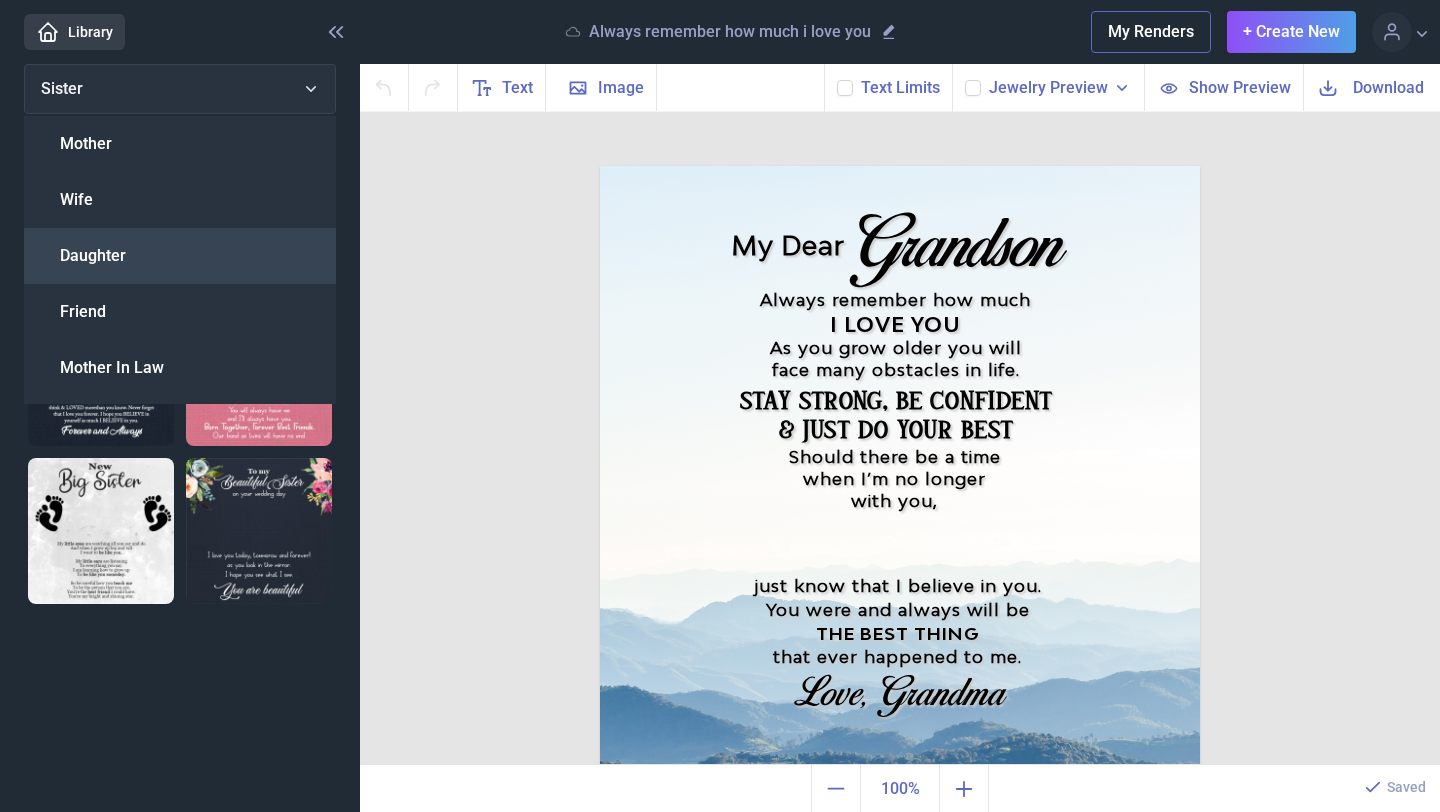 click on "Daughter" at bounding box center [93, 256] 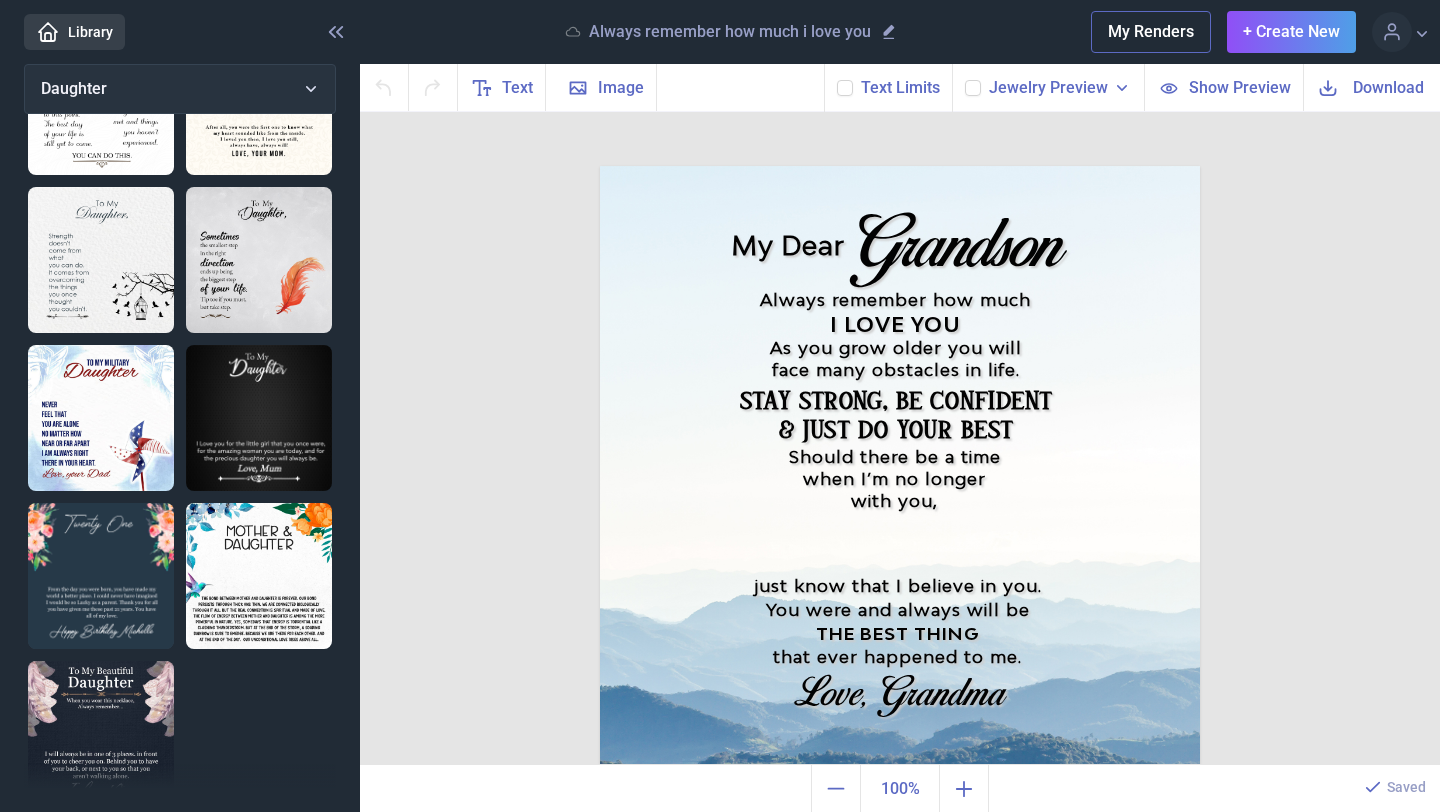 scroll, scrollTop: 634, scrollLeft: 0, axis: vertical 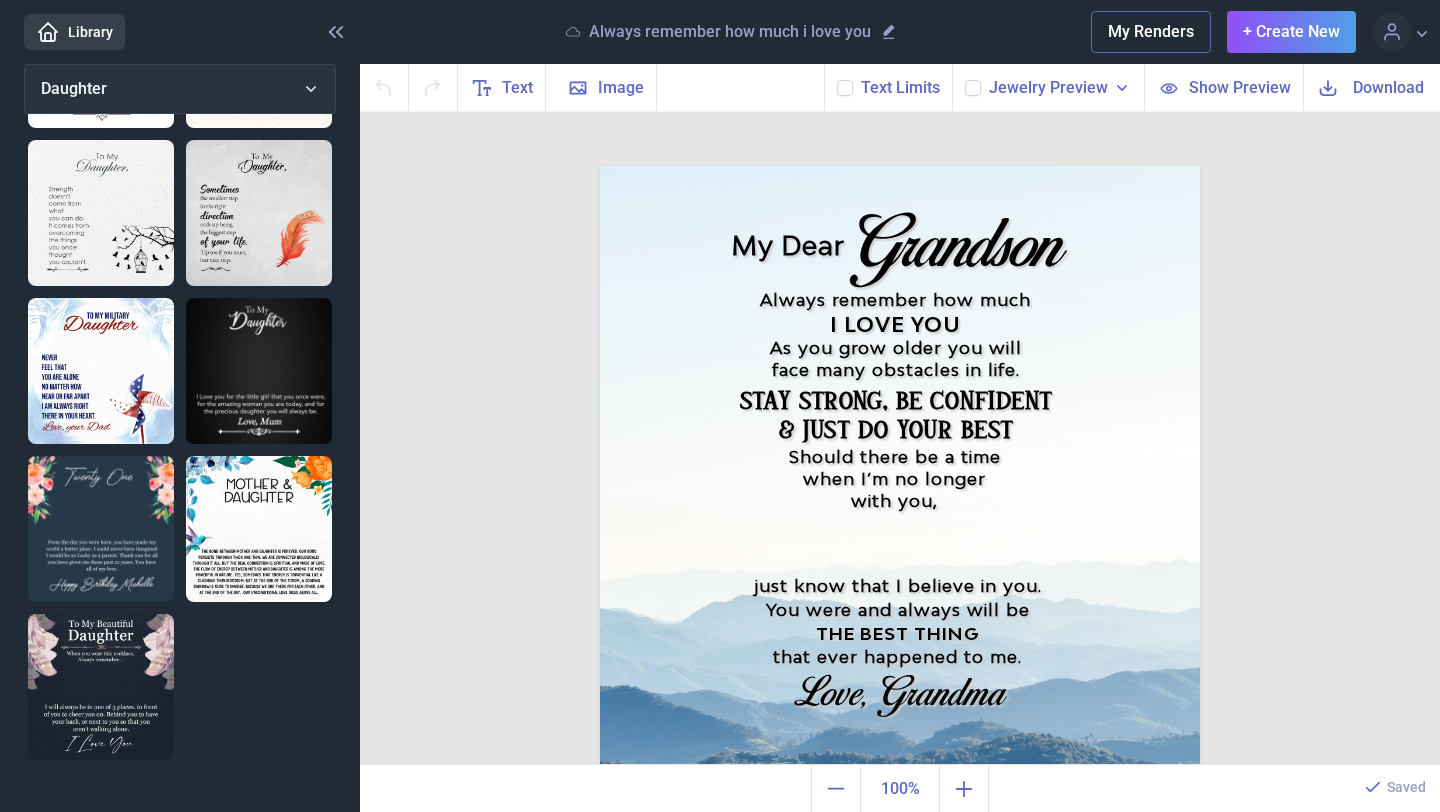 click at bounding box center [101, 687] 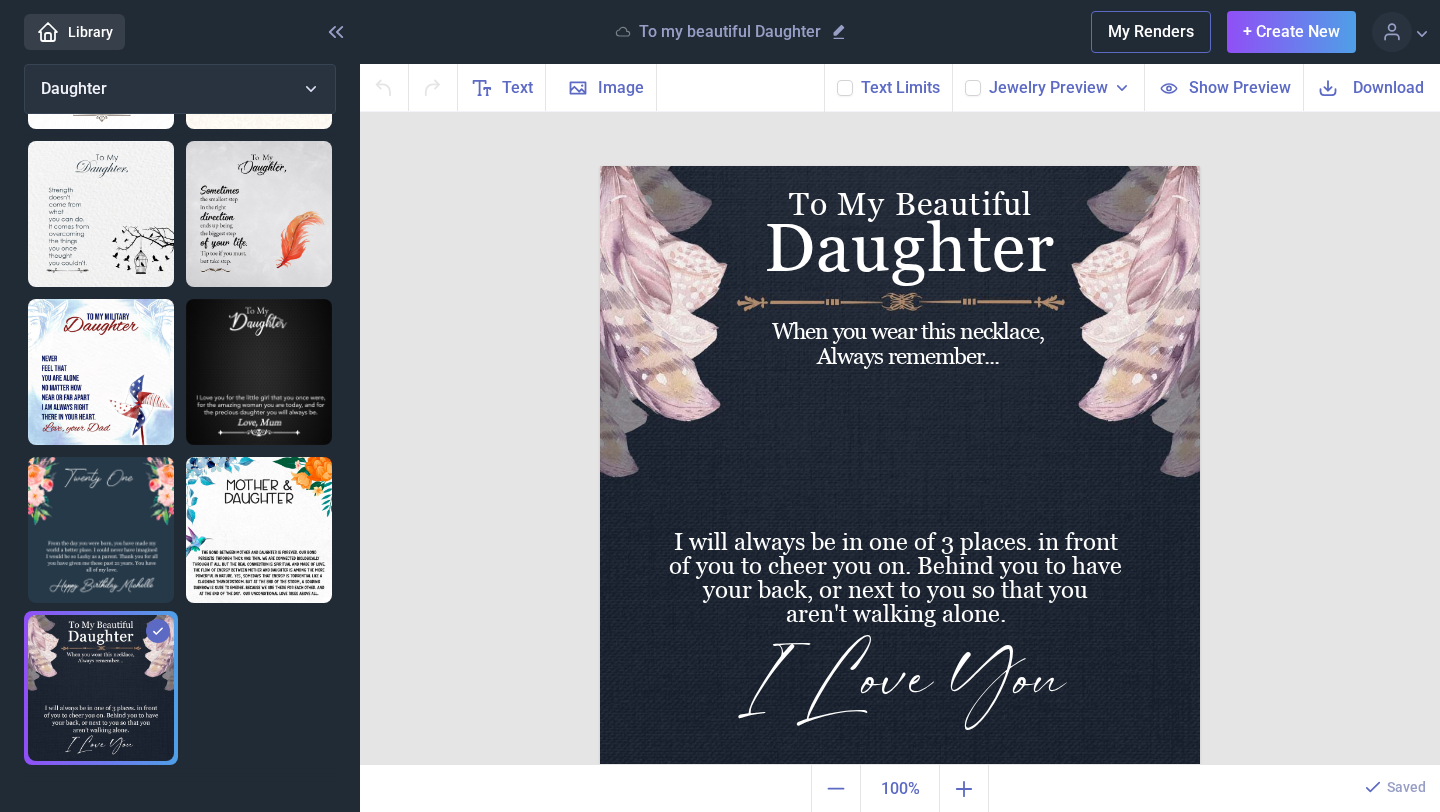 scroll, scrollTop: 634, scrollLeft: 0, axis: vertical 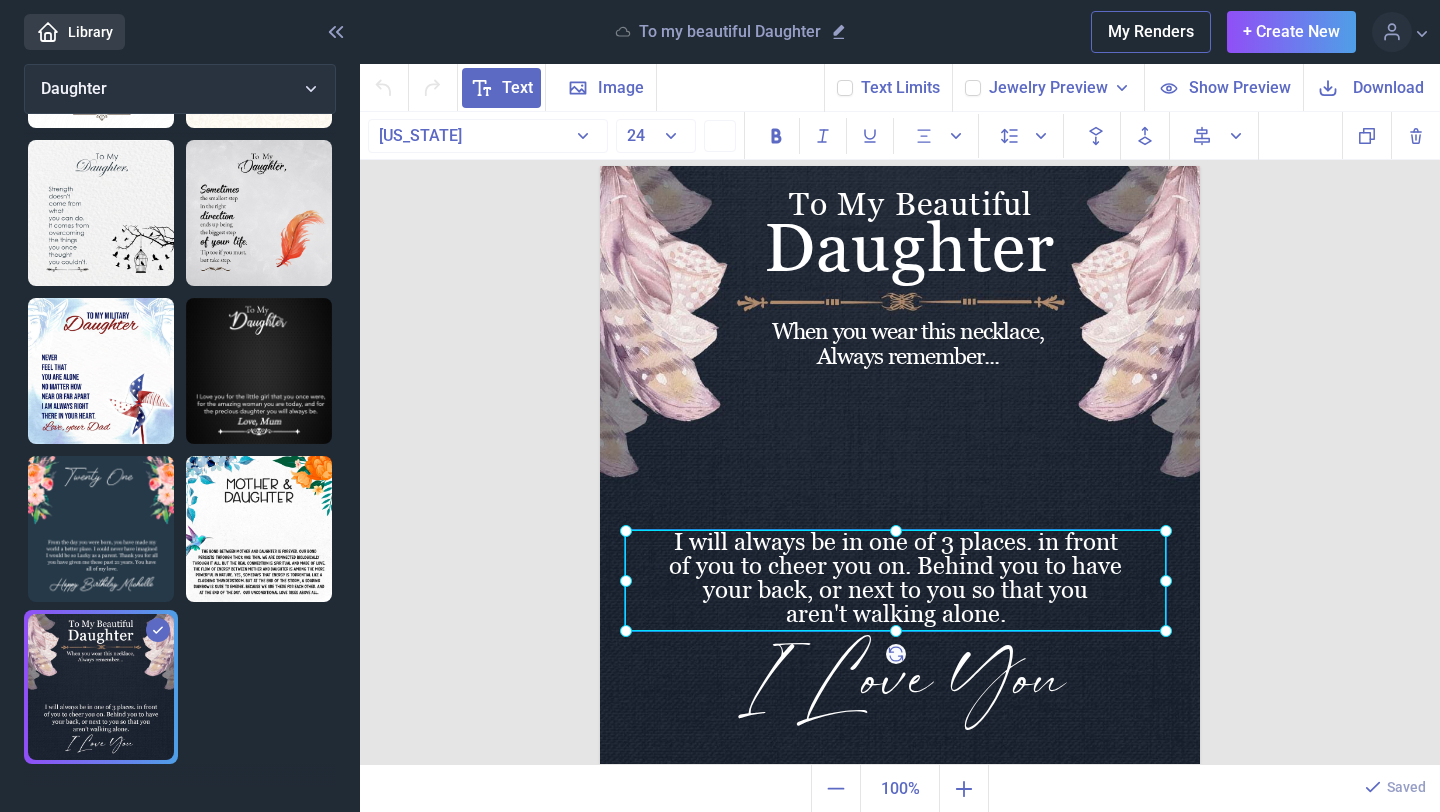 click on "I will always be in one of 3 places. in front of you to cheer you on. Behind you to have your back, or next to you so that you aren't walking alone." at bounding box center [600, 166] 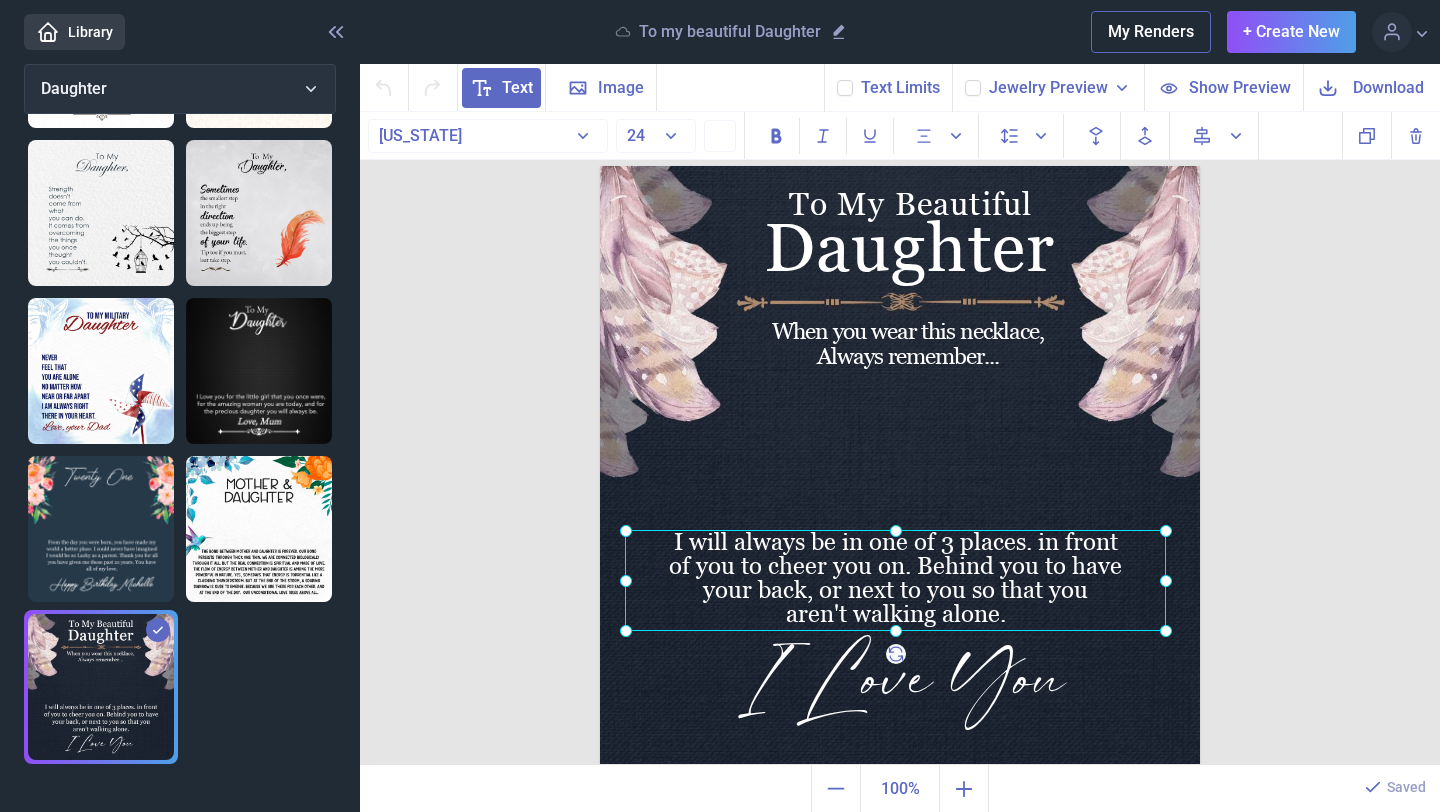 click at bounding box center [895, 580] 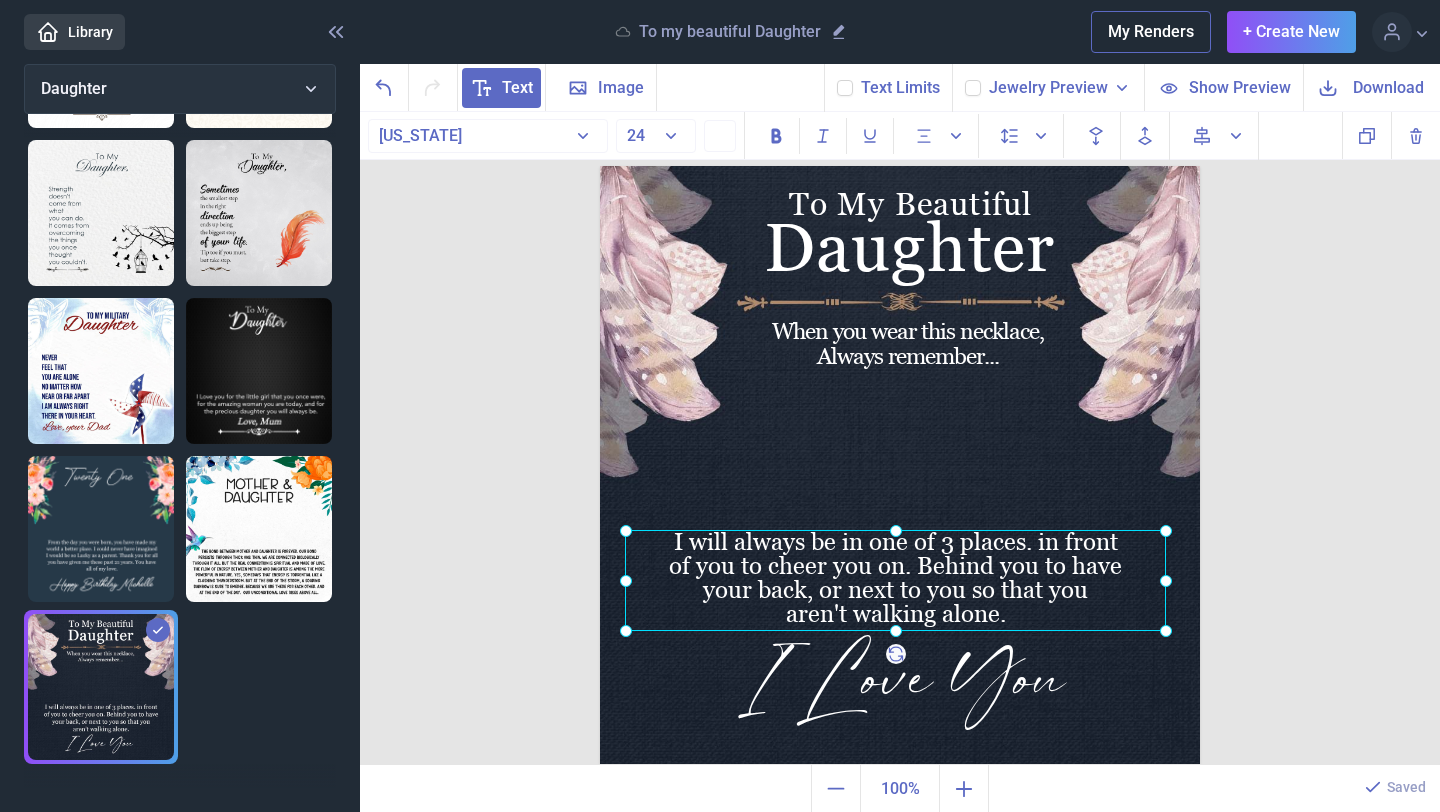 click at bounding box center (895, 580) 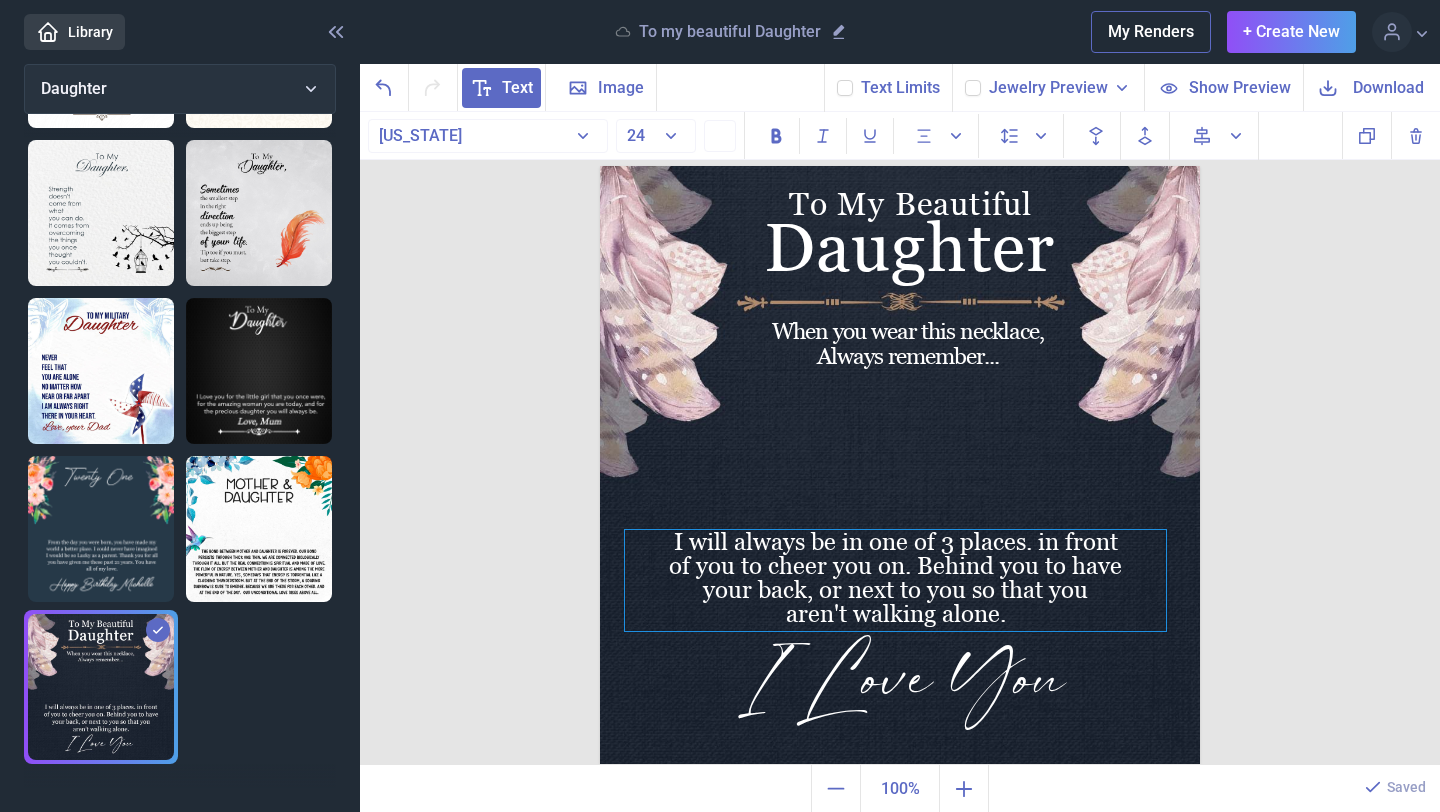click on "I will always be in one of 3 places. in front of you to cheer you on. Behind you to have your back, or next to you so that you aren't walking alone." at bounding box center [895, 580] 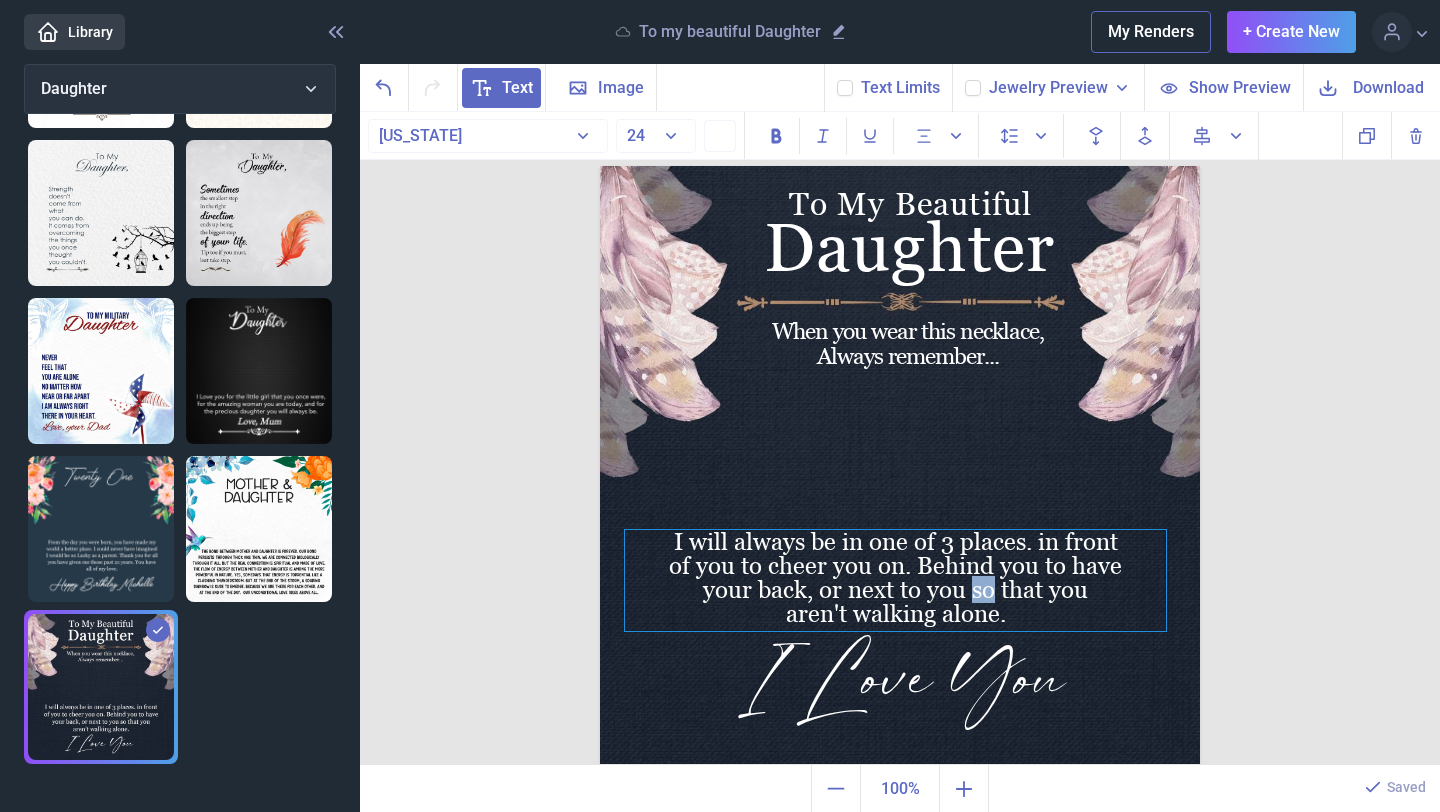 click on "I will always be in one of 3 places. in front of you to cheer you on. Behind you to have your back, or next to you so that you aren't walking alone." at bounding box center (895, 580) 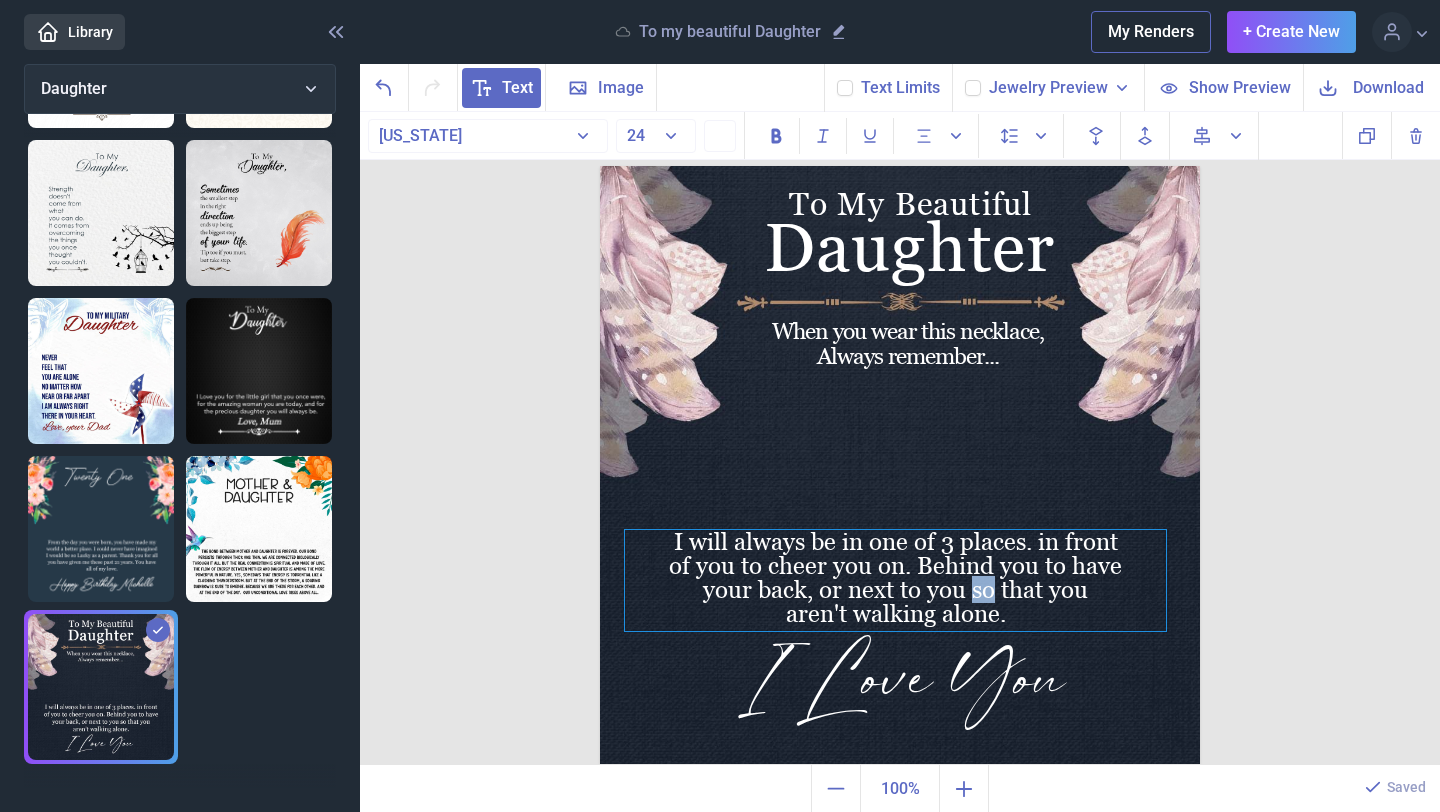 click on "I will always be in one of 3 places. in front of you to cheer you on. Behind you to have your back, or next to you so that you aren't walking alone." at bounding box center (895, 580) 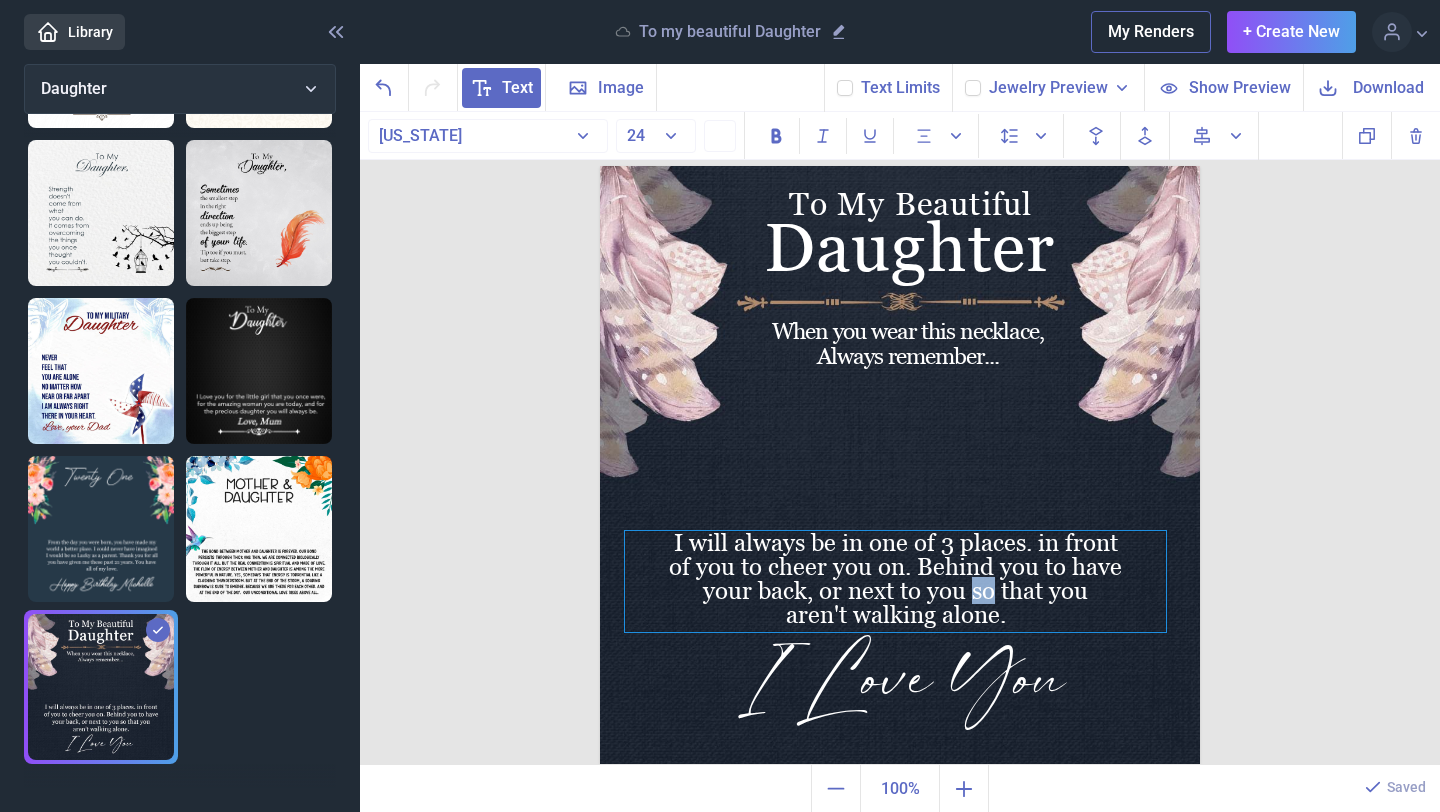click on "I will always be in one of 3 places. in front of you to cheer you on. Behind you to have your back, or next to you so that you aren't walking alone." at bounding box center [895, 581] 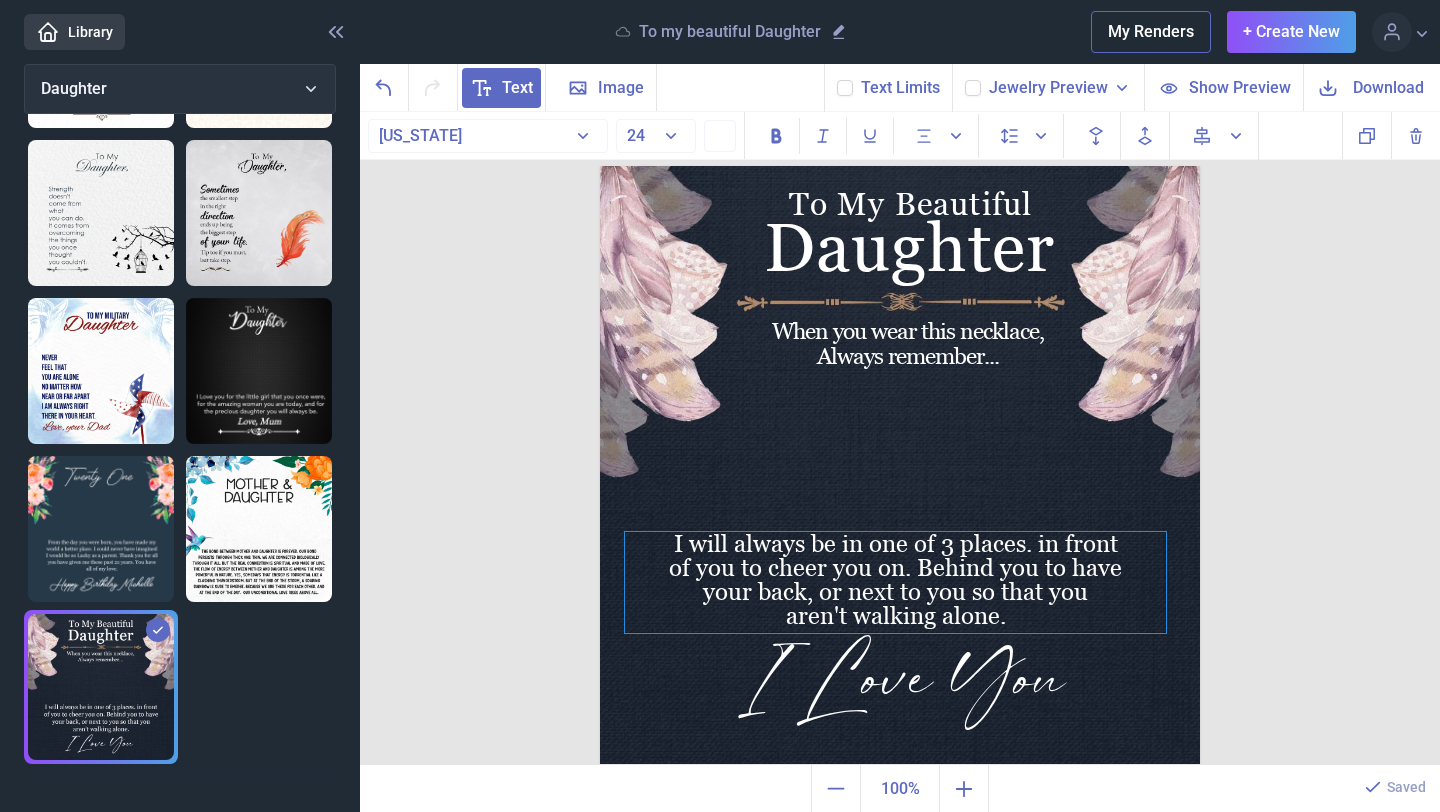 click on "I will always be in one of 3 places. in front of you to cheer you on. Behind you to have your back, or next to you so that you aren't walking alone." at bounding box center (895, 582) 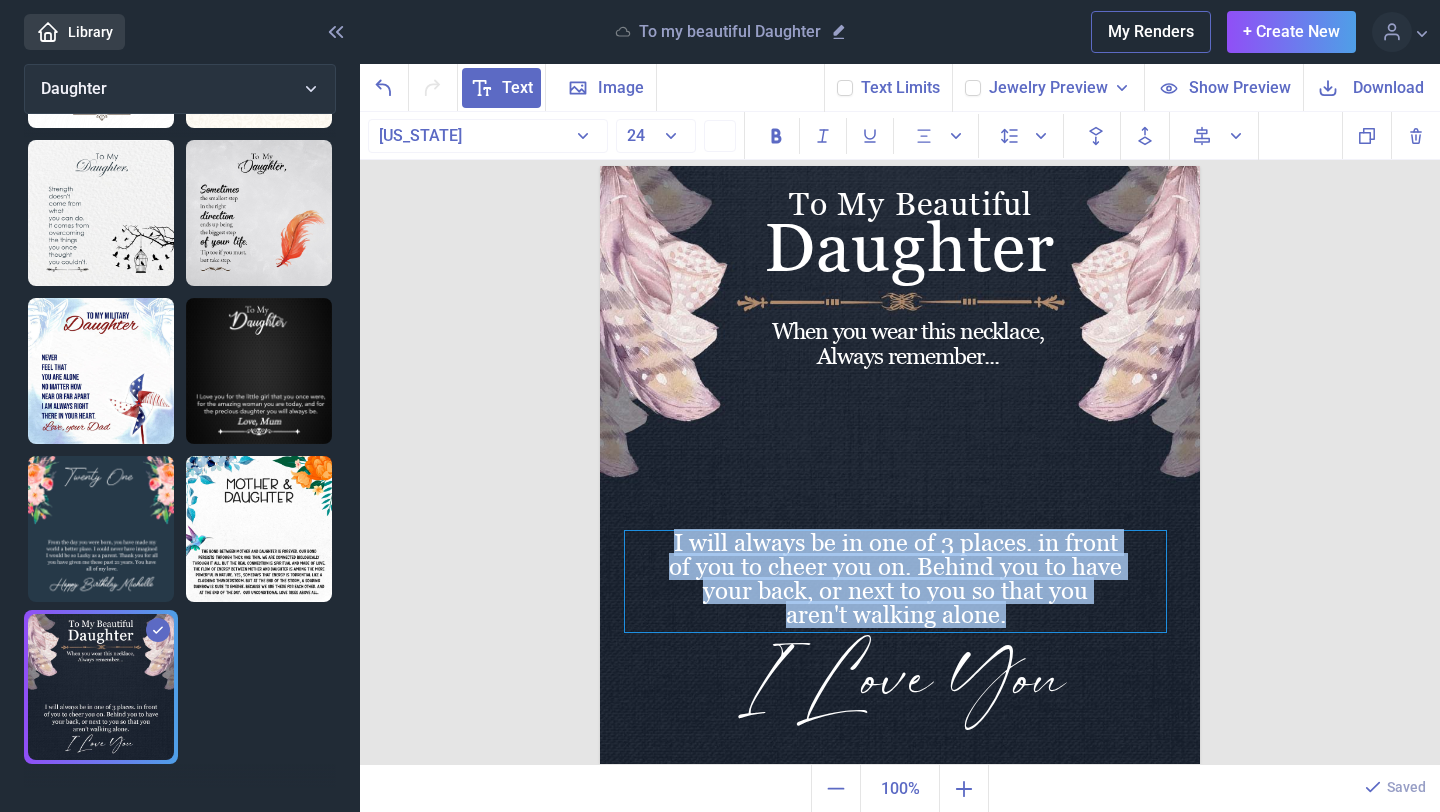 type 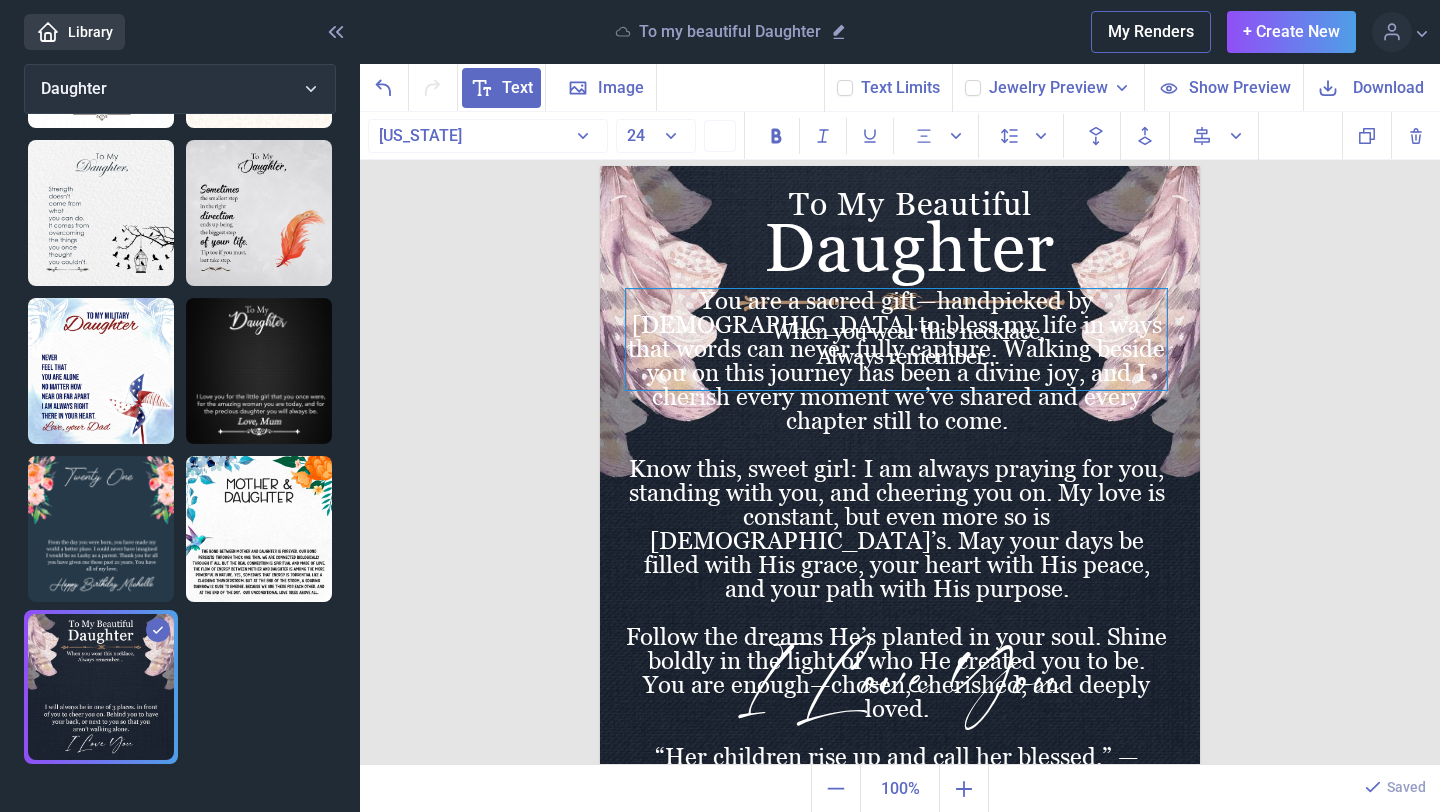 drag, startPoint x: 909, startPoint y: 556, endPoint x: 910, endPoint y: 314, distance: 242.00206 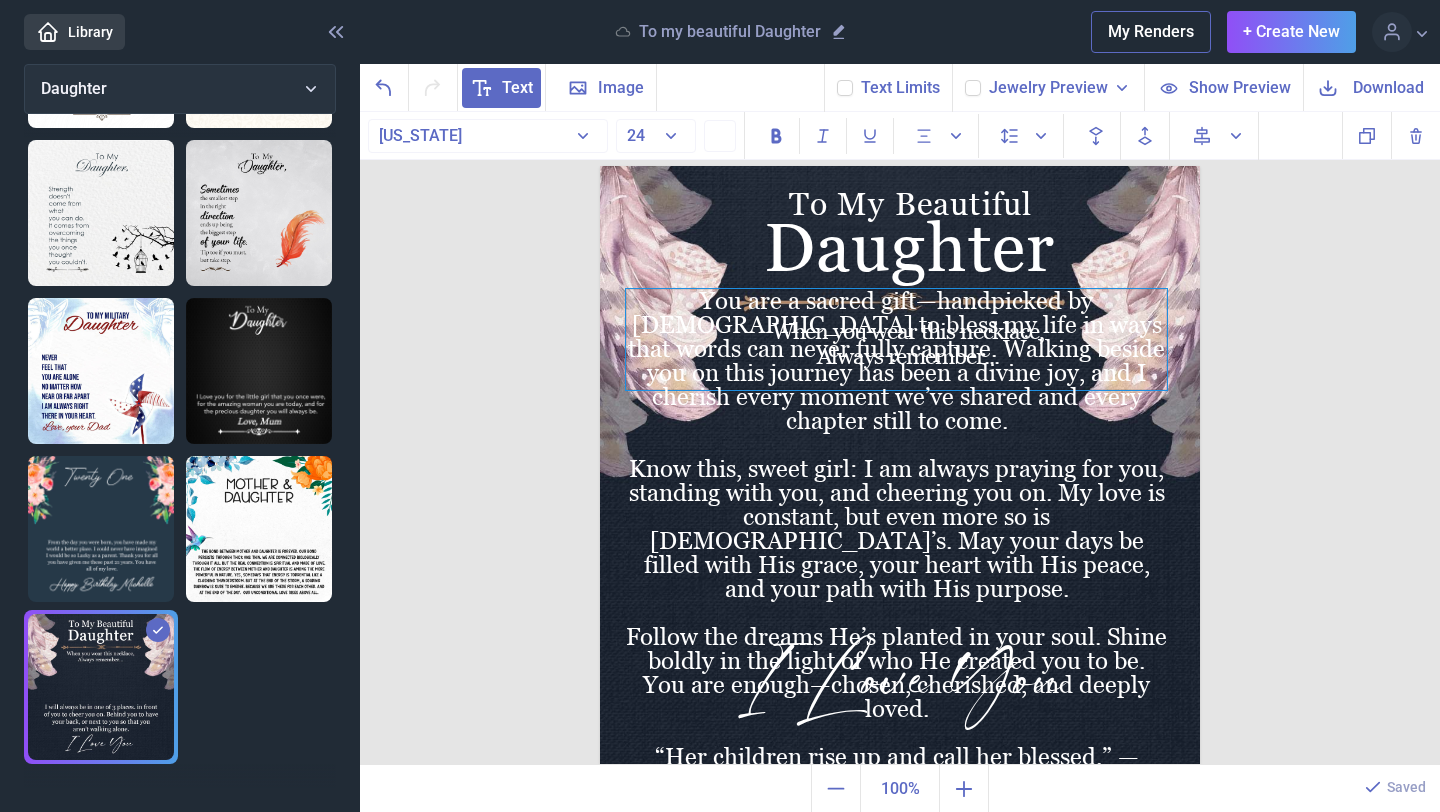 click on "You are a sacred gift—handpicked by [DEMOGRAPHIC_DATA] to bless my life in ways that words can never fully capture. Walking beside you on this journey has been a divine joy, and I cherish every moment we’ve shared and every chapter still to come. Know this, sweet girl: I am always praying for you, standing with you, and cheering you on. My love is constant, but even more so is [DEMOGRAPHIC_DATA]’s. May your days be filled with His grace, your heart with His peace, and your path with His purpose. Follow the dreams He’s planted in your soul. Shine boldly in the light of who He created you to be. You are enough—chosen, cherished, and deeply loved. “Her children rise up and call her blessed.” — Proverbs 31:28 I love you to Heaven and back." at bounding box center (896, 339) 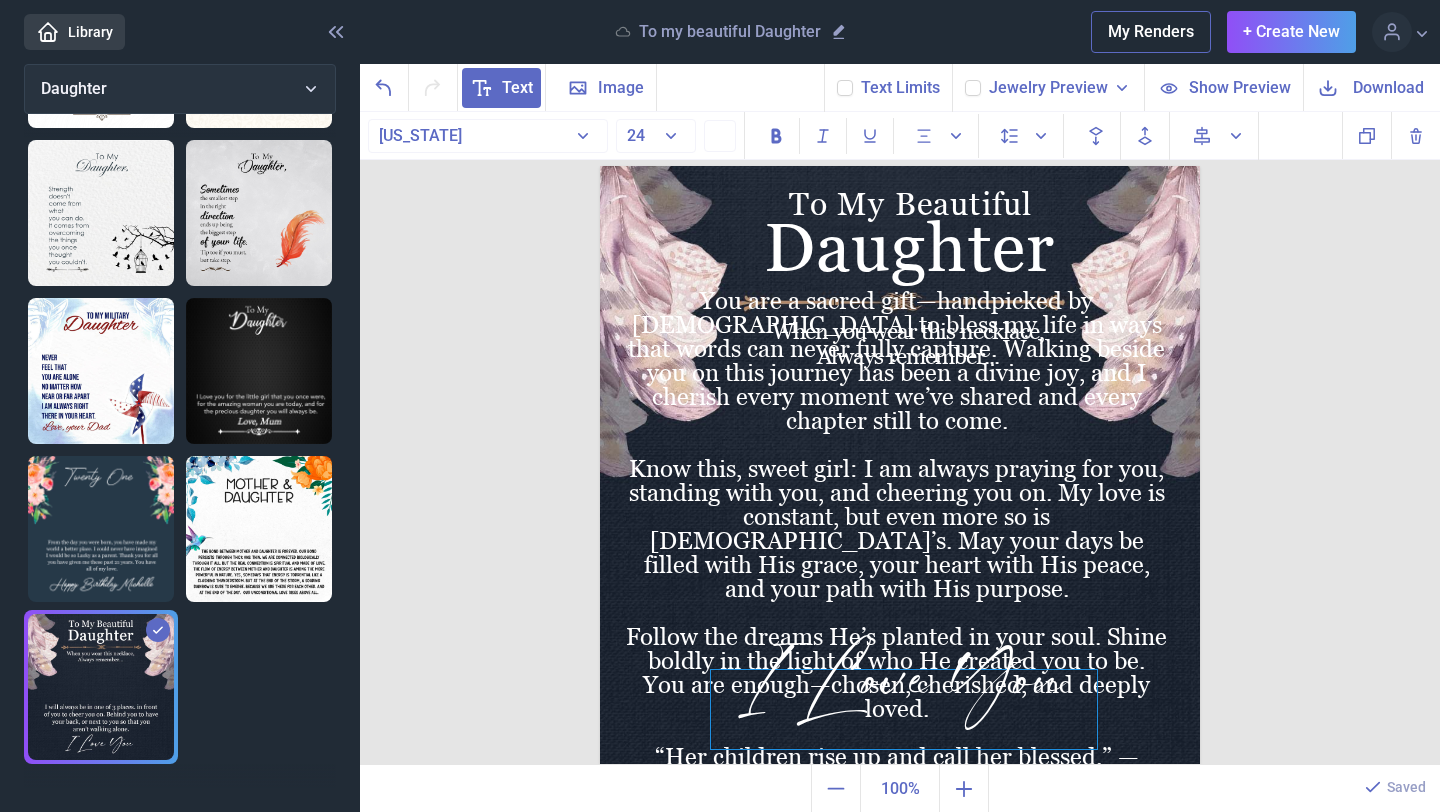 click on "I Love You" at bounding box center [900, 166] 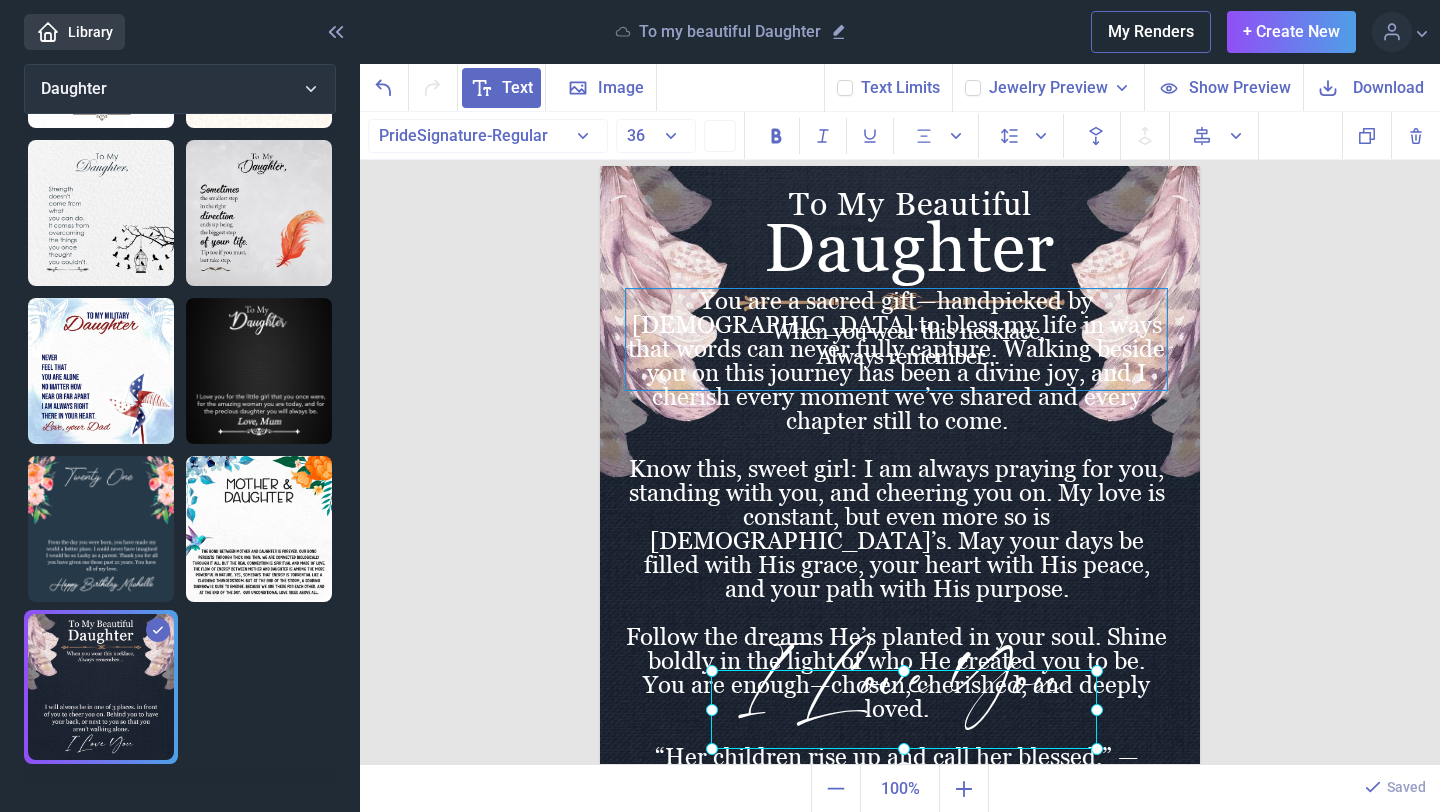 click on "Know this, sweet girl: I am always praying for you, standing with you, and cheering you on. My love is constant, but even more so is [DEMOGRAPHIC_DATA]’s. May your days be filled with His grace, your heart with His peace, and your path with His purpose." at bounding box center [896, 529] 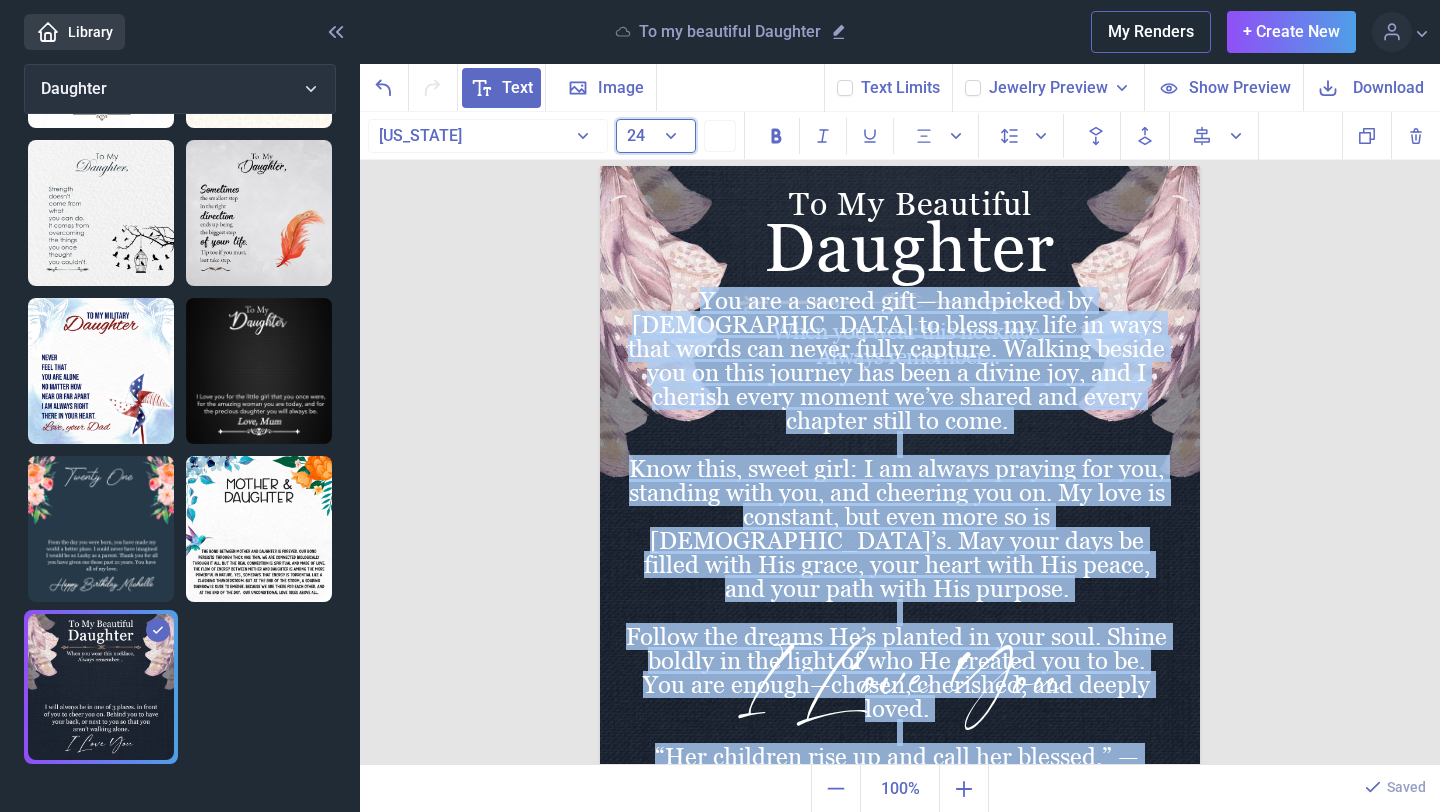 click on "24" at bounding box center [656, 136] 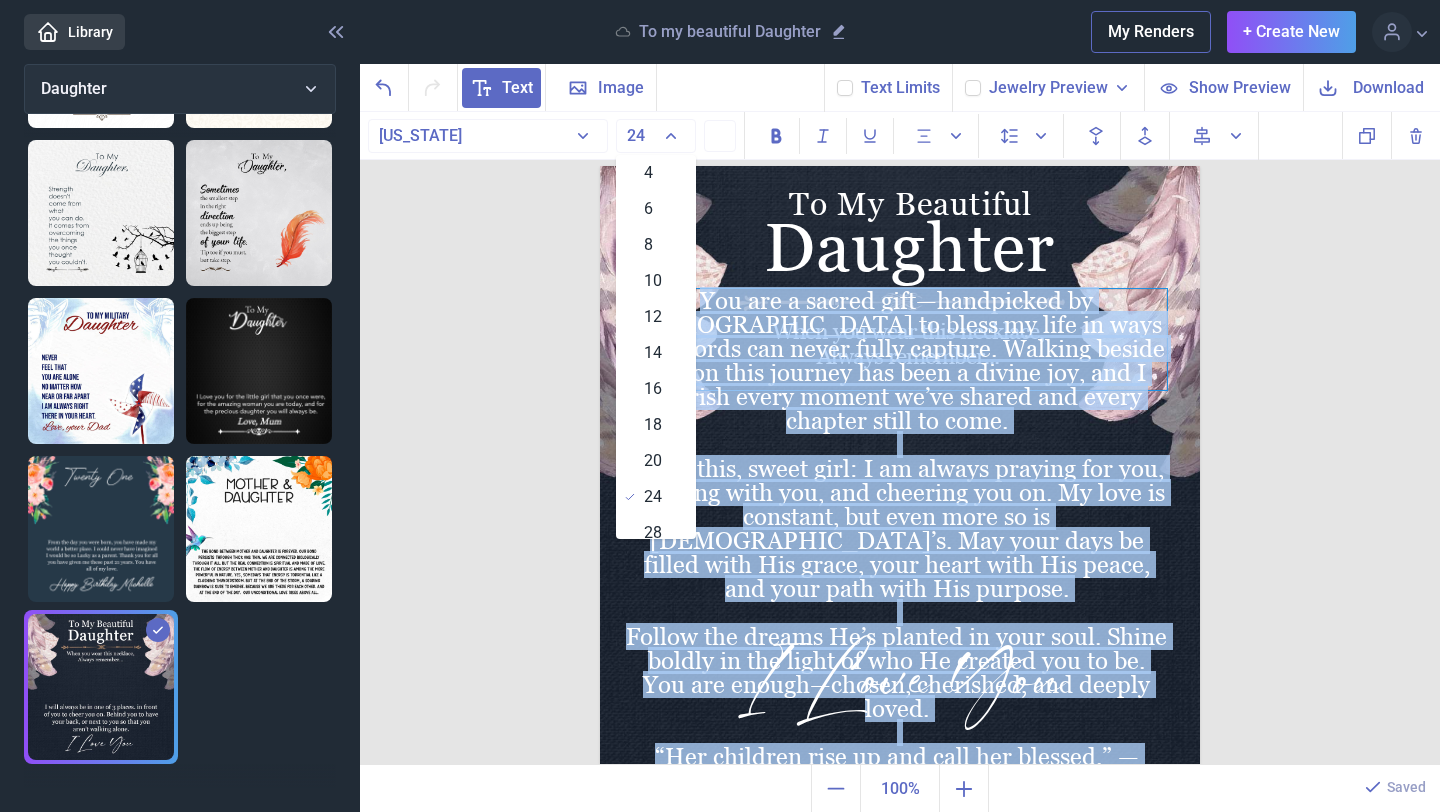 click on "12" at bounding box center [653, 317] 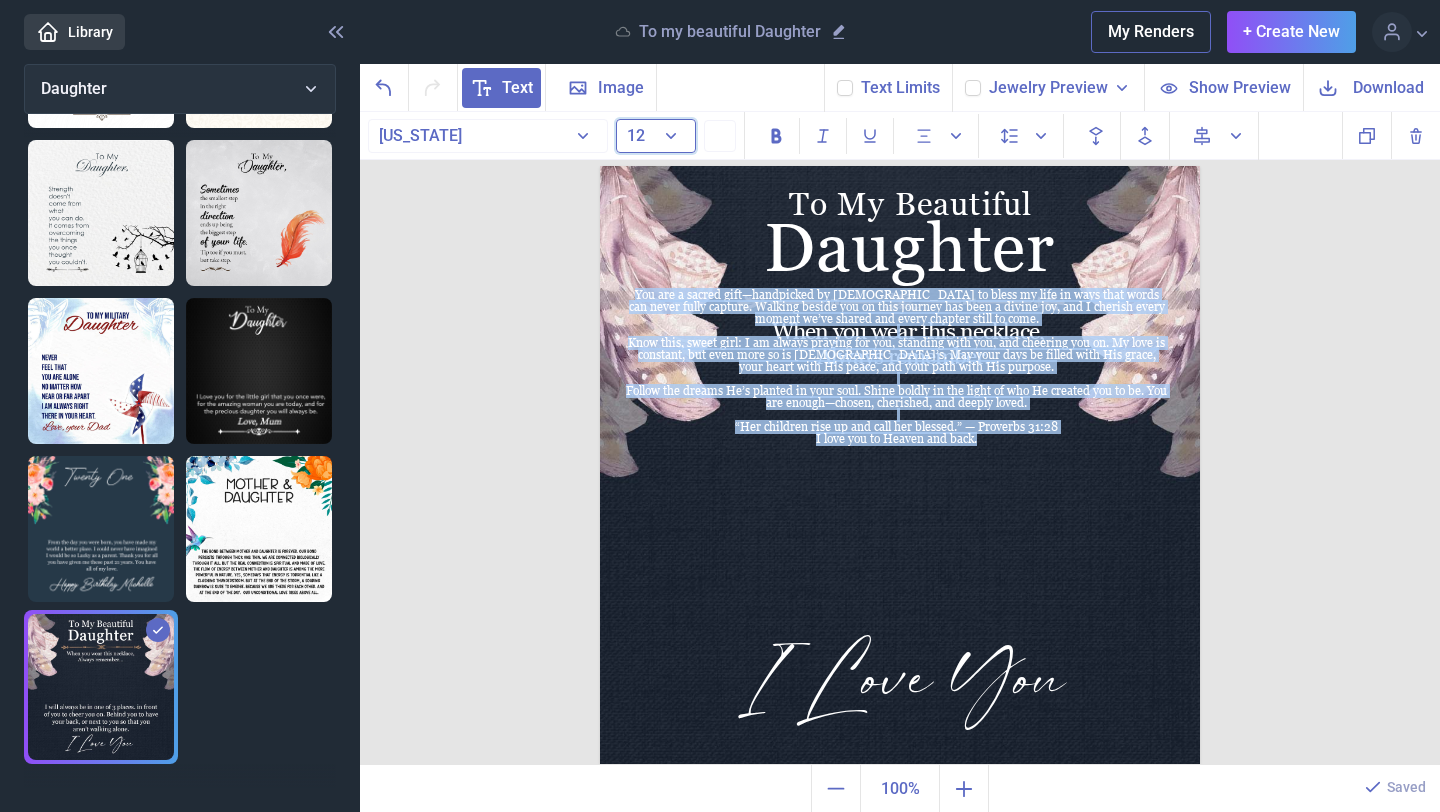click on "12" at bounding box center (656, 136) 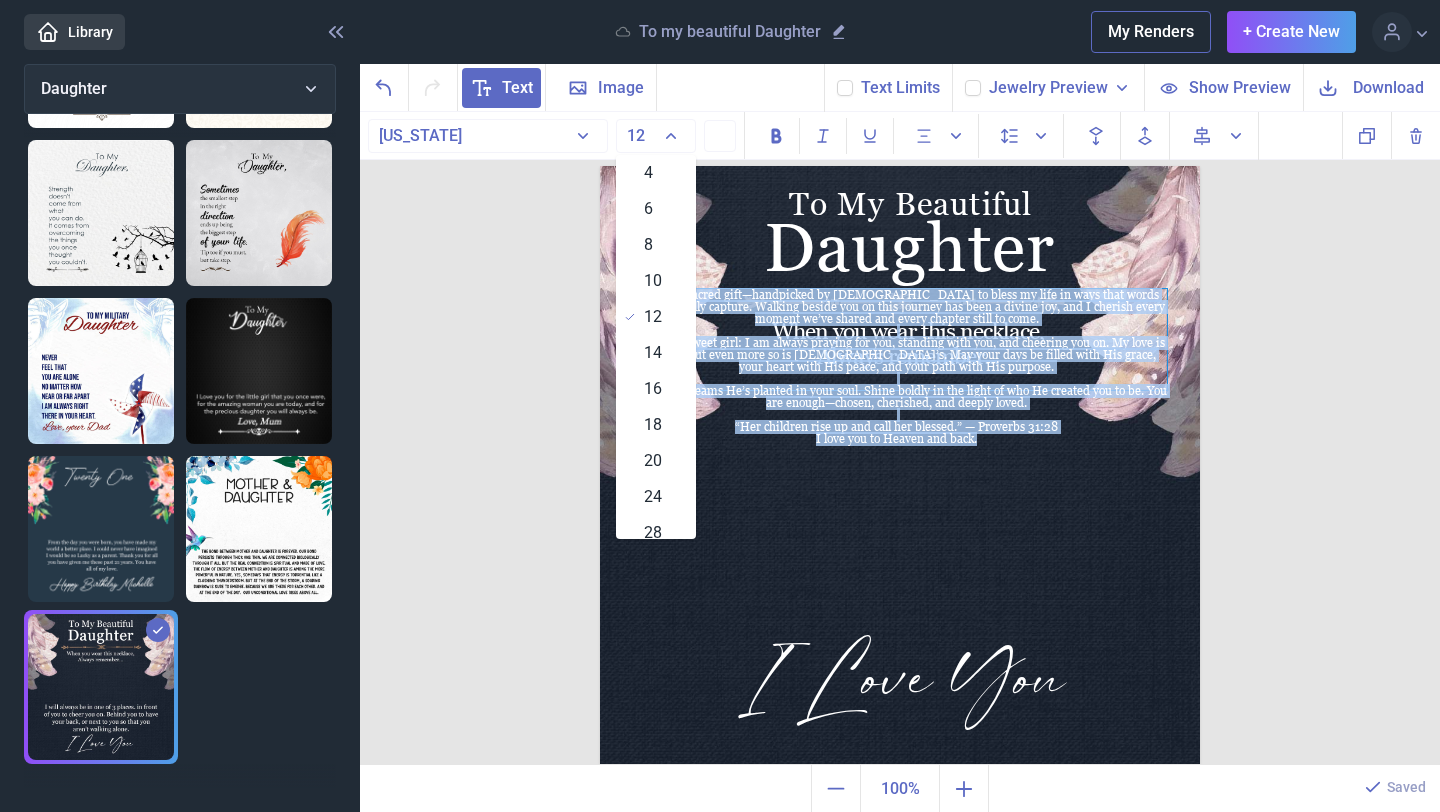 click on "16" at bounding box center (653, 389) 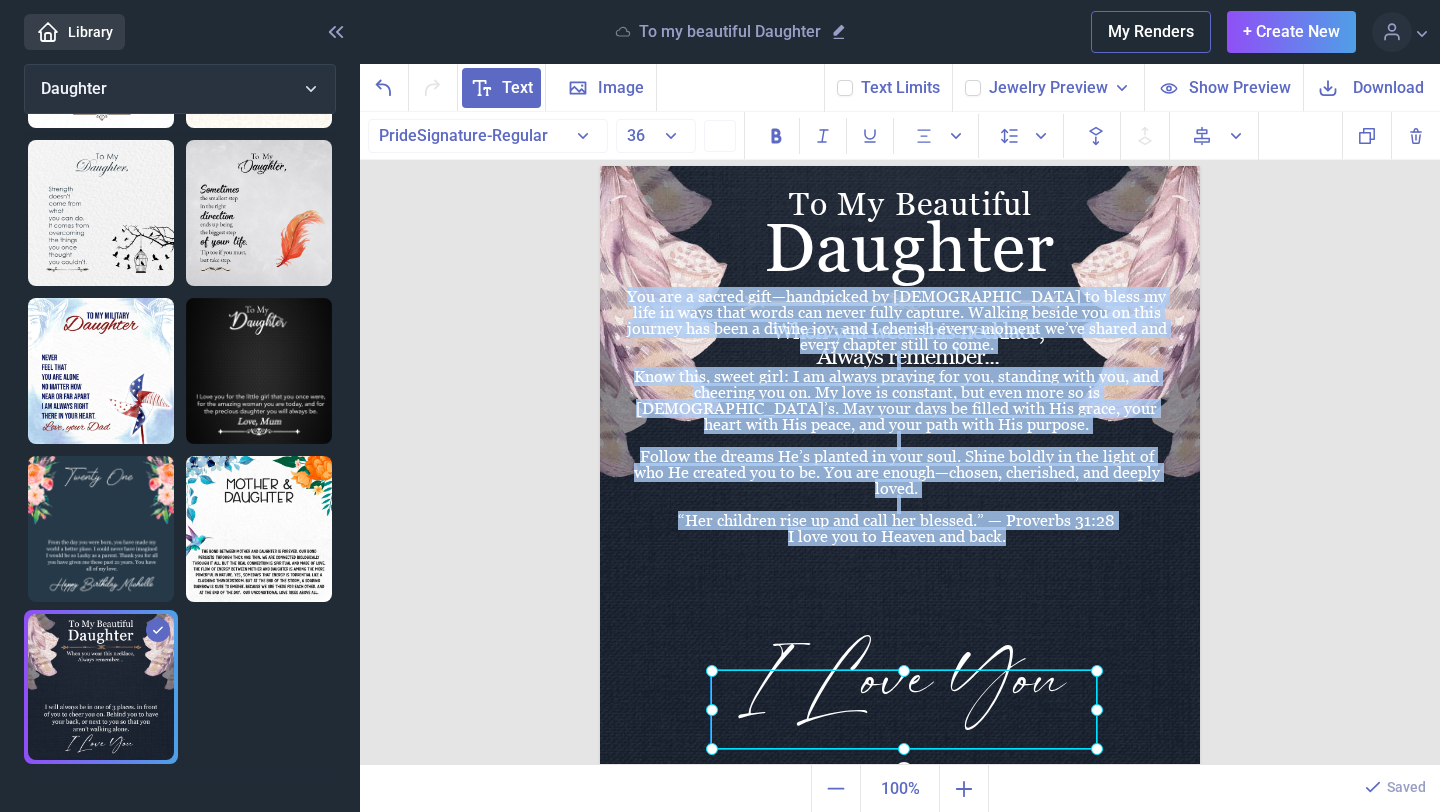click on "I Love You" at bounding box center [600, 166] 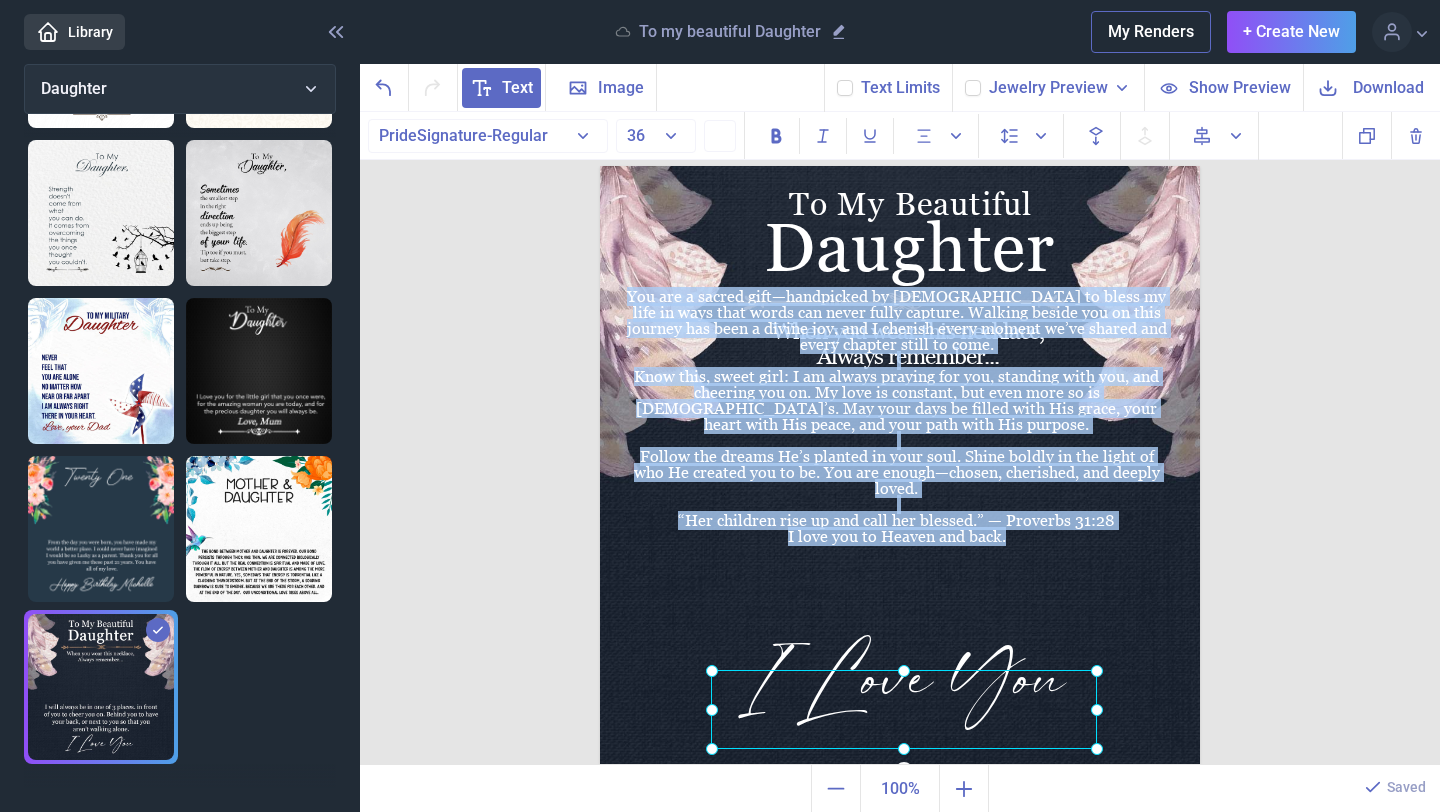 click 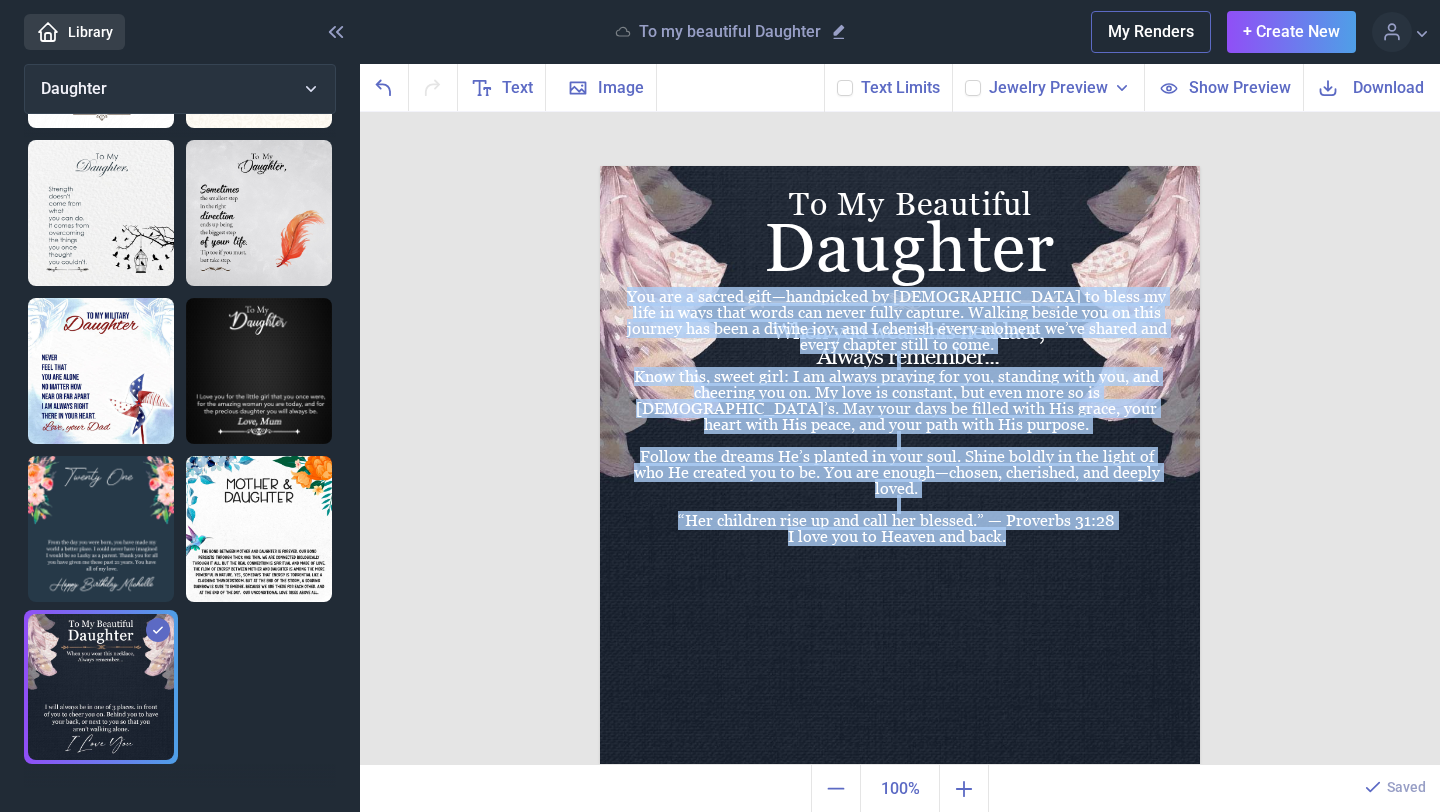 scroll, scrollTop: 0, scrollLeft: 0, axis: both 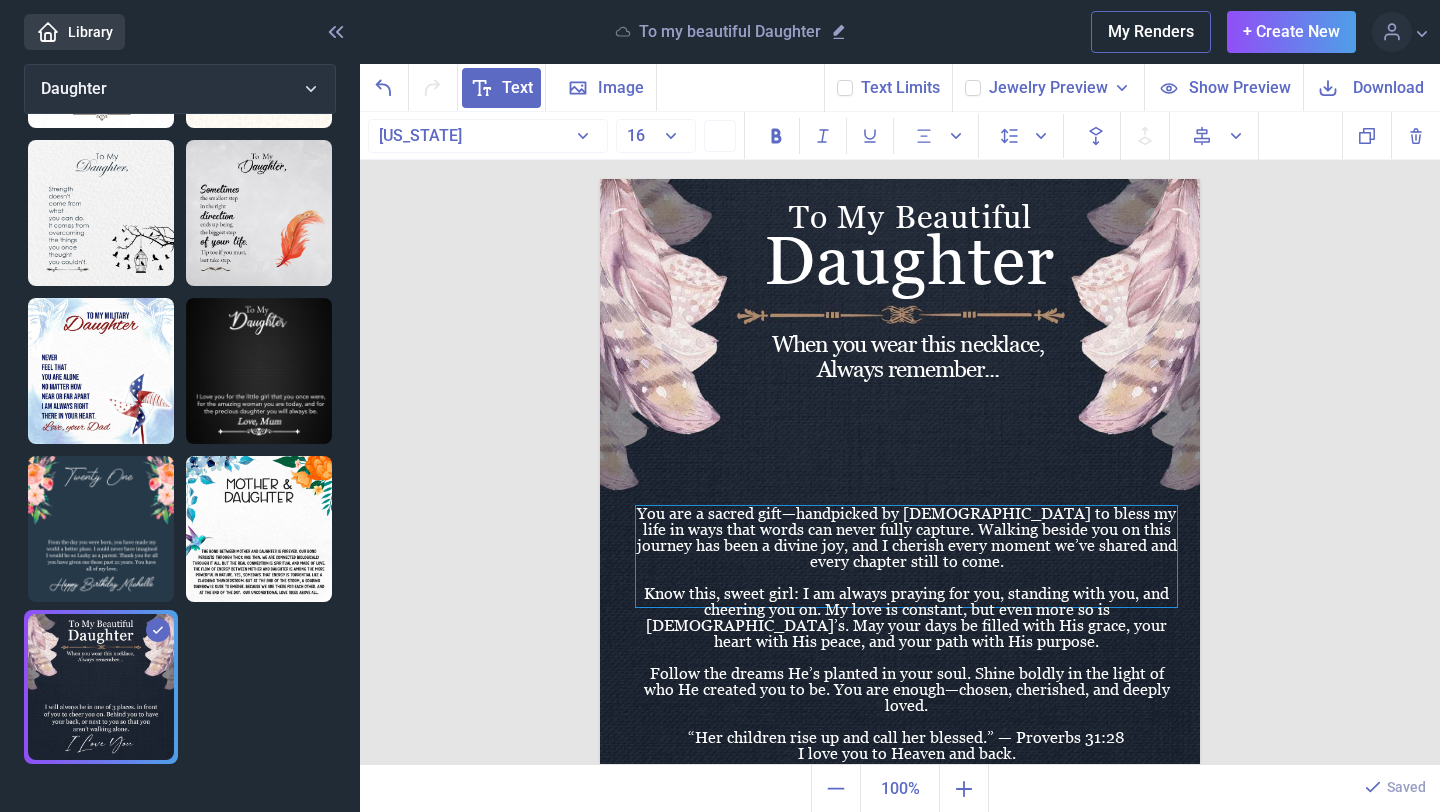 drag, startPoint x: 954, startPoint y: 402, endPoint x: 964, endPoint y: 605, distance: 203.24615 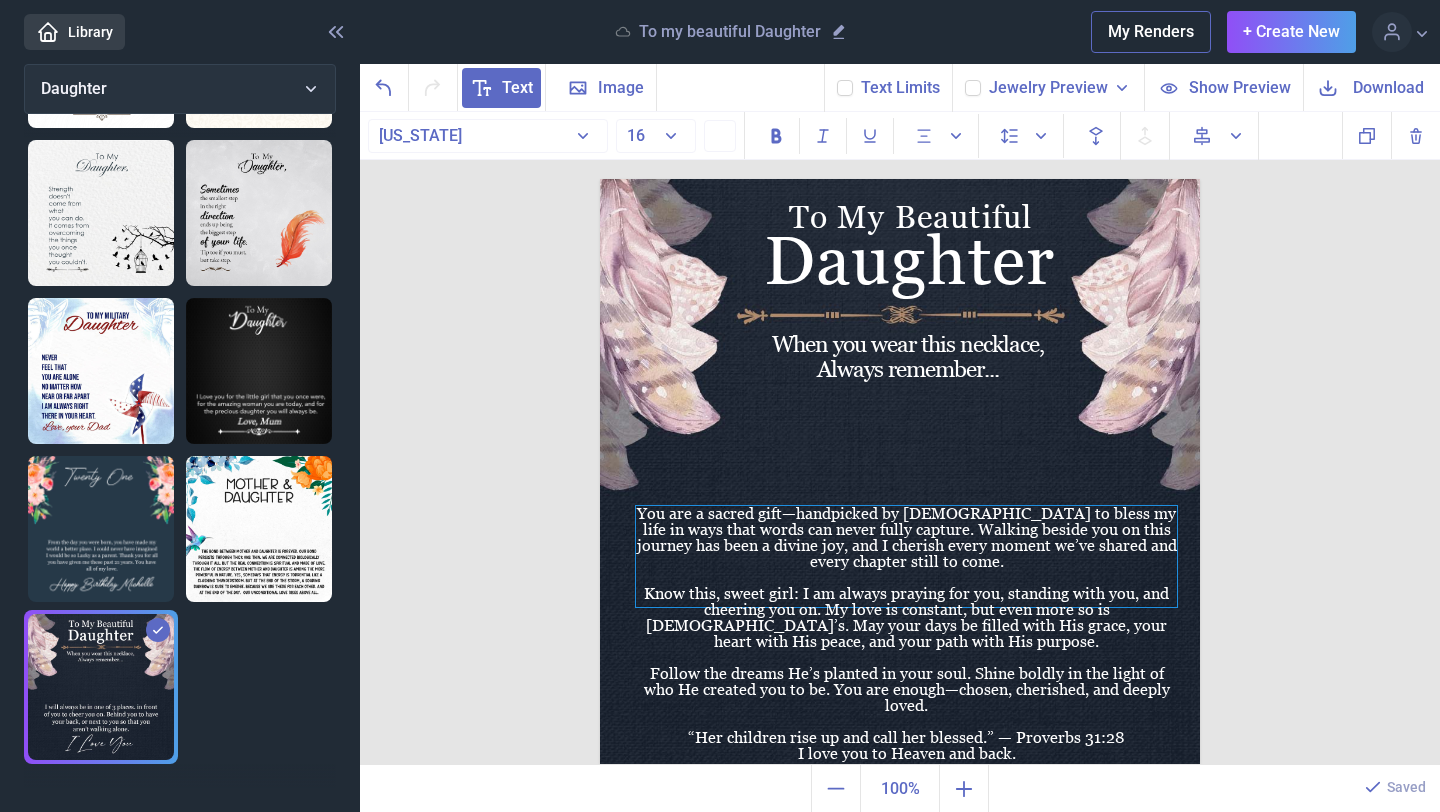 click on "Know this, sweet girl: I am always praying for you, standing with you, and cheering you on. My love is constant, but even more so is [DEMOGRAPHIC_DATA]’s. May your days be filled with His grace, your heart with His peace, and your path with His purpose." at bounding box center [906, 618] 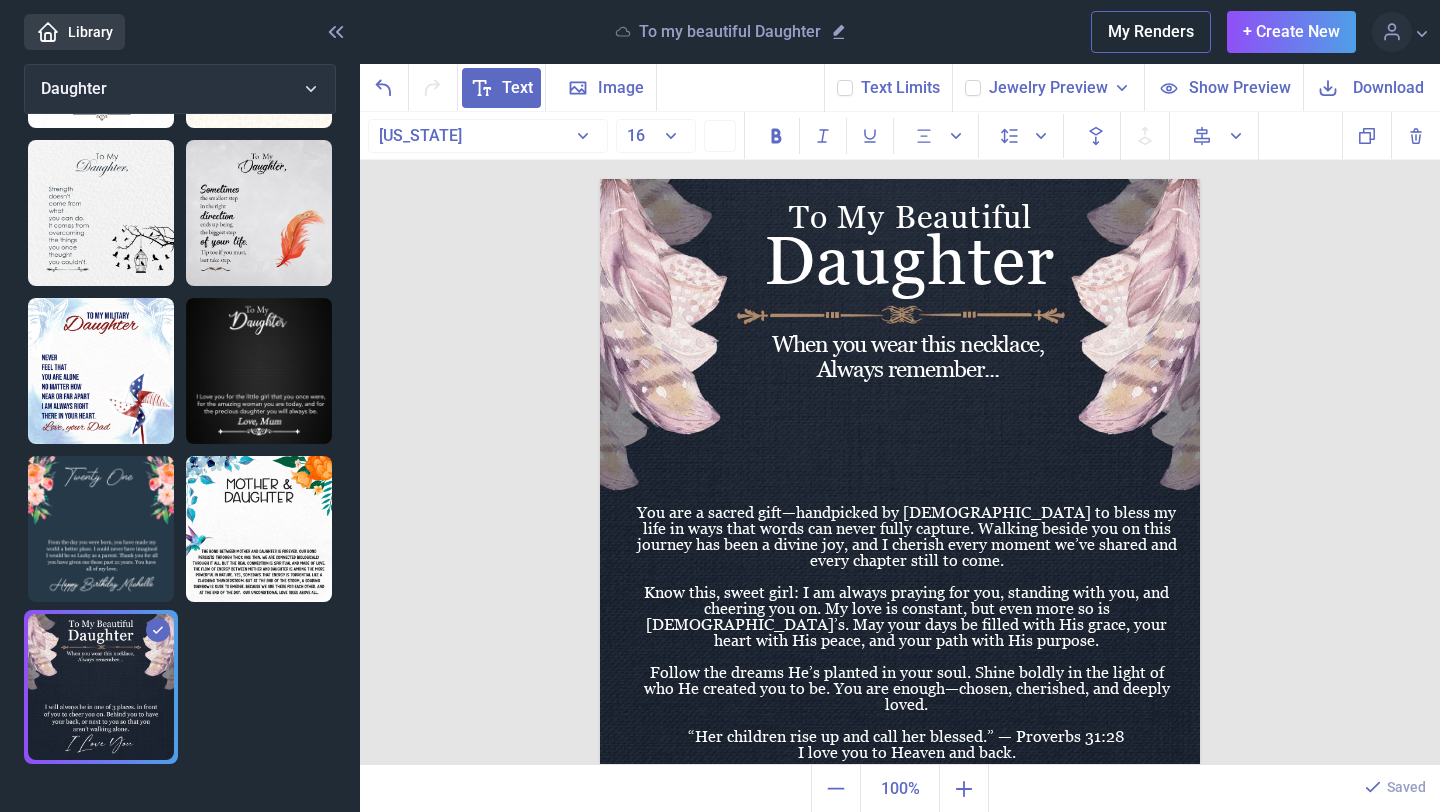click on "To My Beautiful       Daughter       When you wear this necklace, Always remember...       You are a sacred gift—handpicked by [DEMOGRAPHIC_DATA] to bless my life in ways that words can never fully capture. Walking beside you on this journey has been a divine joy, and I cherish every moment we’ve shared and every chapter still to come. Know this, sweet girl: I am always praying for you, standing with you, and cheering you on. My love is constant, but even more so is [DEMOGRAPHIC_DATA]’s. May your days be filled with His grace, your heart with His peace, and your path with His purpose. Follow the dreams He’s planted in your soul. Shine boldly in the light of who He created you to be. You are enough—chosen, cherished, and deeply loved. “Her children rise up and call her blessed.” — Proverbs 31:28 I love you to Heaven and back.           Duplicate     Delete       Backwards   >   Forward" at bounding box center (900, 439) 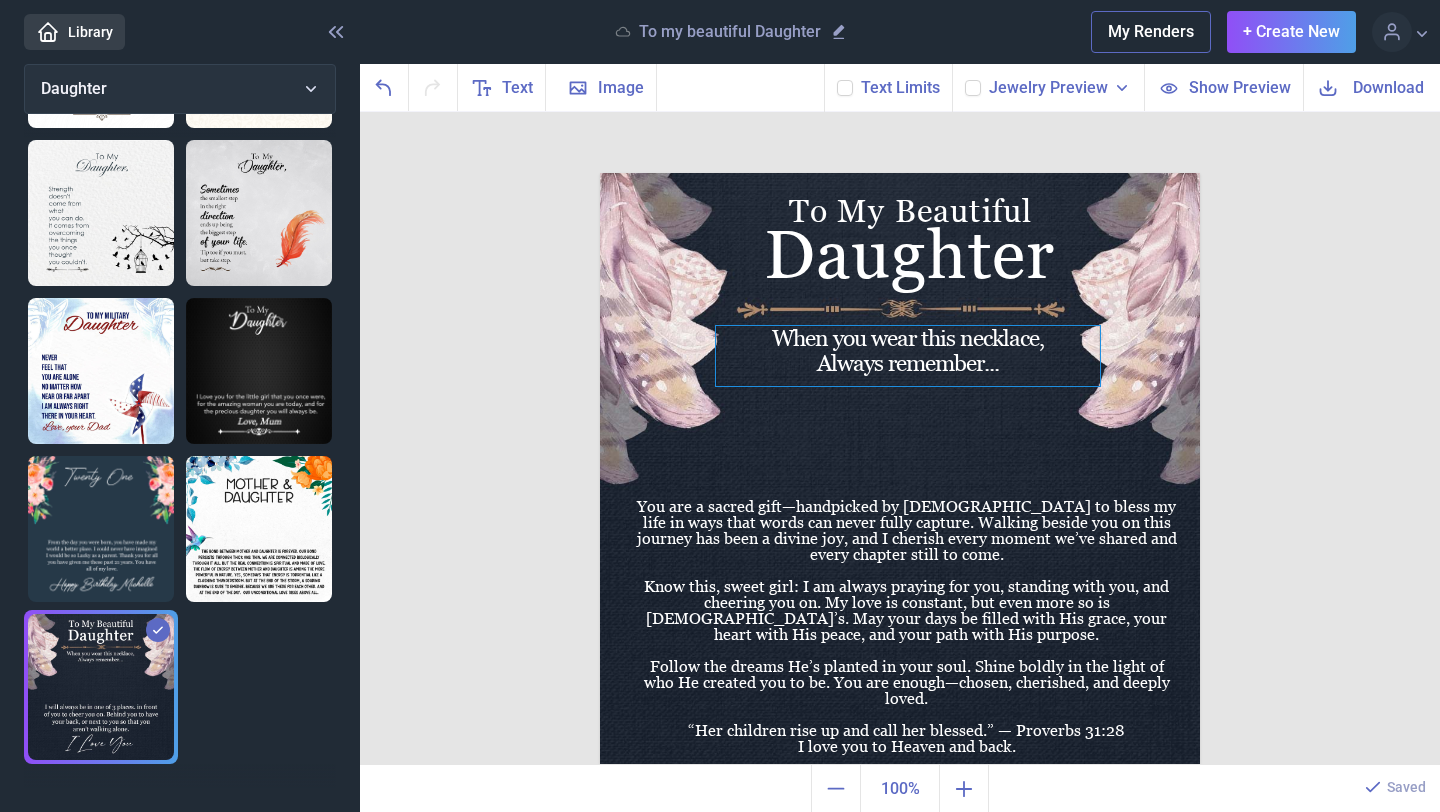 scroll, scrollTop: 12, scrollLeft: 0, axis: vertical 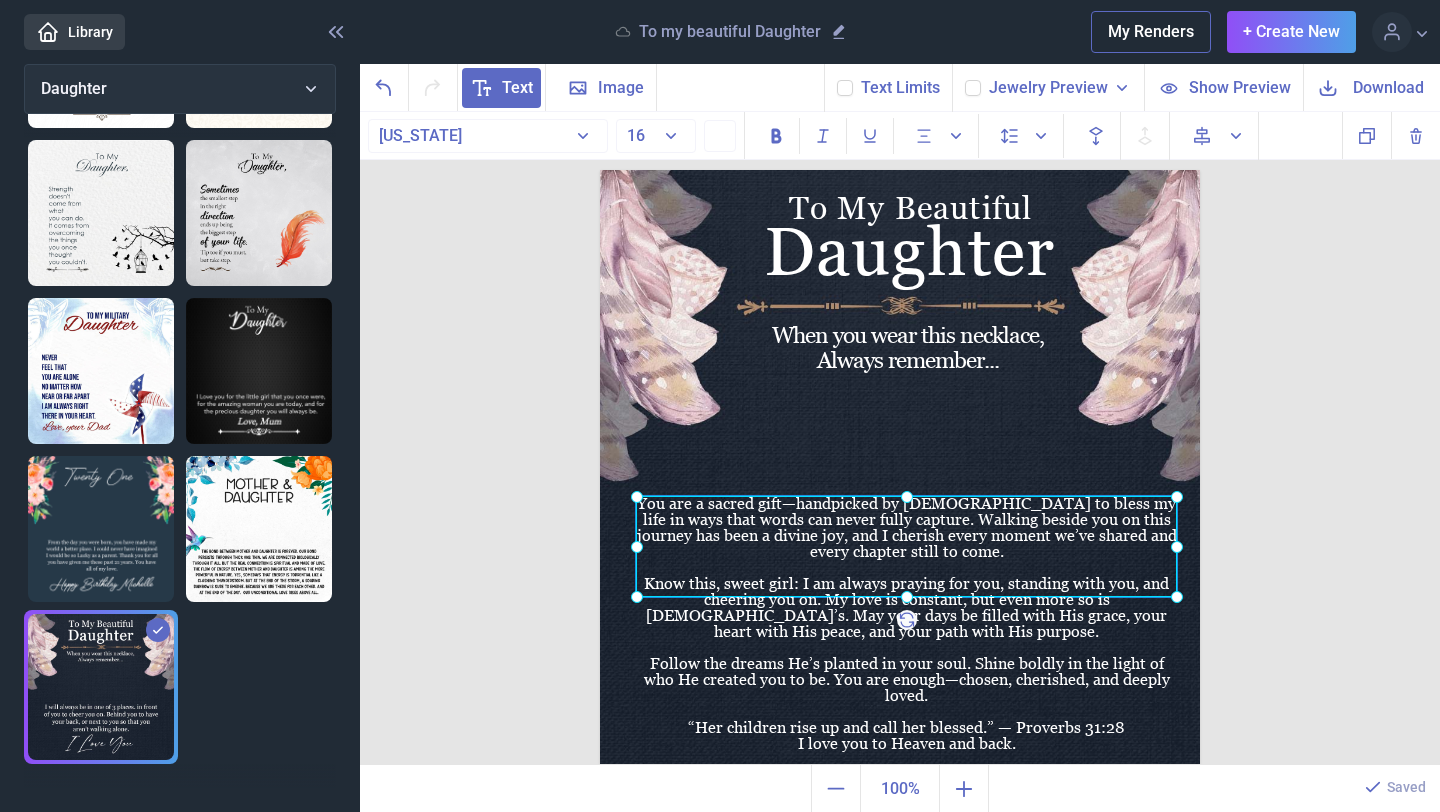 click on "You are a sacred gift—handpicked by [DEMOGRAPHIC_DATA] to bless my life in ways that words can never fully capture. Walking beside you on this journey has been a divine joy, and I cherish every moment we’ve shared and every chapter still to come. Know this, sweet girl: I am always praying for you, standing with you, and cheering you on. My love is constant, but even more so is [DEMOGRAPHIC_DATA]’s. May your days be filled with His grace, your heart with His peace, and your path with His purpose. Follow the dreams He’s planted in your soul. Shine boldly in the light of who He created you to be. You are enough—chosen, cherished, and deeply loved. “Her children rise up and call her blessed.” — Proverbs 31:28 I love you to Heaven and back." at bounding box center (600, 170) 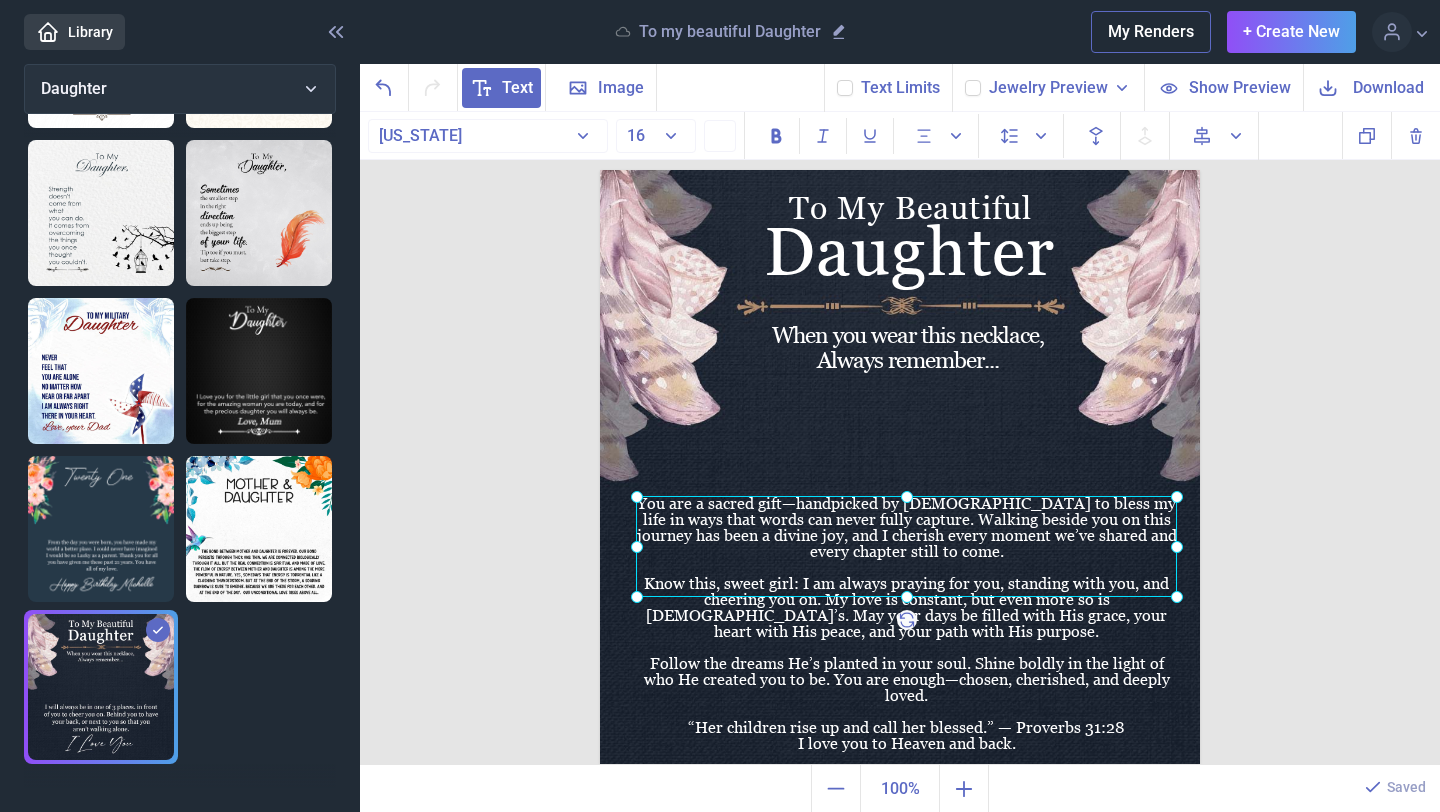 click at bounding box center [906, 546] 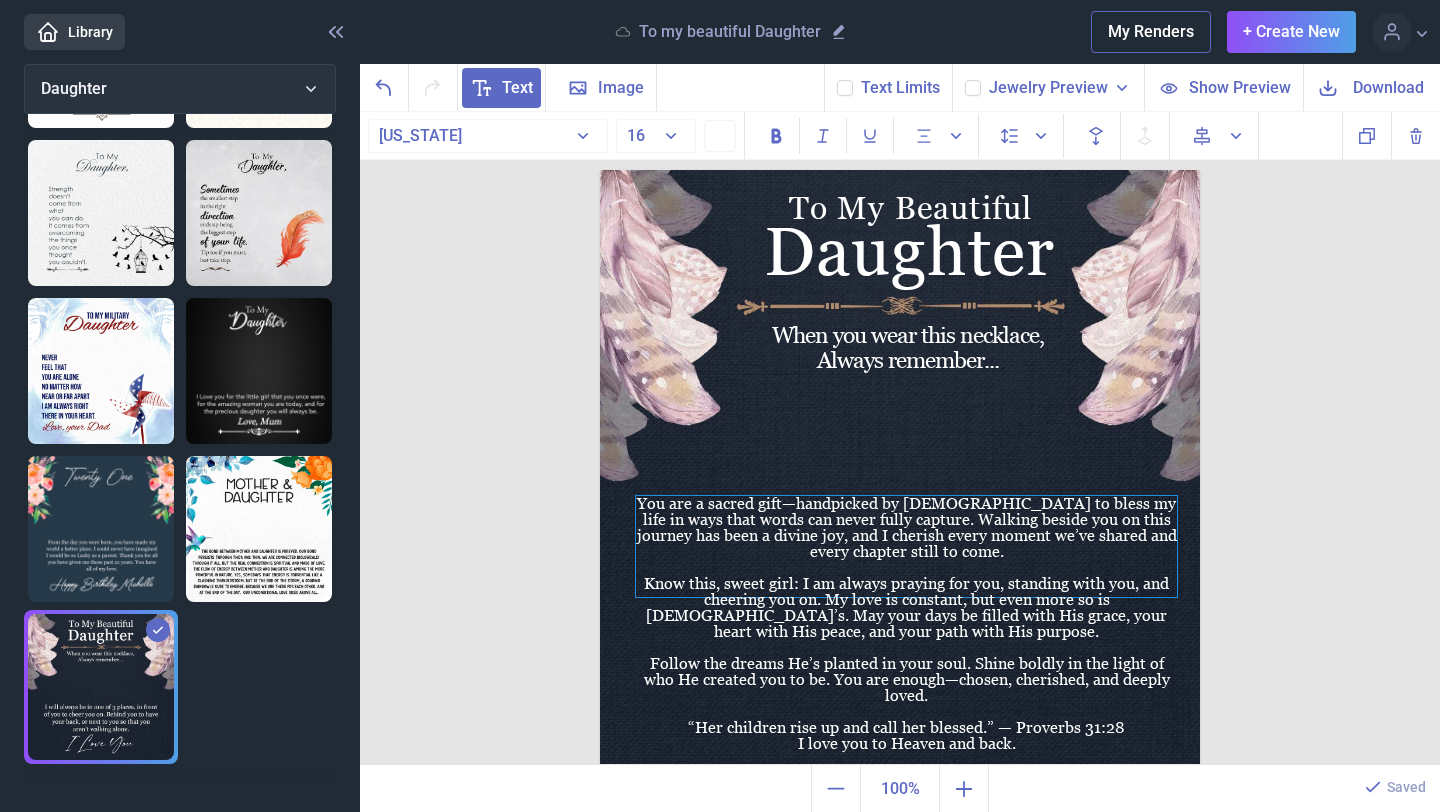 click on "Know this, sweet girl: I am always praying for you, standing with you, and cheering you on. My love is constant, but even more so is [DEMOGRAPHIC_DATA]’s. May your days be filled with His grace, your heart with His peace, and your path with His purpose." at bounding box center (906, 608) 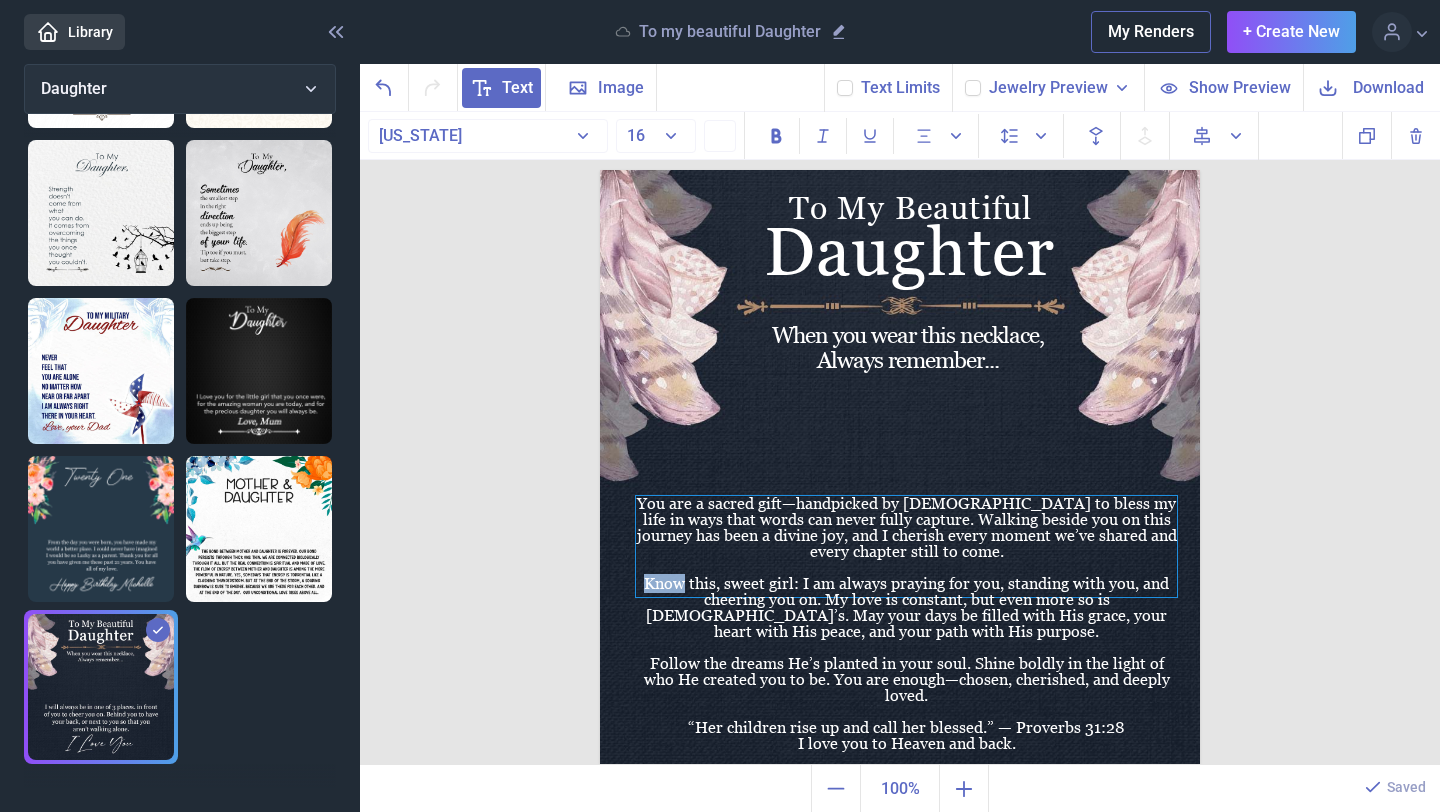 click on "Know this, sweet girl: I am always praying for you, standing with you, and cheering you on. My love is constant, but even more so is [DEMOGRAPHIC_DATA]’s. May your days be filled with His grace, your heart with His peace, and your path with His purpose." at bounding box center (906, 608) 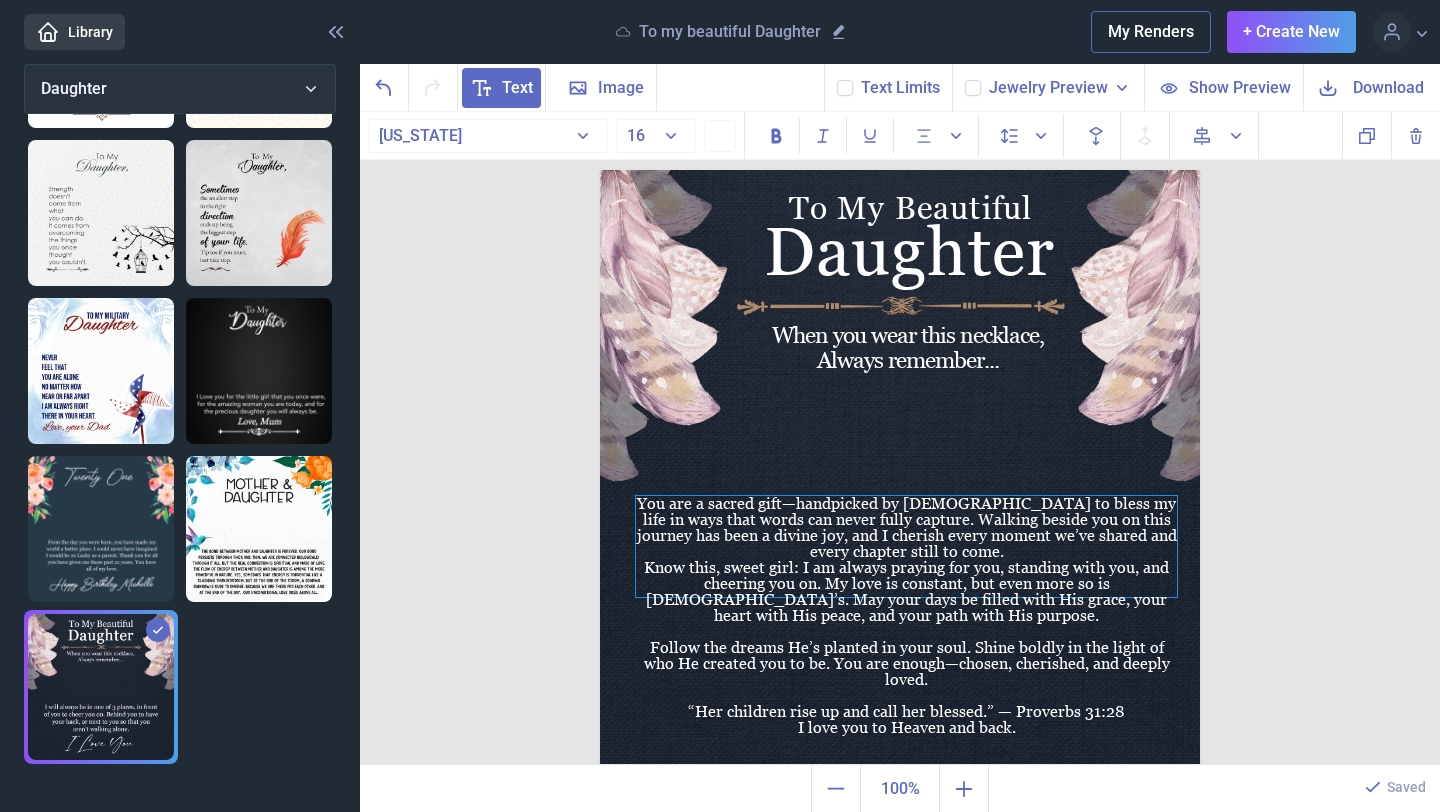 click at bounding box center (900, 470) 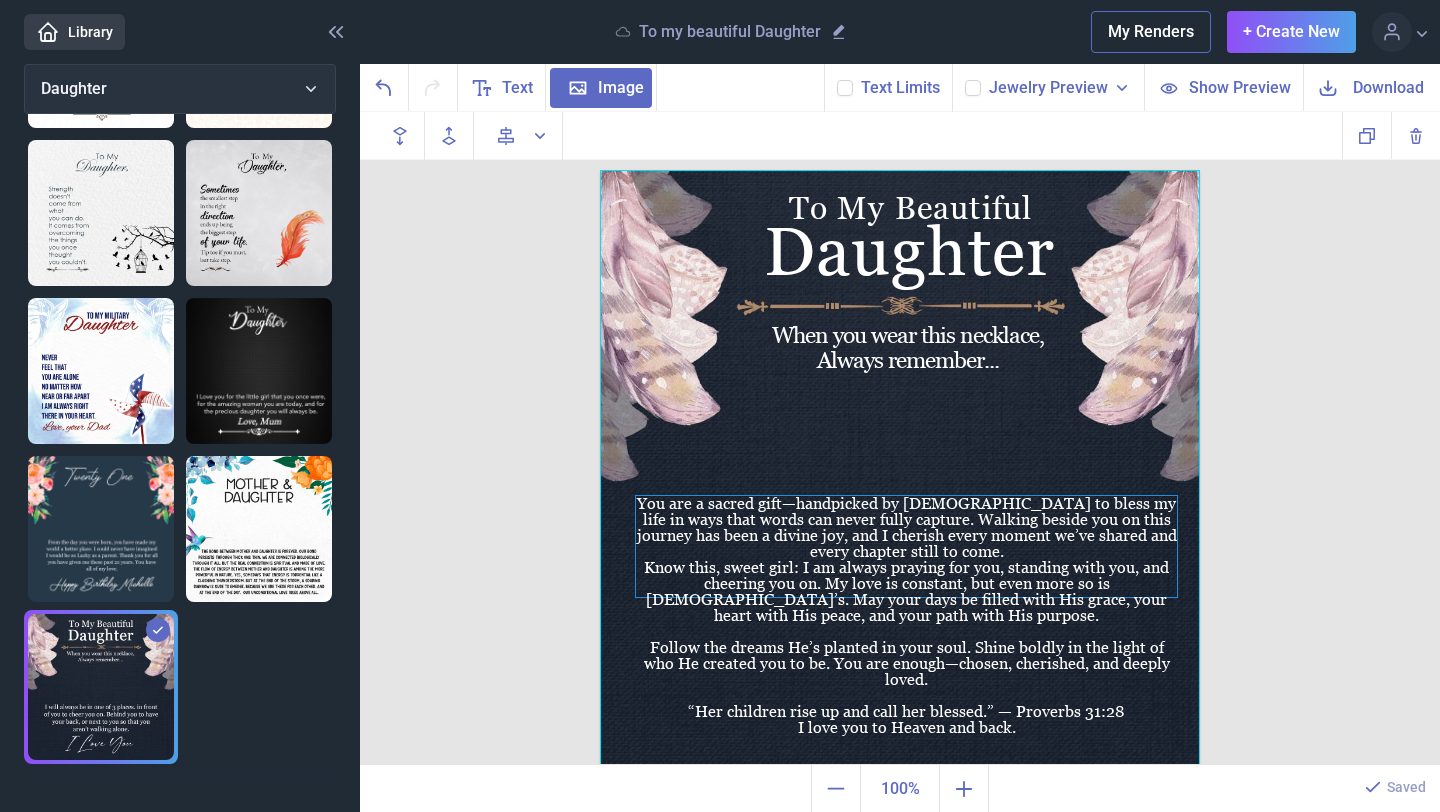 click on "Follow the dreams He’s planted in your soul. Shine boldly in the light of who He created you to be. You are enough—chosen, cherished, and deeply loved." at bounding box center [906, 664] 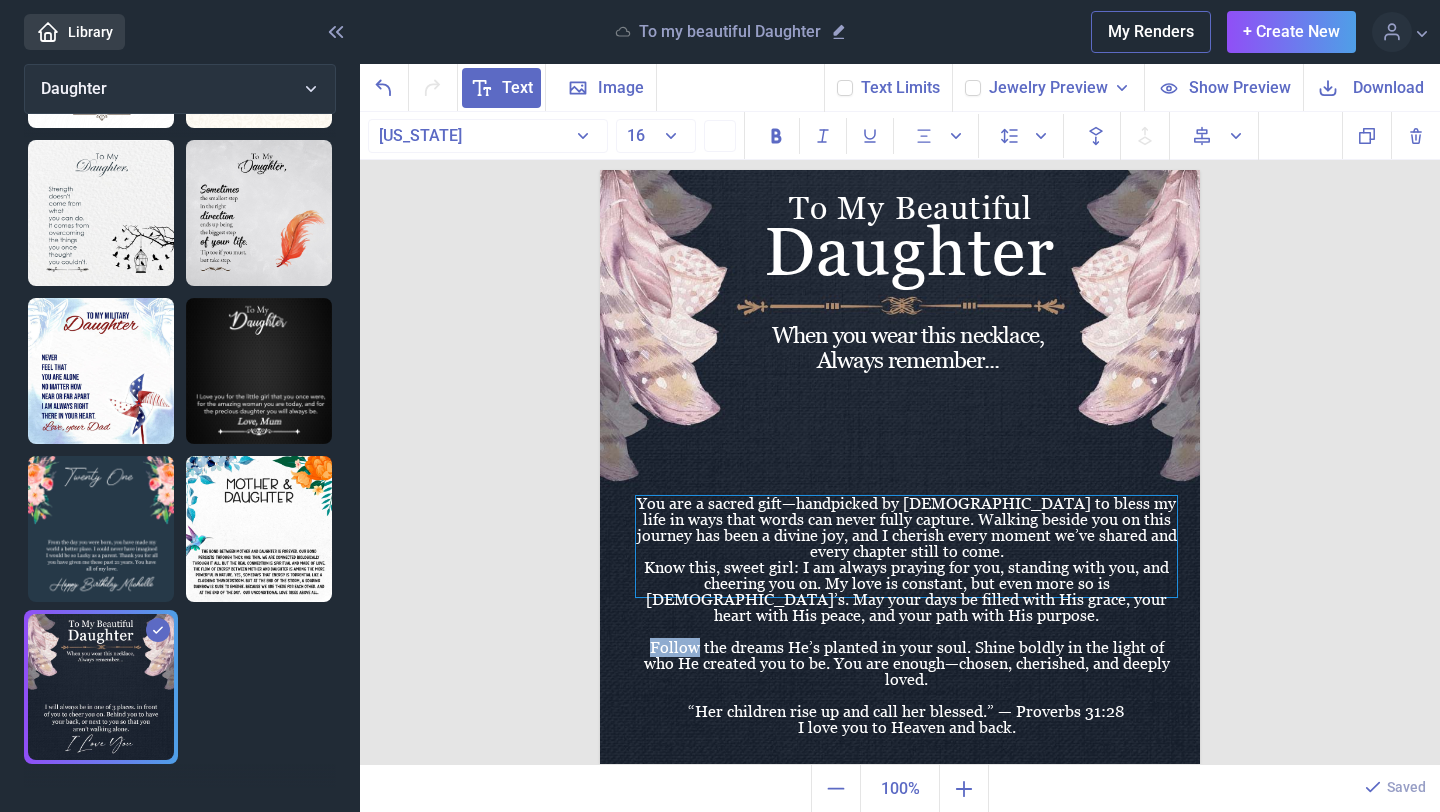 click on "Follow the dreams He’s planted in your soul. Shine boldly in the light of who He created you to be. You are enough—chosen, cherished, and deeply loved." at bounding box center [906, 664] 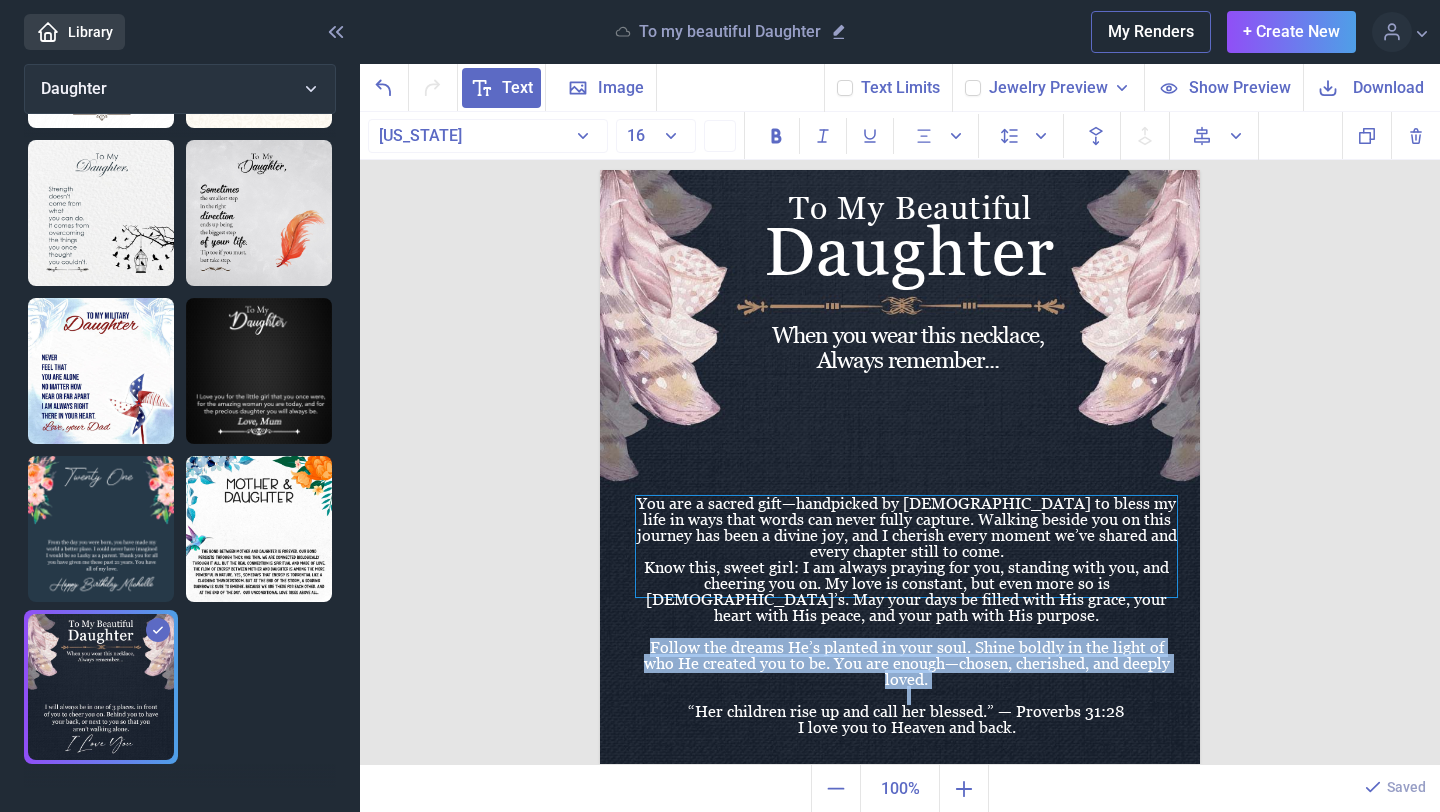 click on "Follow the dreams He’s planted in your soul. Shine boldly in the light of who He created you to be. You are enough—chosen, cherished, and deeply loved." at bounding box center [906, 664] 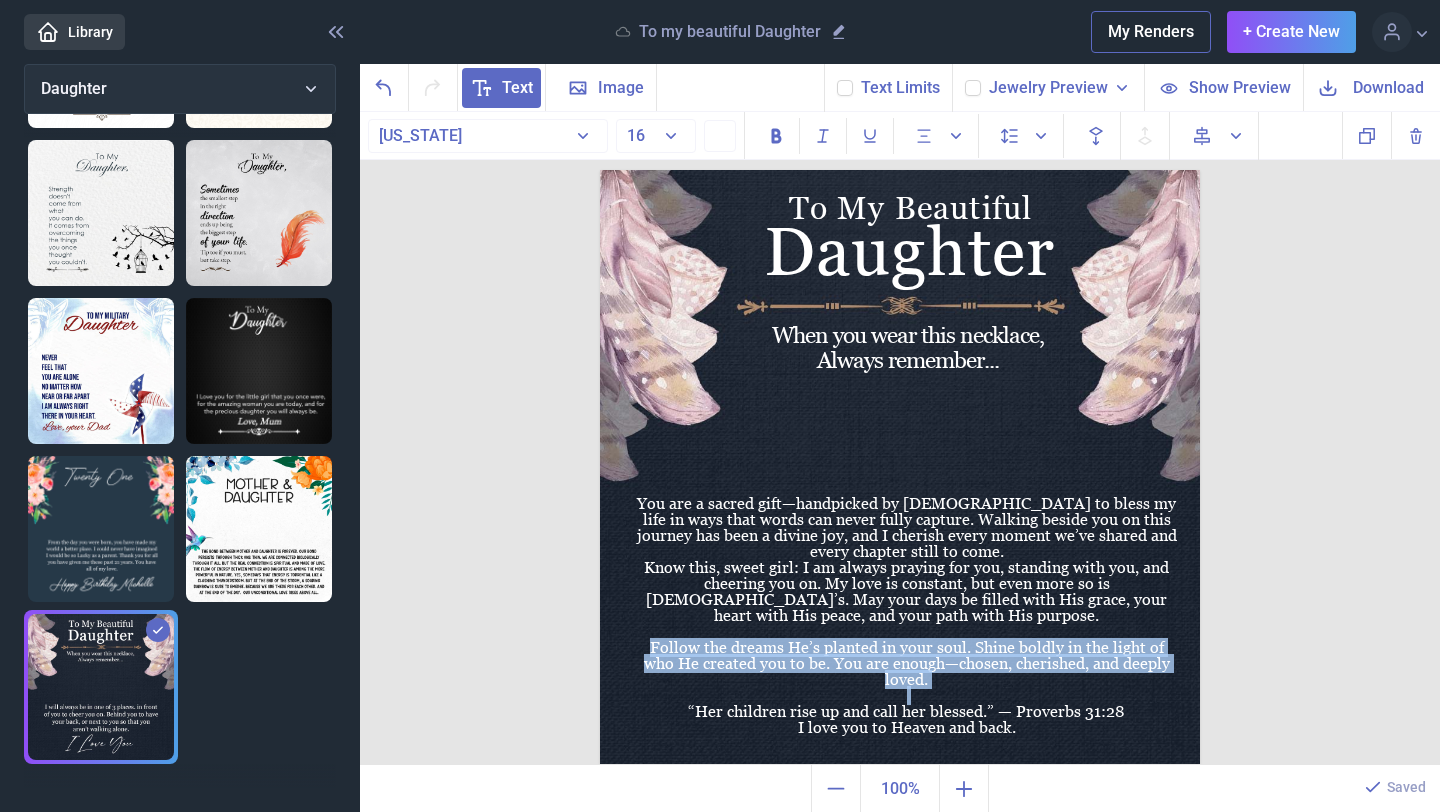 click at bounding box center (900, 470) 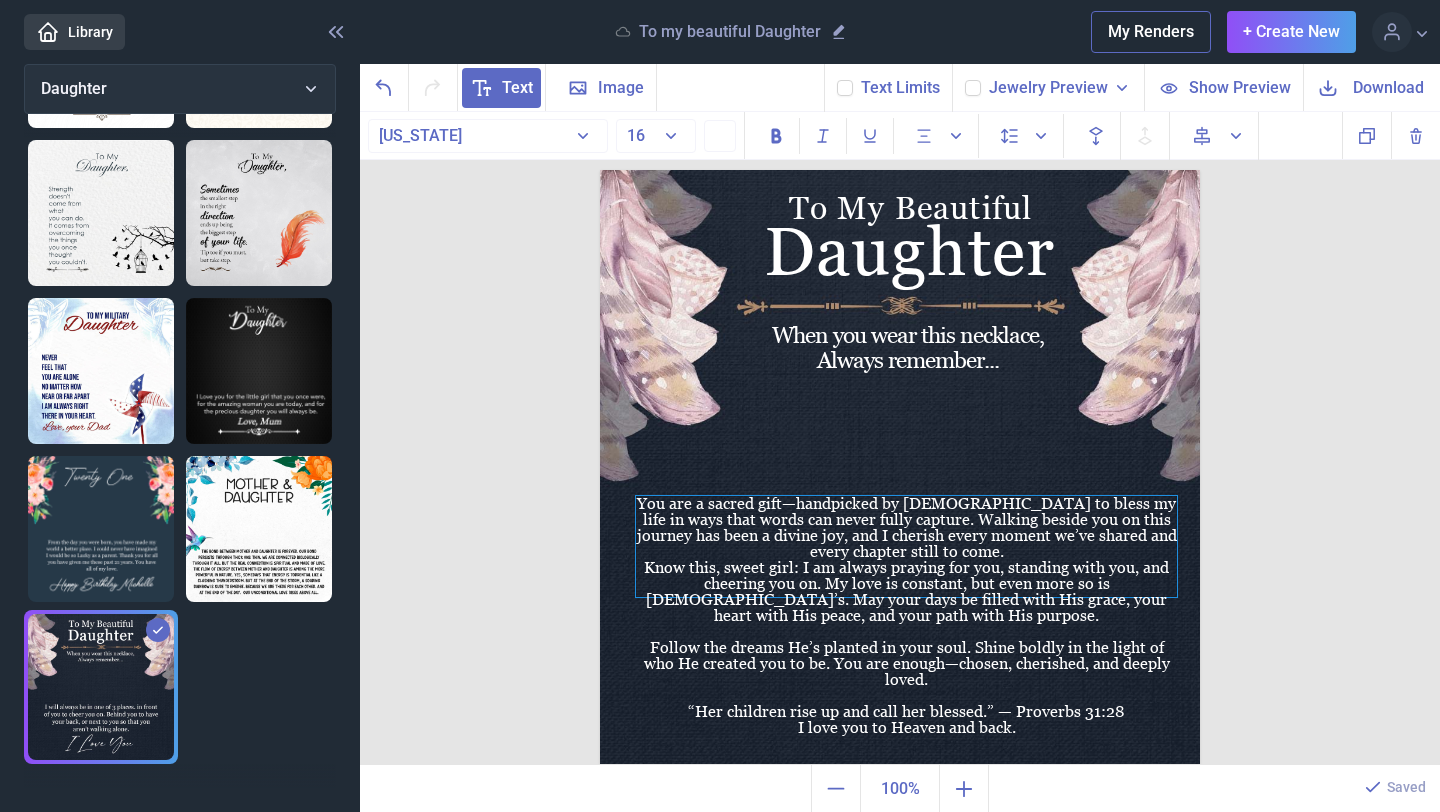 click at bounding box center [906, 632] 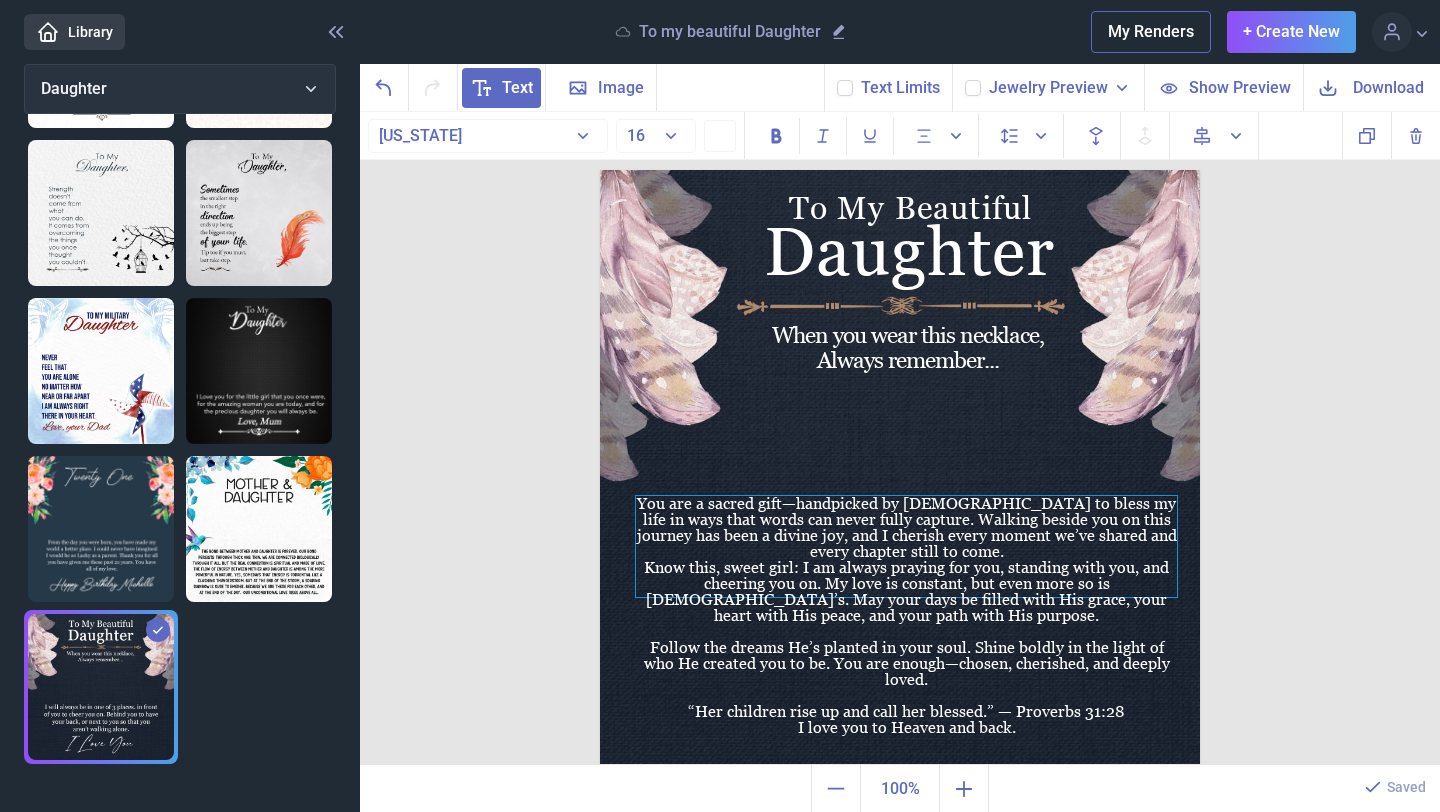 click on "Follow the dreams He’s planted in your soul. Shine boldly in the light of who He created you to be. You are enough—chosen, cherished, and deeply loved." at bounding box center [906, 664] 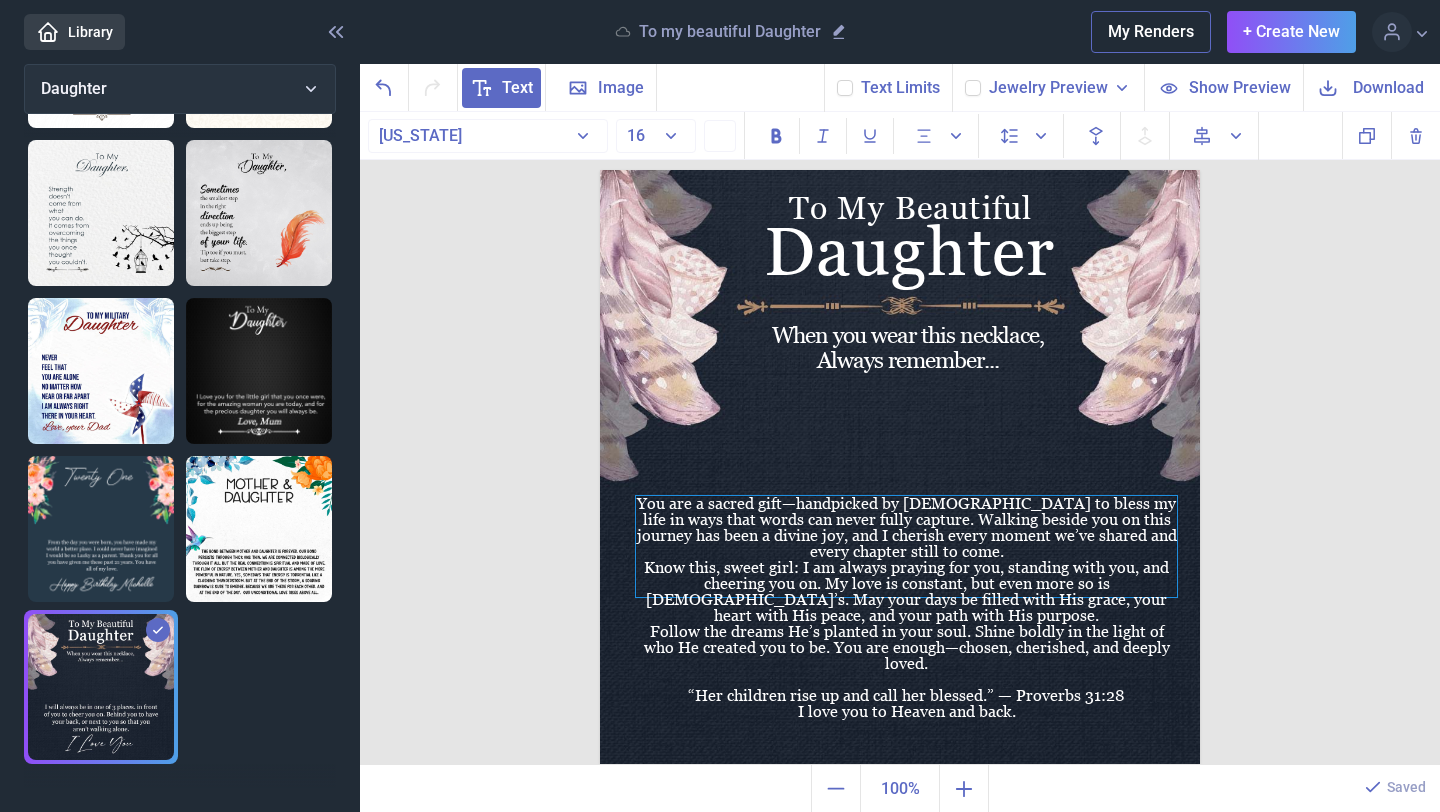 click on "“Her children rise up and call her blessed.” — Proverbs 31:28" at bounding box center (906, 696) 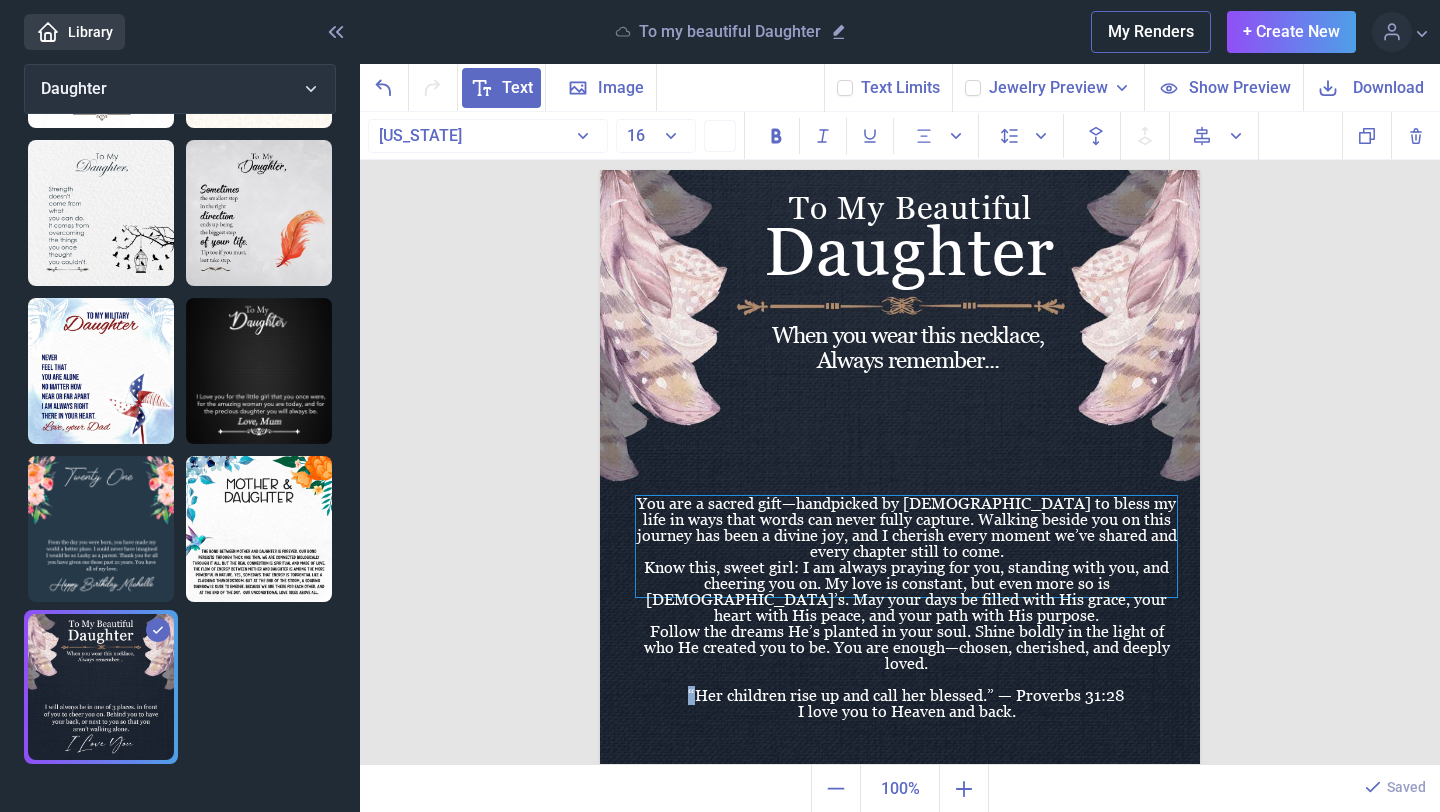 click on "“Her children rise up and call her blessed.” — Proverbs 31:28" at bounding box center (906, 696) 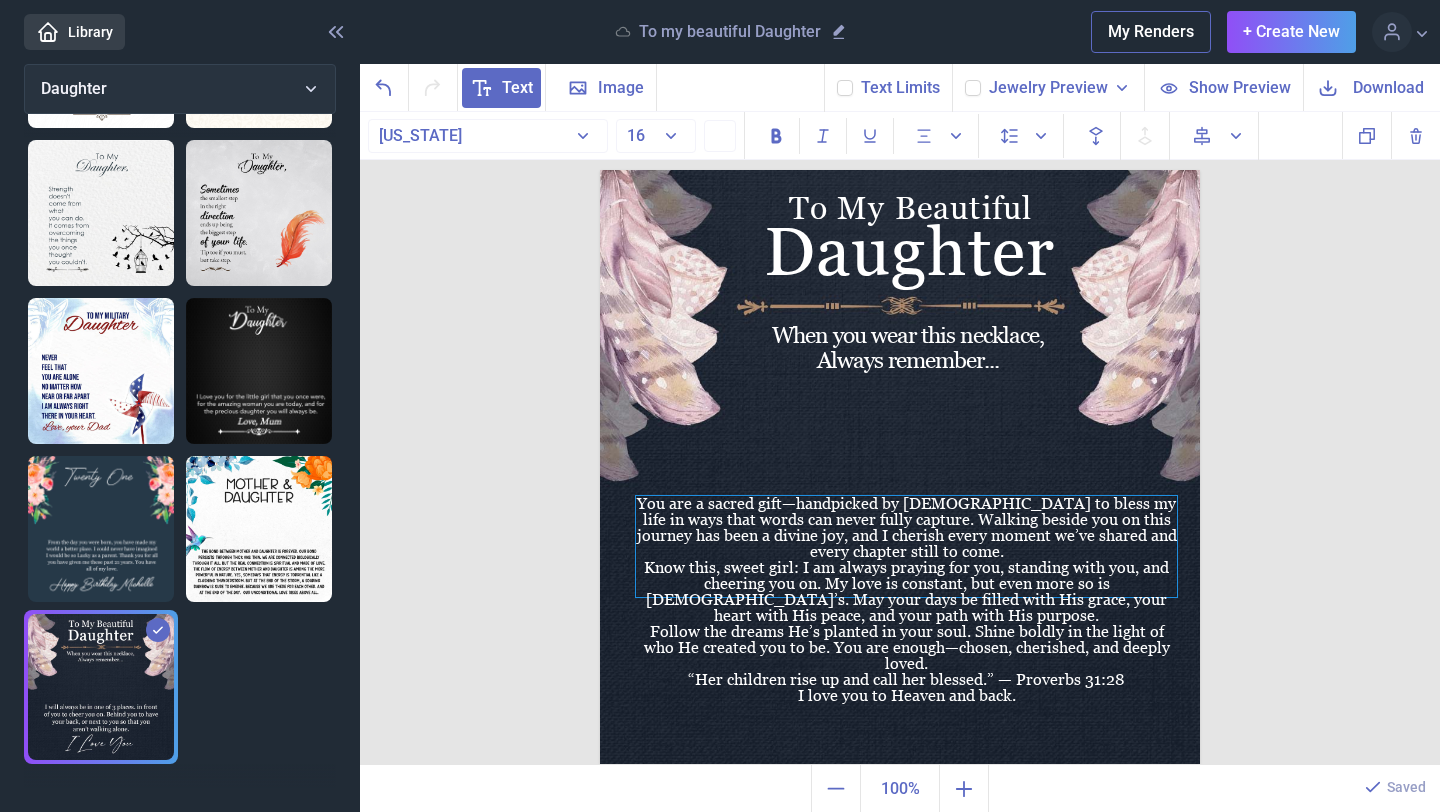 click at bounding box center [900, 470] 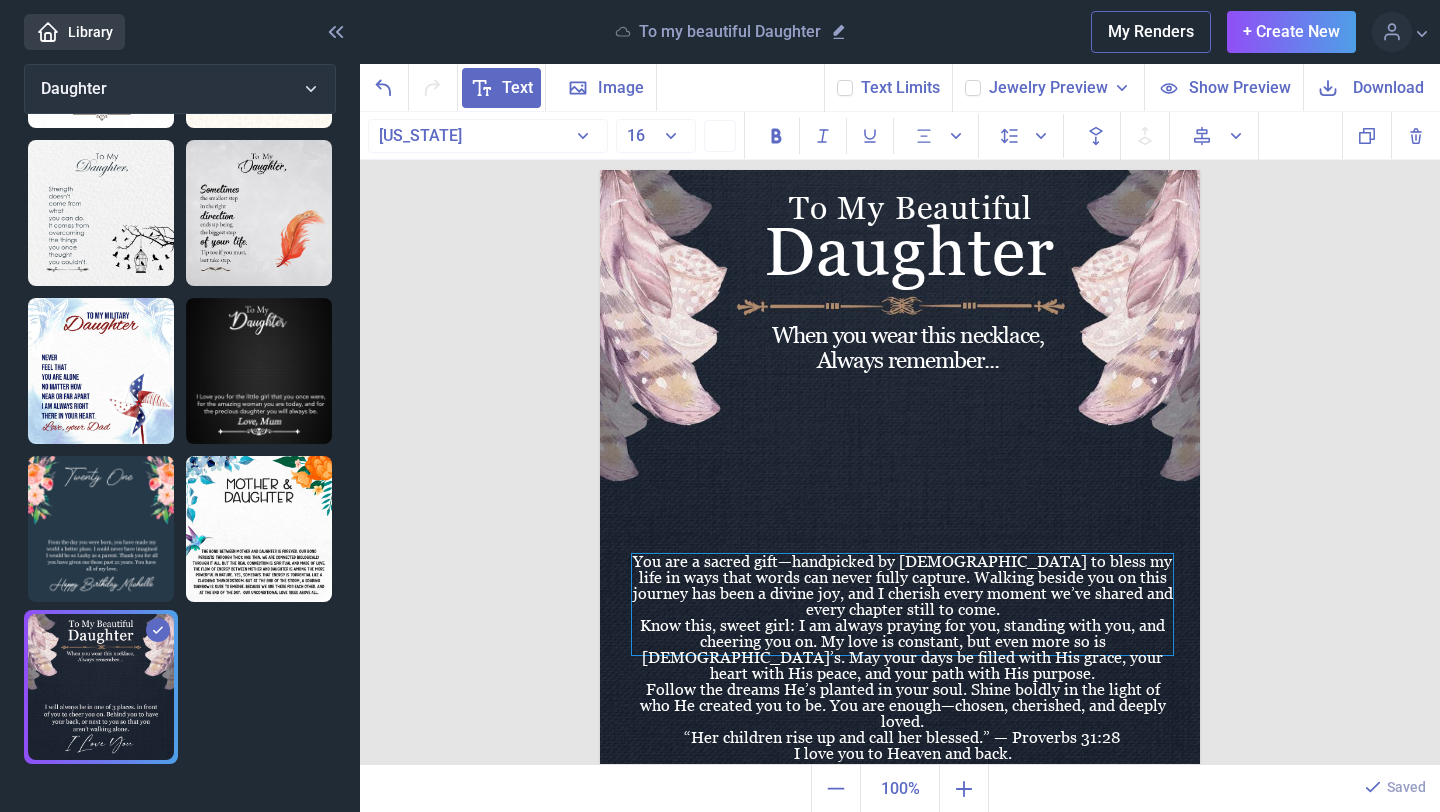drag, startPoint x: 919, startPoint y: 591, endPoint x: 914, endPoint y: 649, distance: 58.21512 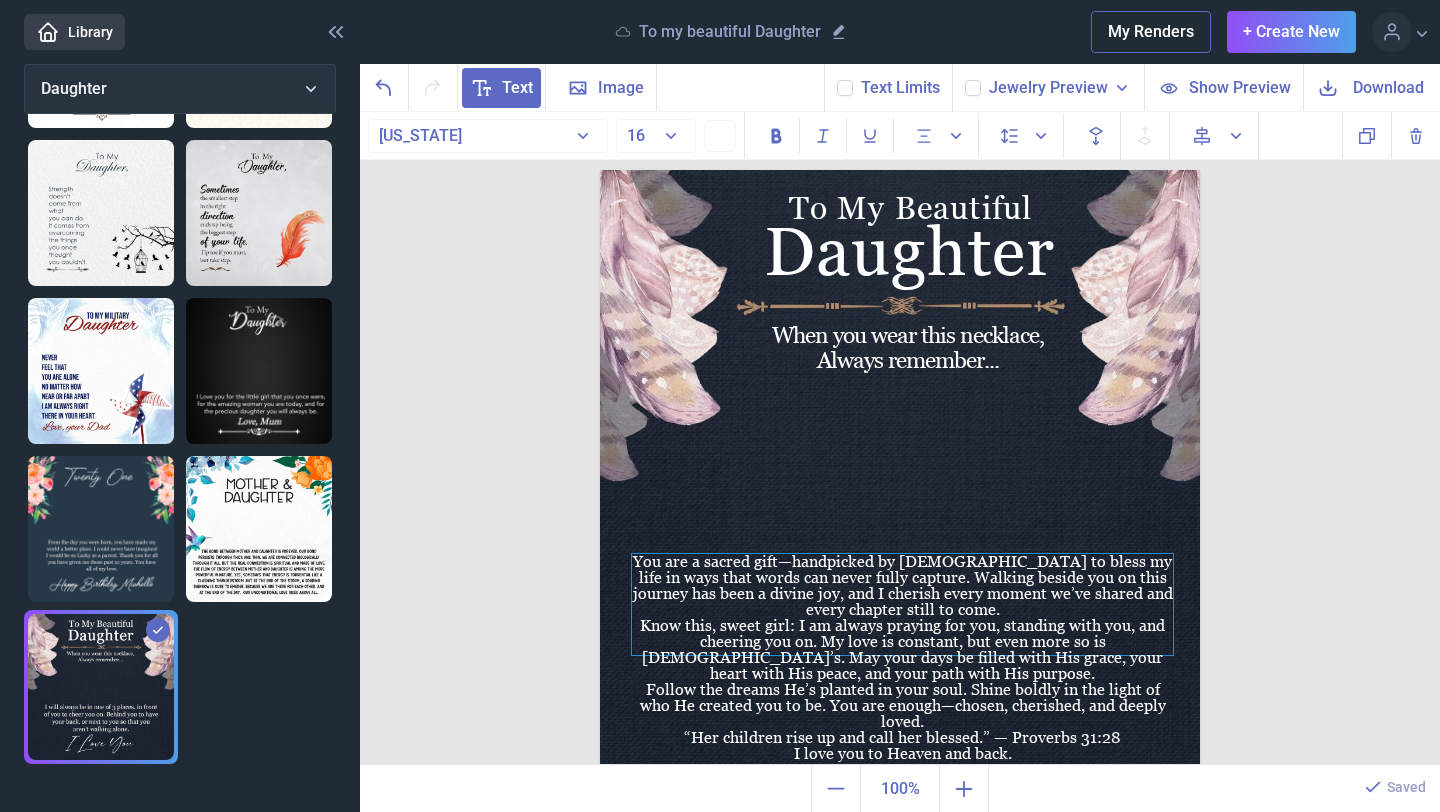 click on "Know this, sweet girl: I am always praying for you, standing with you, and cheering you on. My love is constant, but even more so is [DEMOGRAPHIC_DATA]’s. May your days be filled with His grace, your heart with His peace, and your path with His purpose." at bounding box center [902, 649] 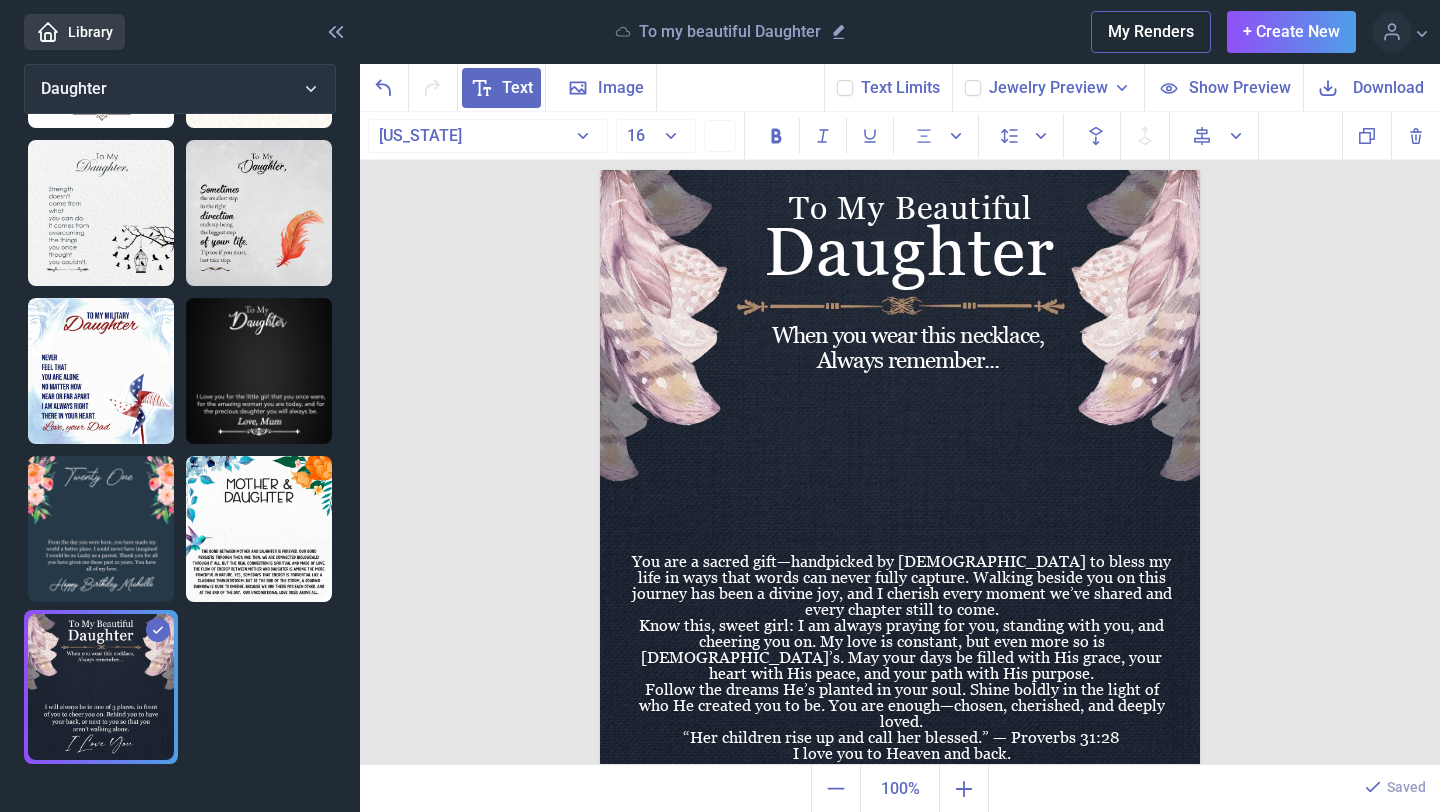 click on "To My Beautiful       Daughter       When you wear this necklace, Always remember...       You are a sacred gift—handpicked by [DEMOGRAPHIC_DATA] to bless my life in ways that words can never fully capture. Walking beside you on this journey has been a divine joy, and I cherish every moment we’ve shared and every chapter still to come. Know this, sweet girl: I am always praying for you, standing with you, and cheering you on. My love is constant, but even more so is [DEMOGRAPHIC_DATA]’s. May your days be filled with His grace, your heart with His peace, and your path with His purpose. Follow the dreams He’s planted in your soul. Shine boldly in the light of who He created you to be. You are enough—chosen, cherished, and deeply loved. “Her children rise up and call her blessed.” — Proverbs 31:28 I love you to Heaven and back.           Duplicate     Delete       Backwards   >   Forward" at bounding box center (900, 439) 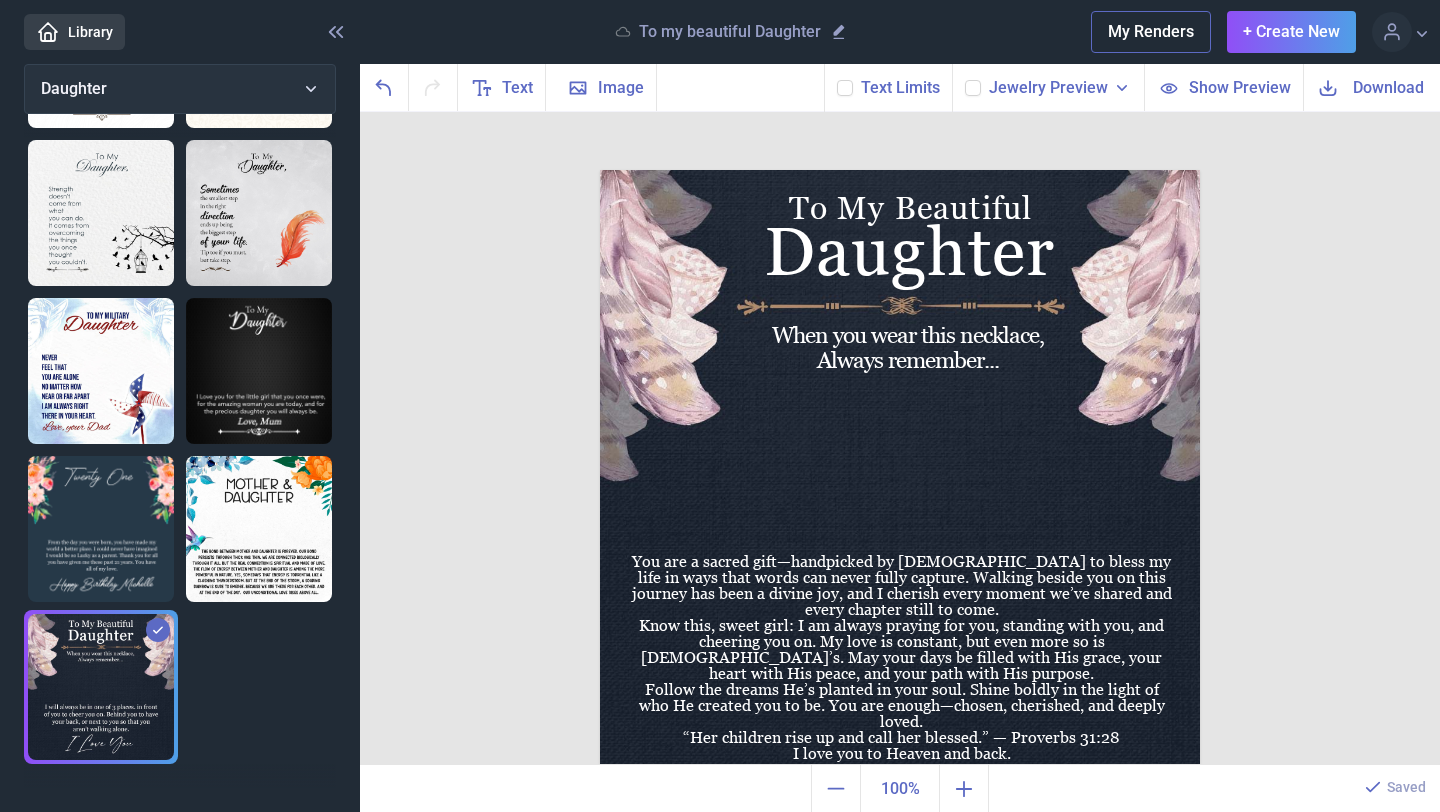 click on "Download" at bounding box center [1388, 87] 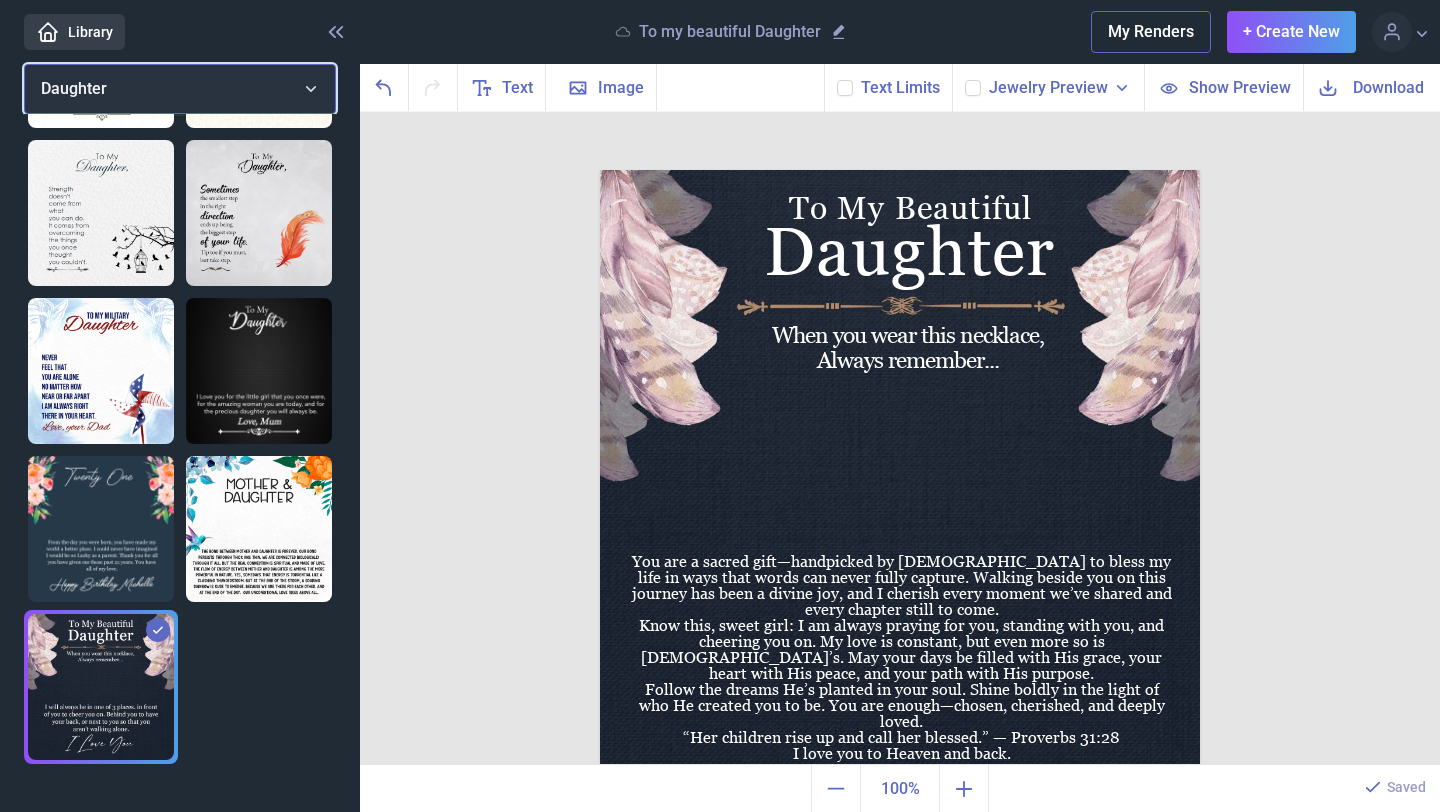 click on "Daughter" at bounding box center [180, 89] 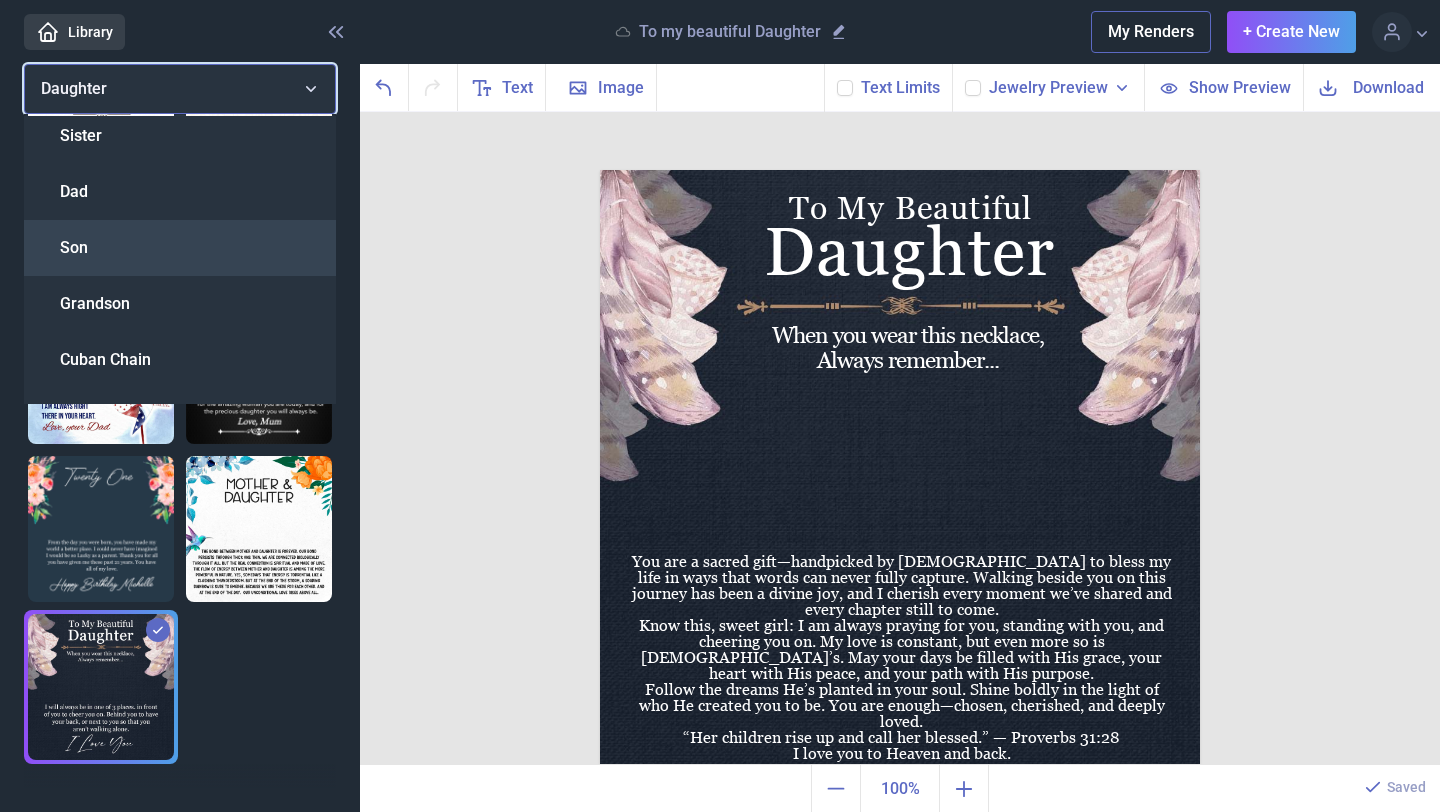 scroll, scrollTop: 576, scrollLeft: 0, axis: vertical 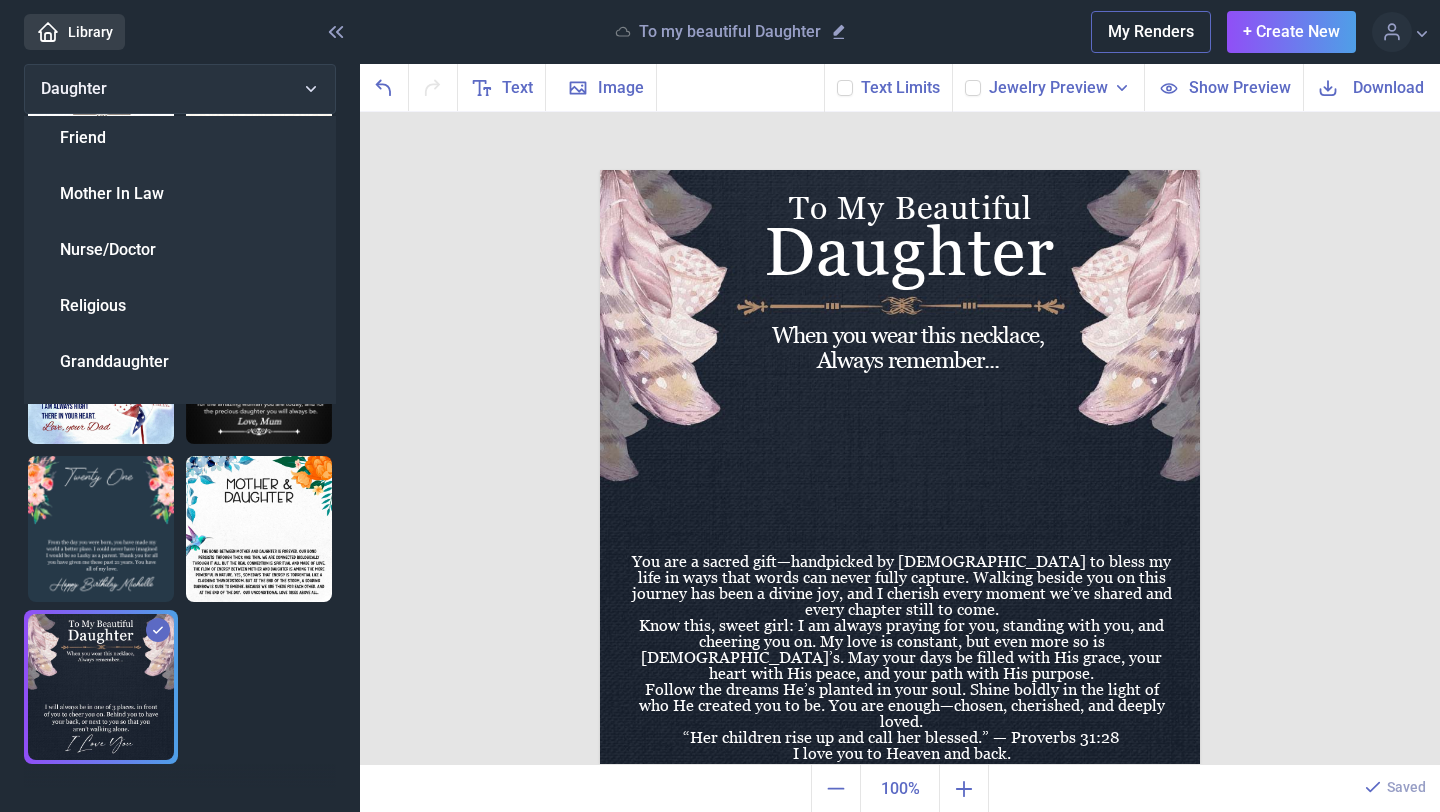 click on "Grandson" at bounding box center [95, 698] 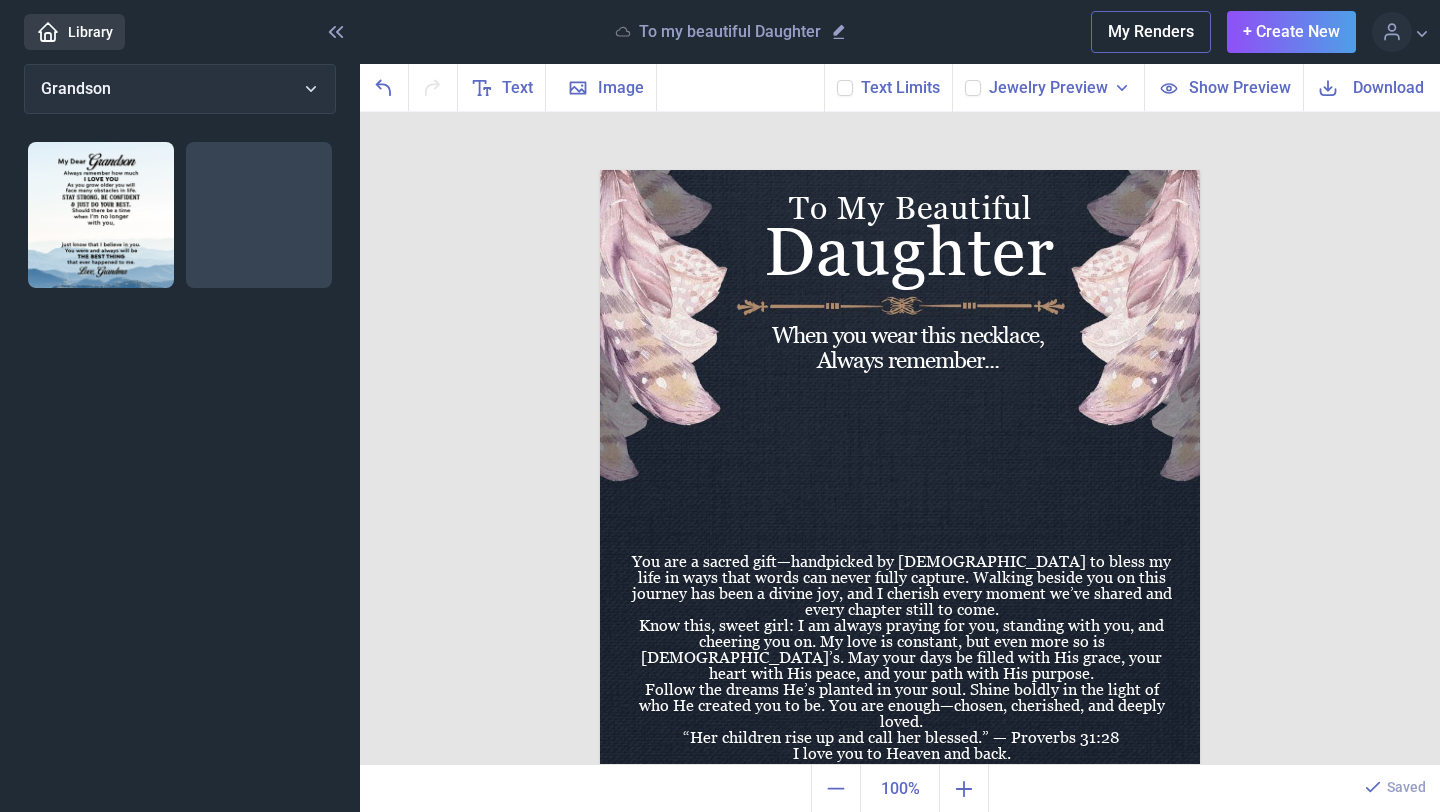 scroll, scrollTop: 0, scrollLeft: 0, axis: both 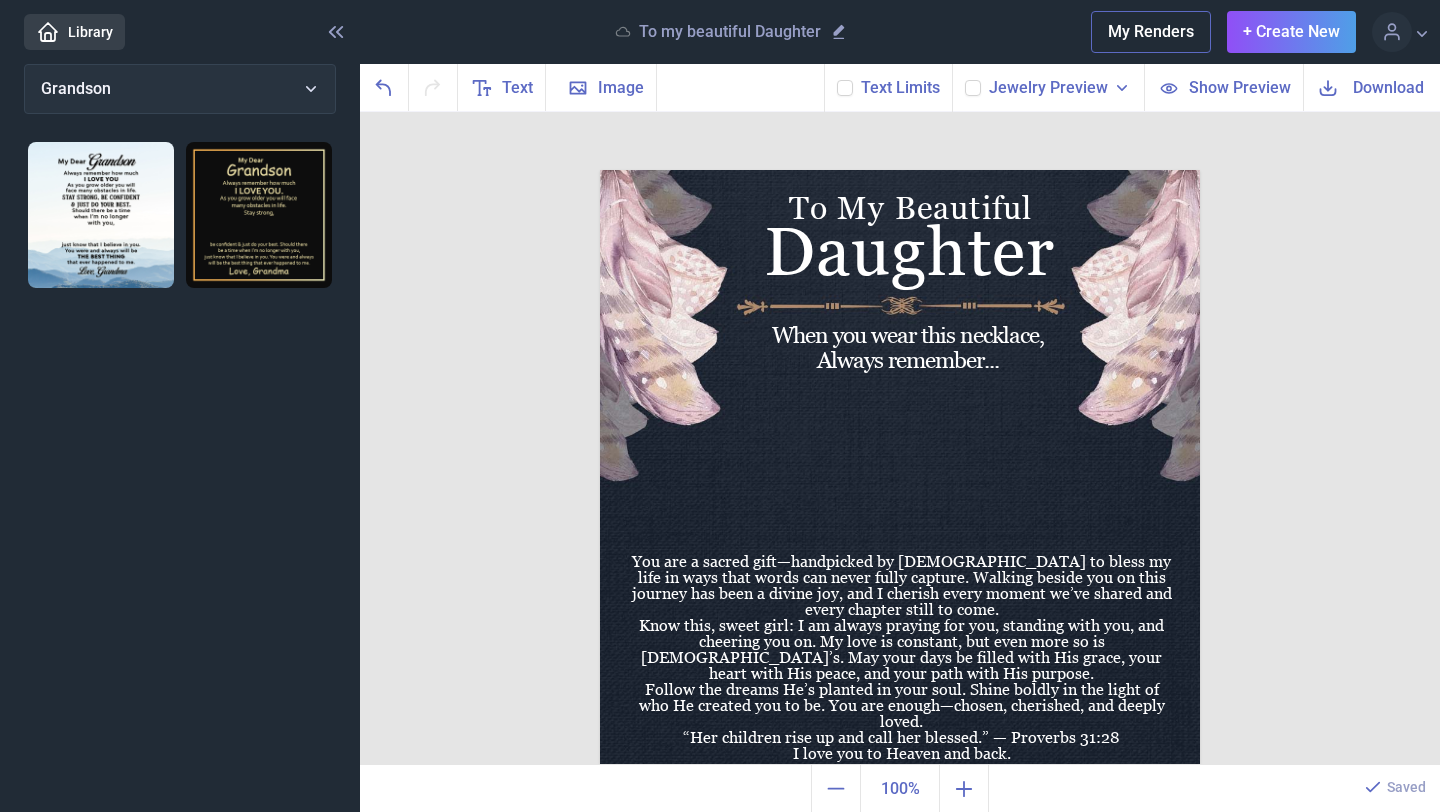 click at bounding box center (101, 215) 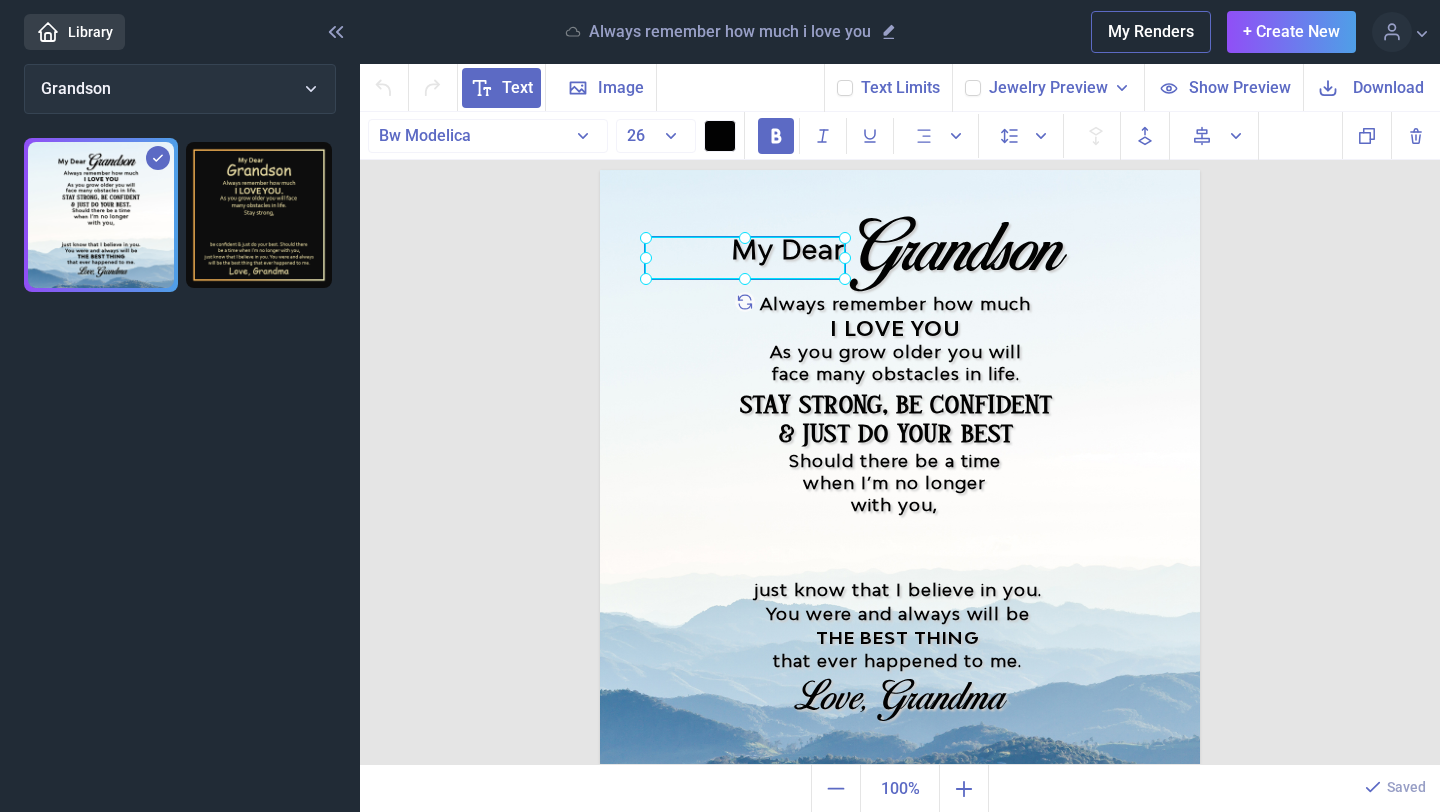 click on "My Dear" at bounding box center (600, 170) 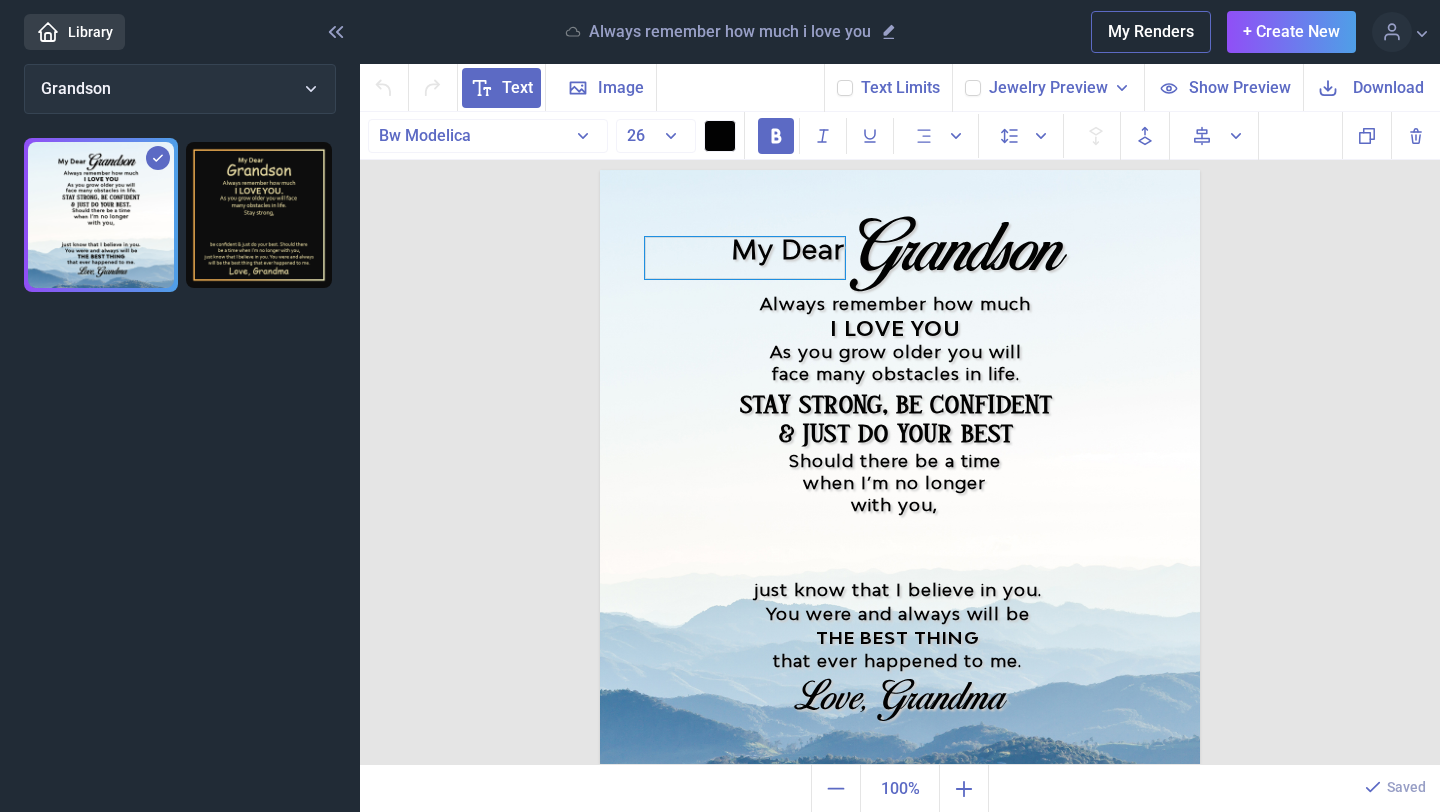 click on "My Dear" at bounding box center [745, 258] 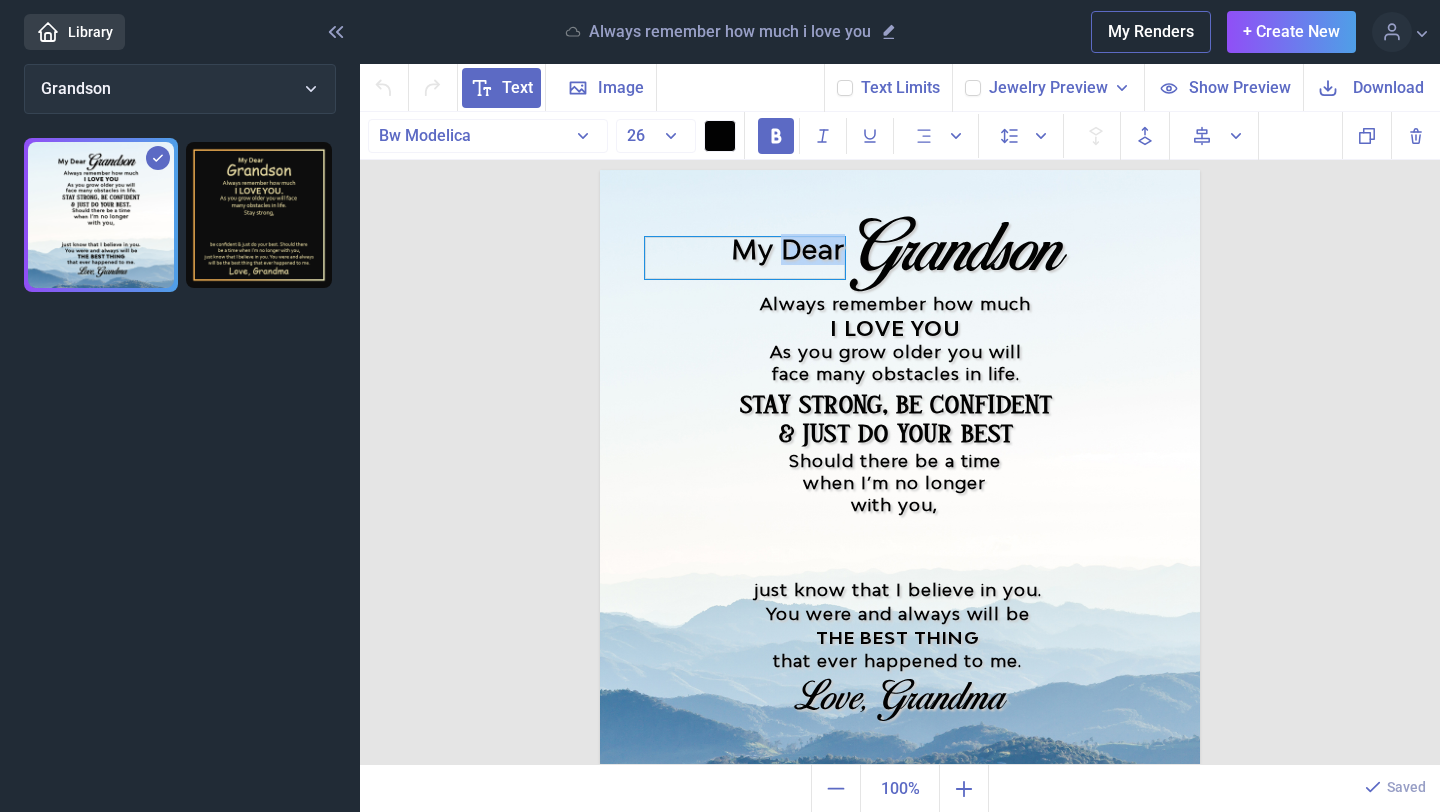 click on "My Dear" at bounding box center [745, 258] 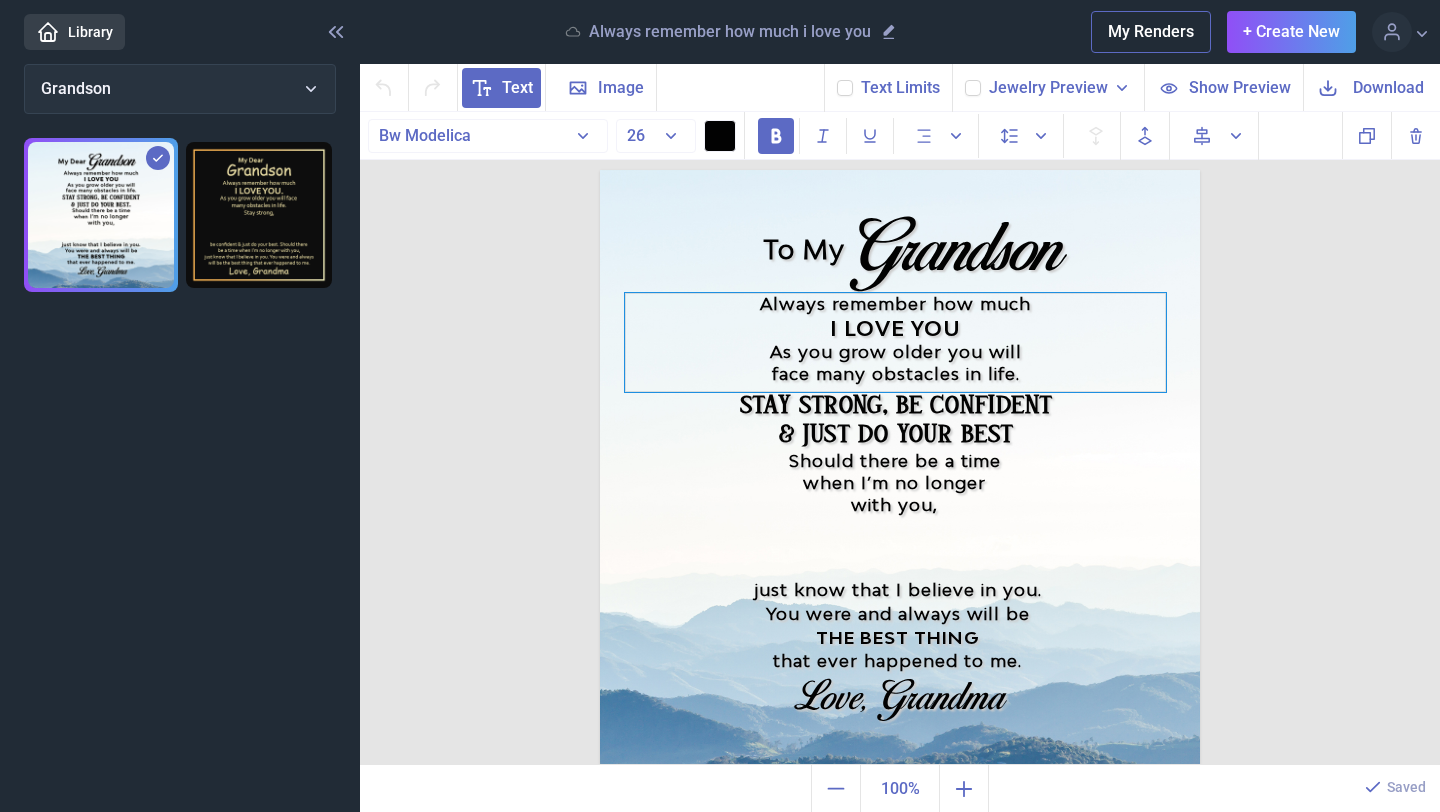 click on "Always remember how much I LOVE YOU As you grow older you will face many obstacles in life." at bounding box center [900, 170] 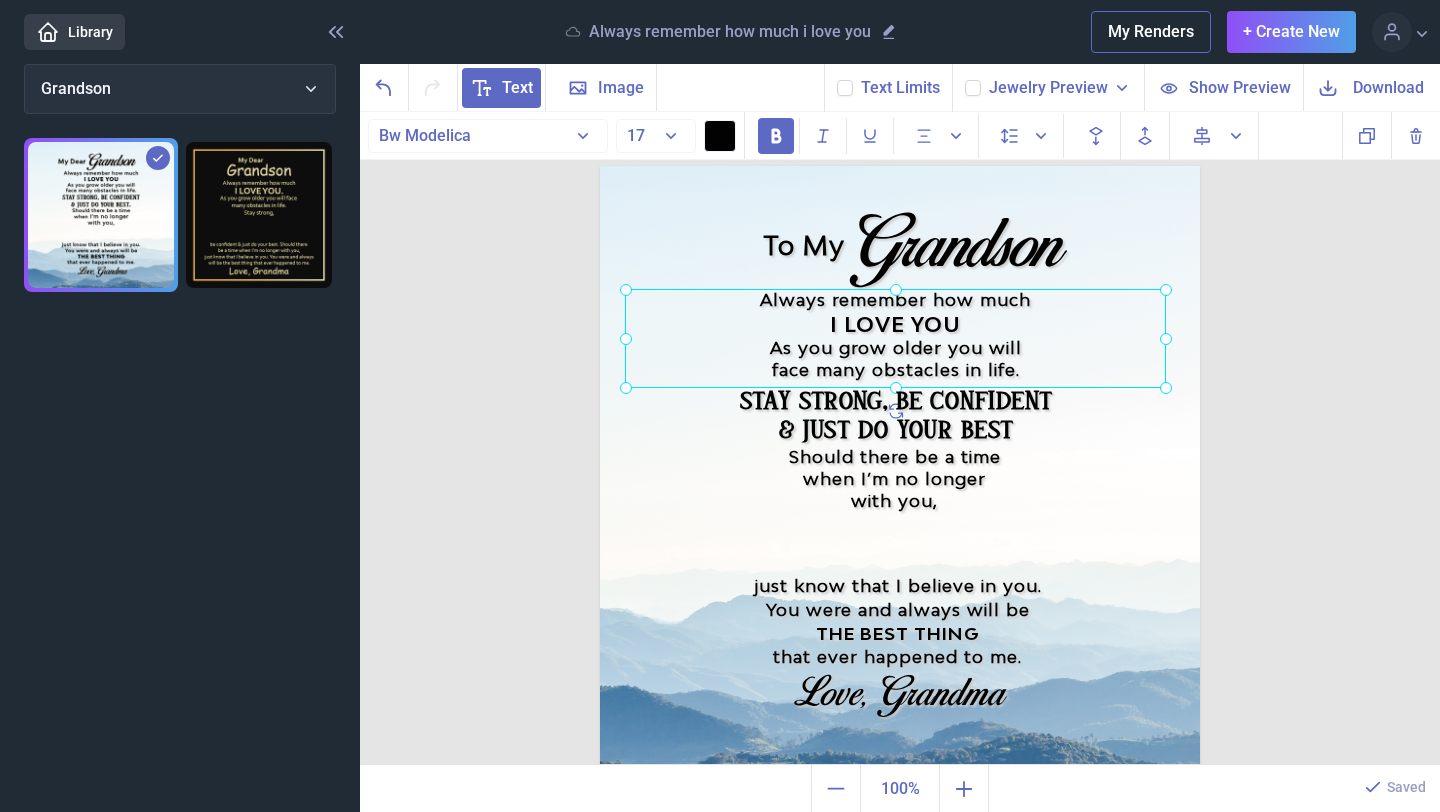 scroll, scrollTop: 14, scrollLeft: 0, axis: vertical 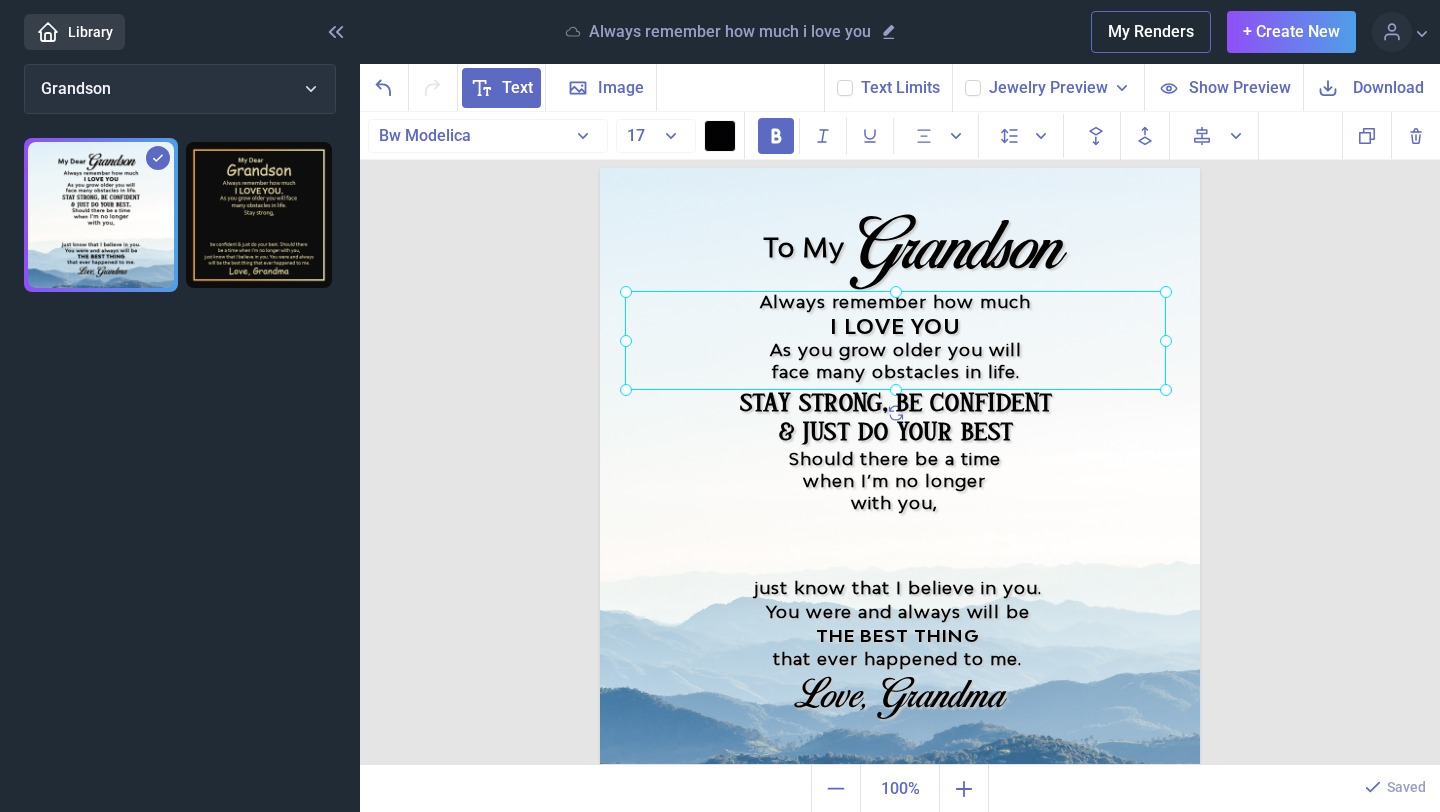 click at bounding box center (895, 340) 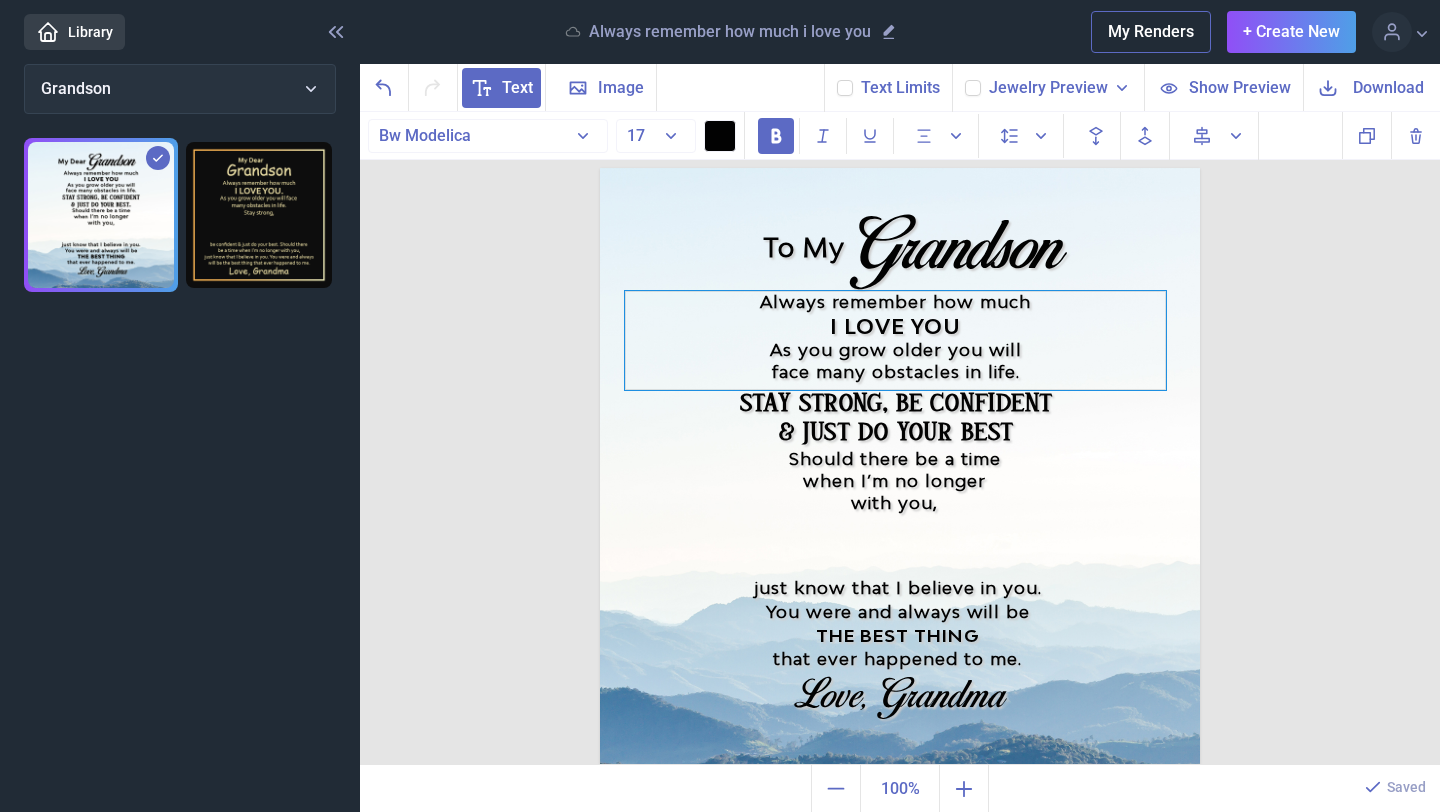 click on "Always remember how much I LOVE YOU As you grow older you will face many obstacles in life." at bounding box center (895, 340) 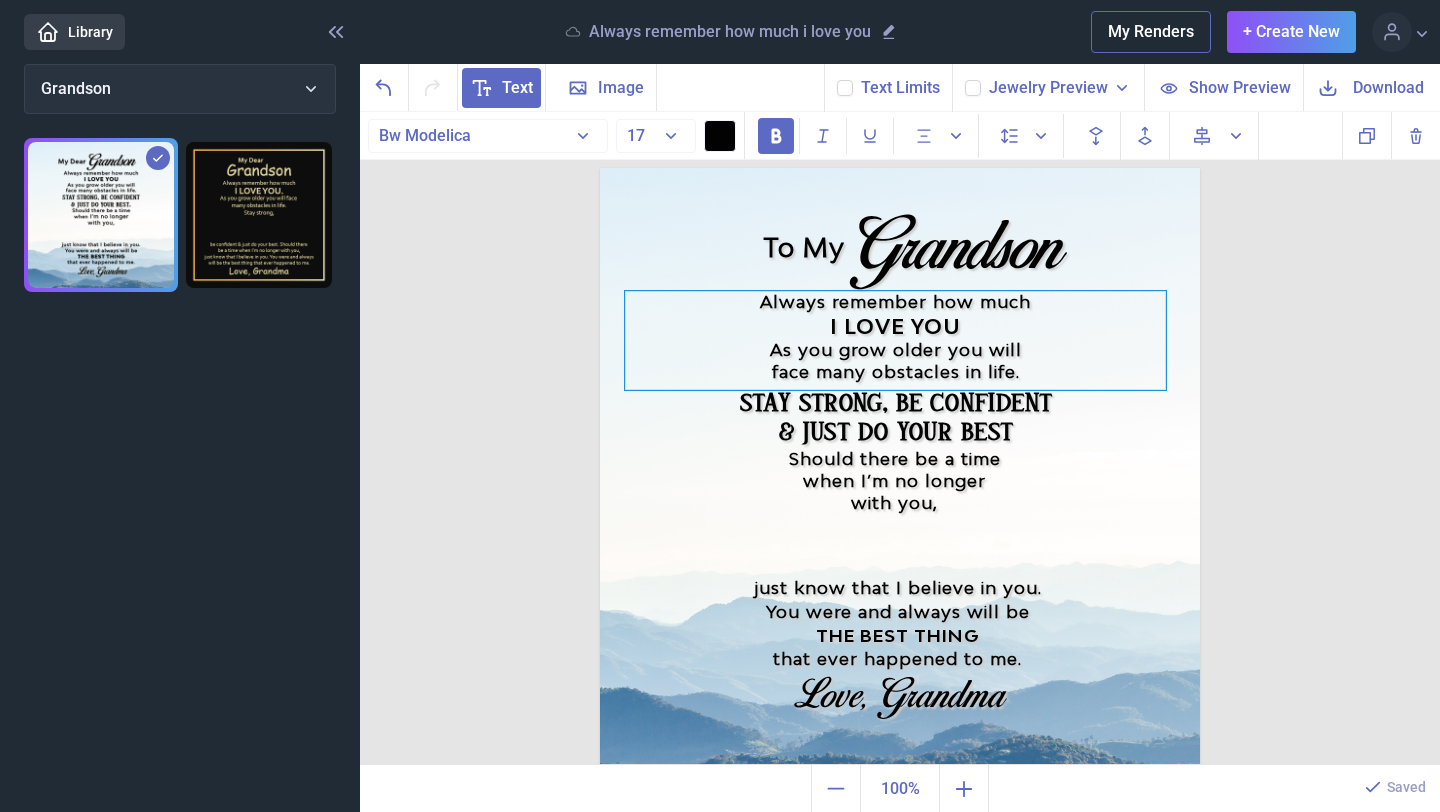 type 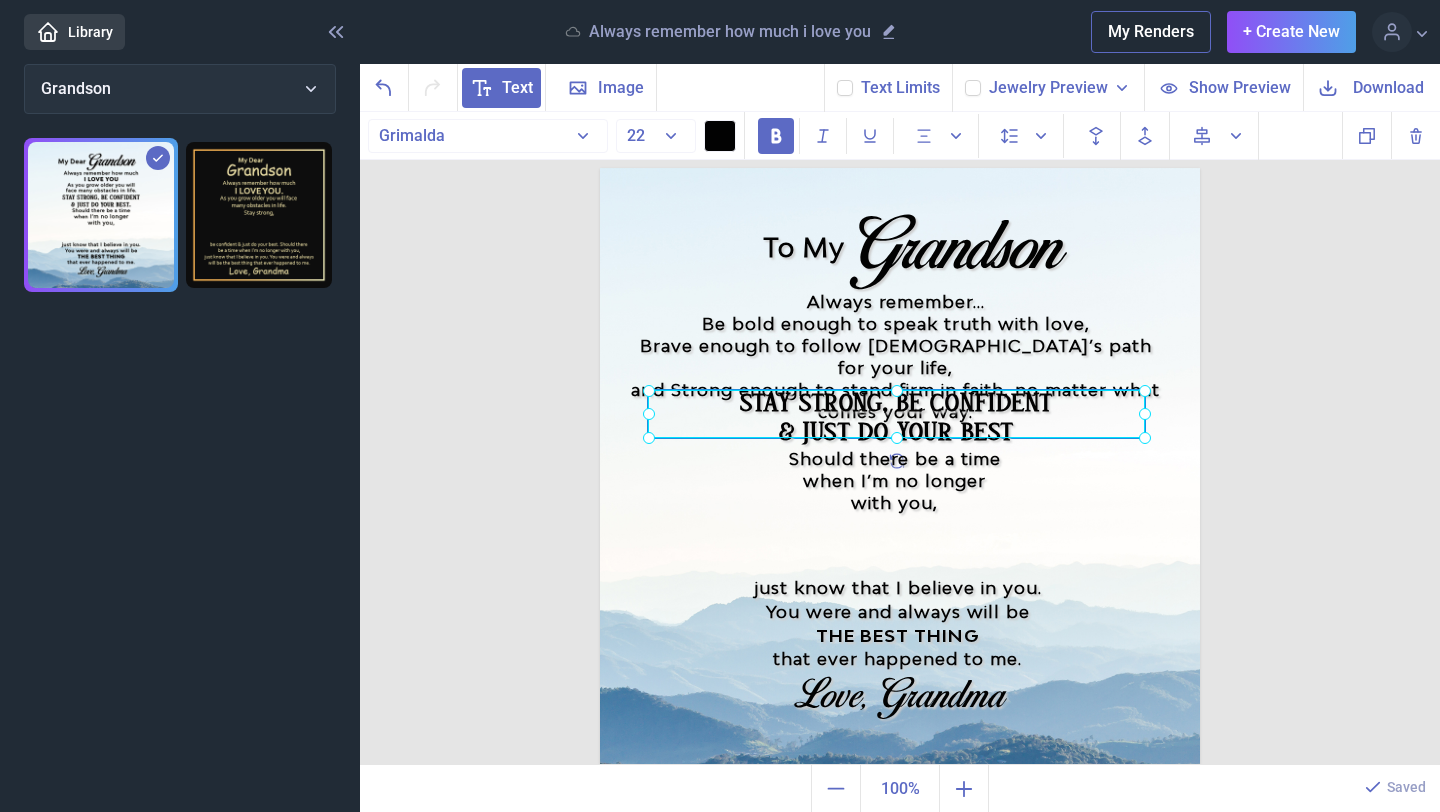 click on "STAY STRONG, BE CONFIDENT  & JUST DO YOUR BEST" at bounding box center [600, 168] 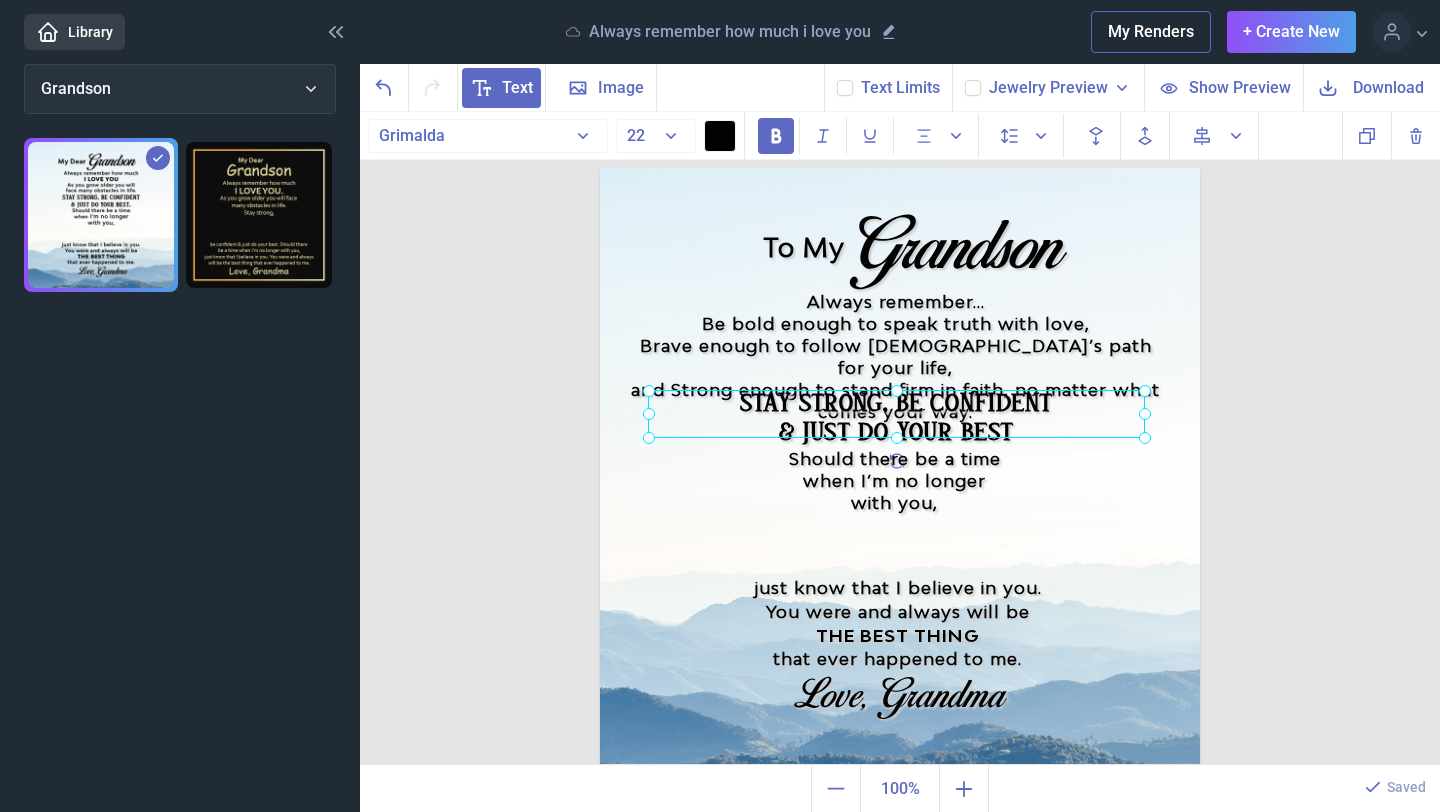click at bounding box center [896, 414] 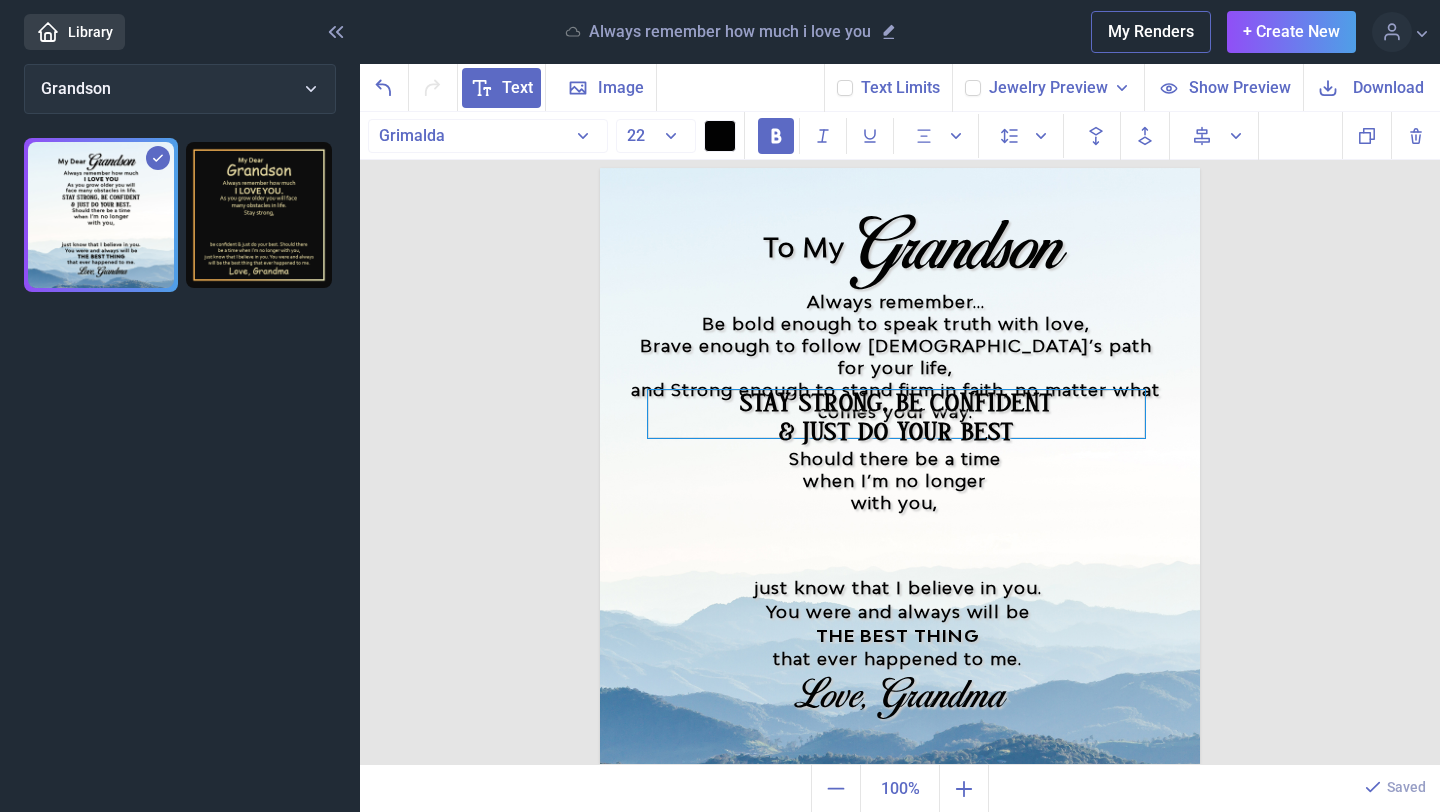click on "STAY STRONG, BE CONFIDENT  & JUST DO YOUR BEST" at bounding box center [896, 414] 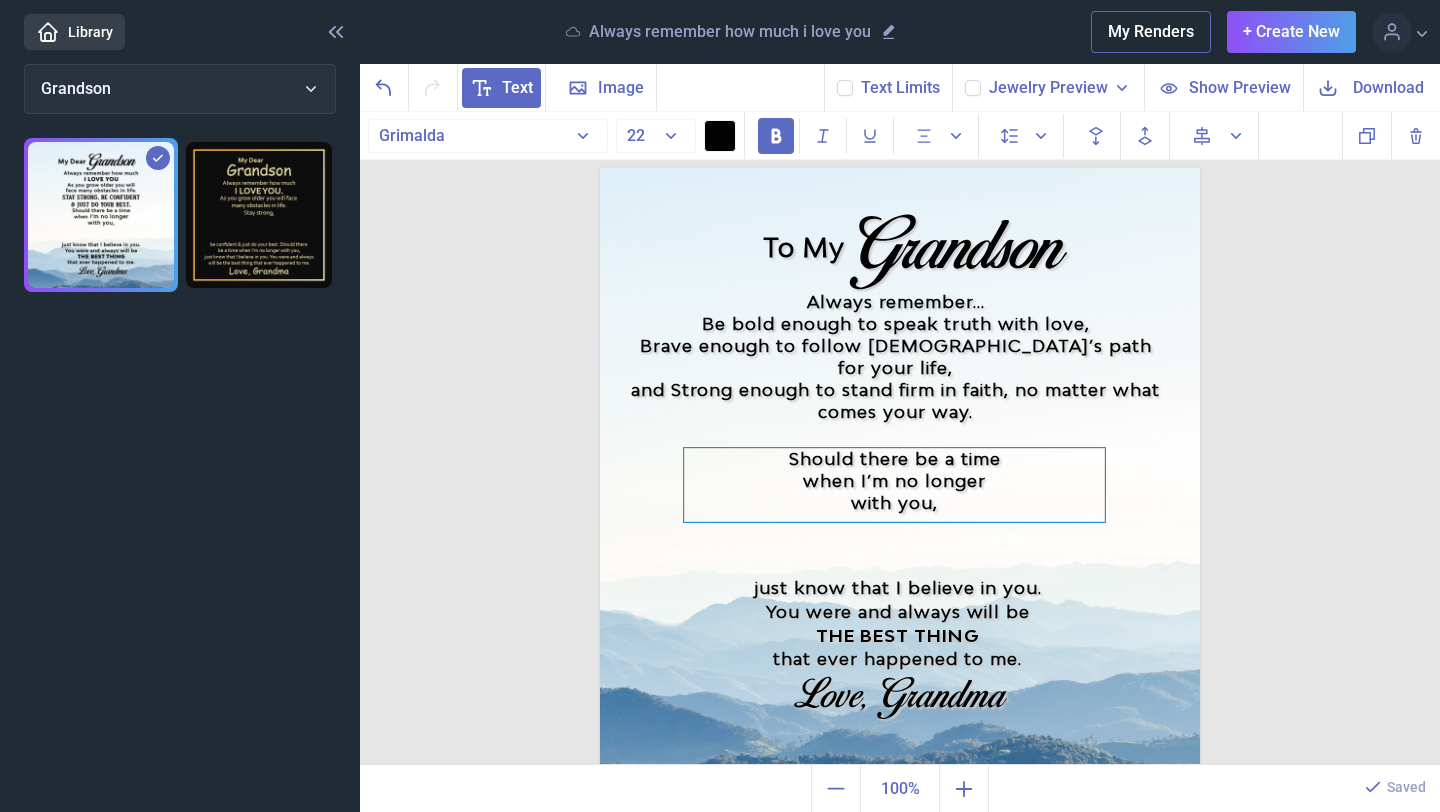 click on "Should there be a time when I’m no longer with you," at bounding box center (900, 168) 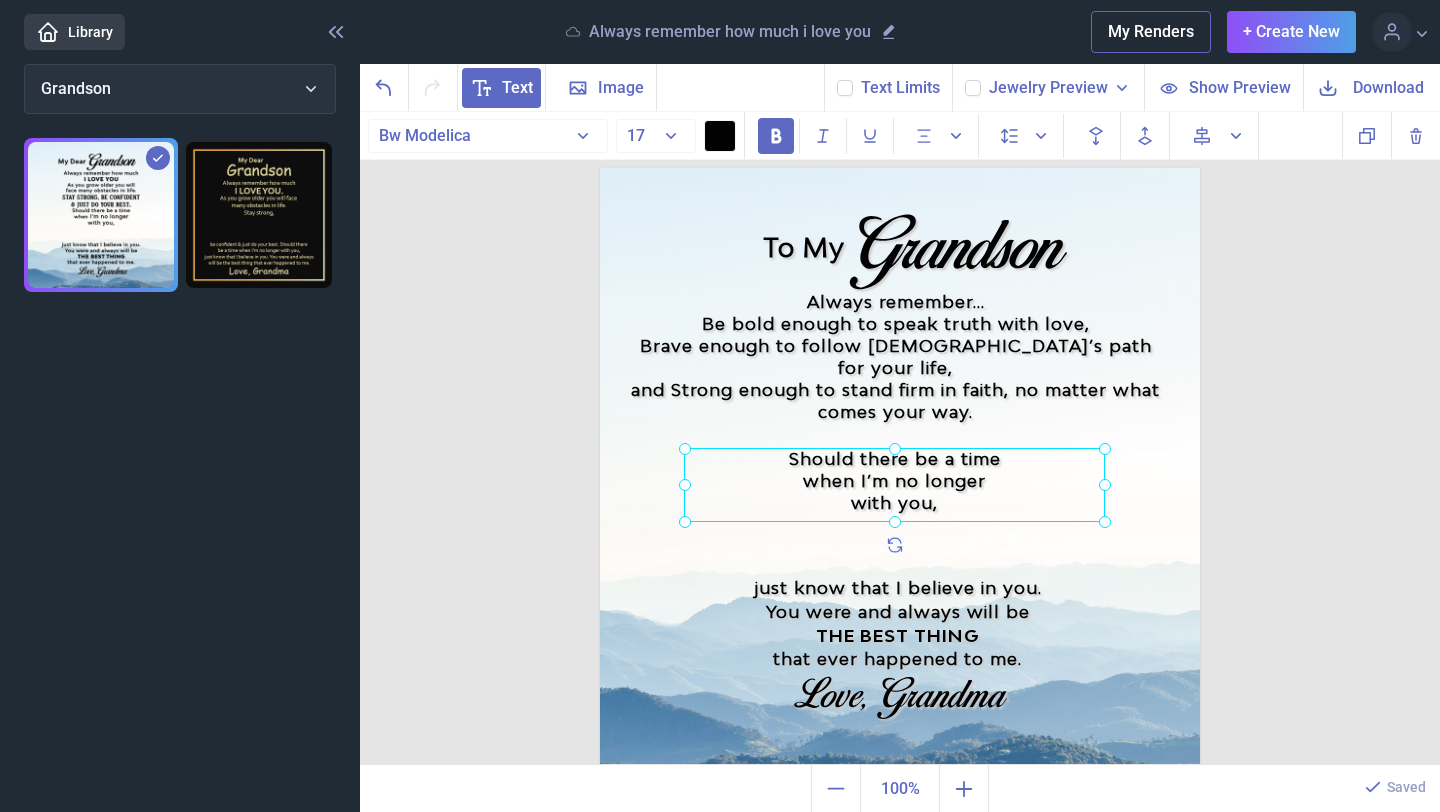 click at bounding box center [894, 485] 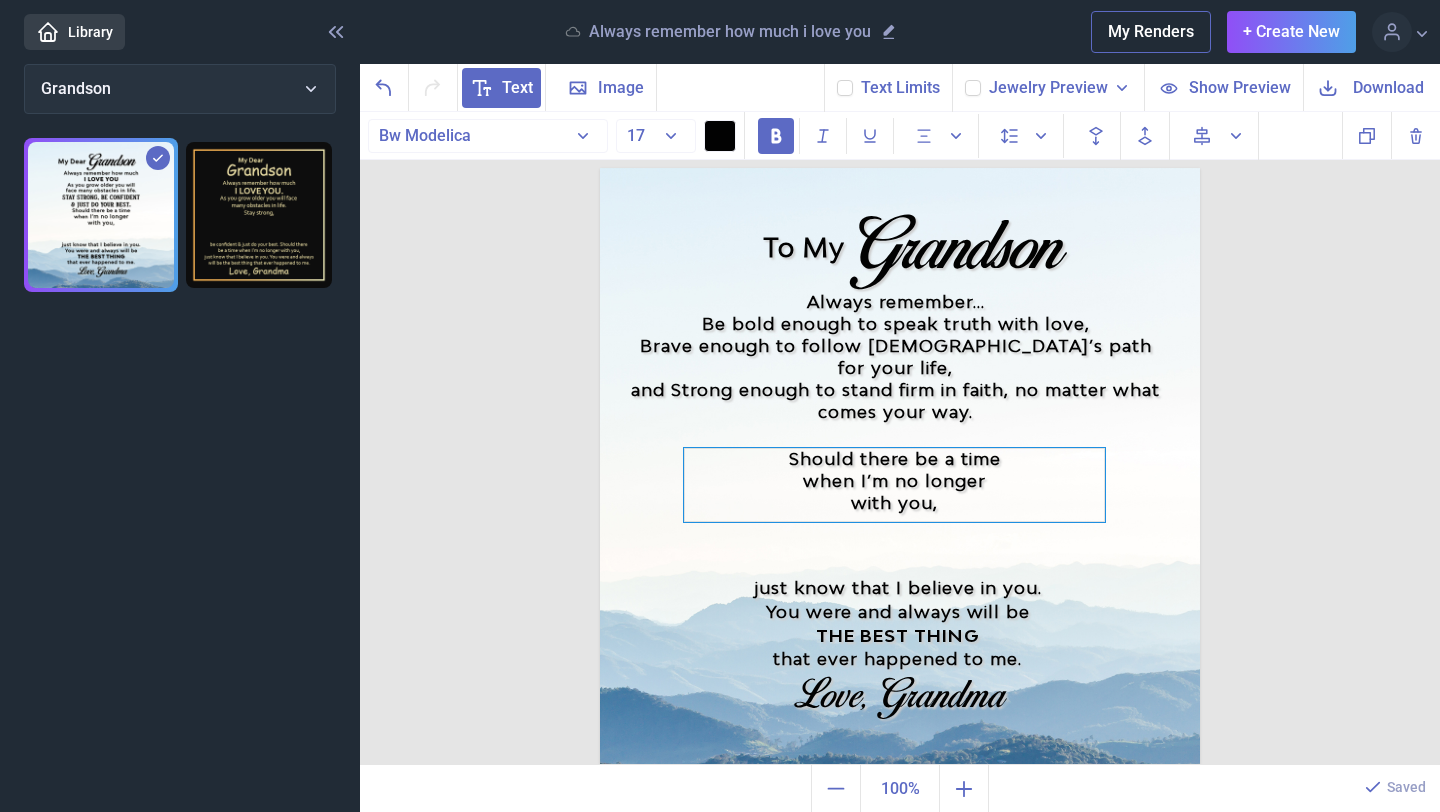 click on "Should there be a time when I’m no longer with you," at bounding box center [894, 485] 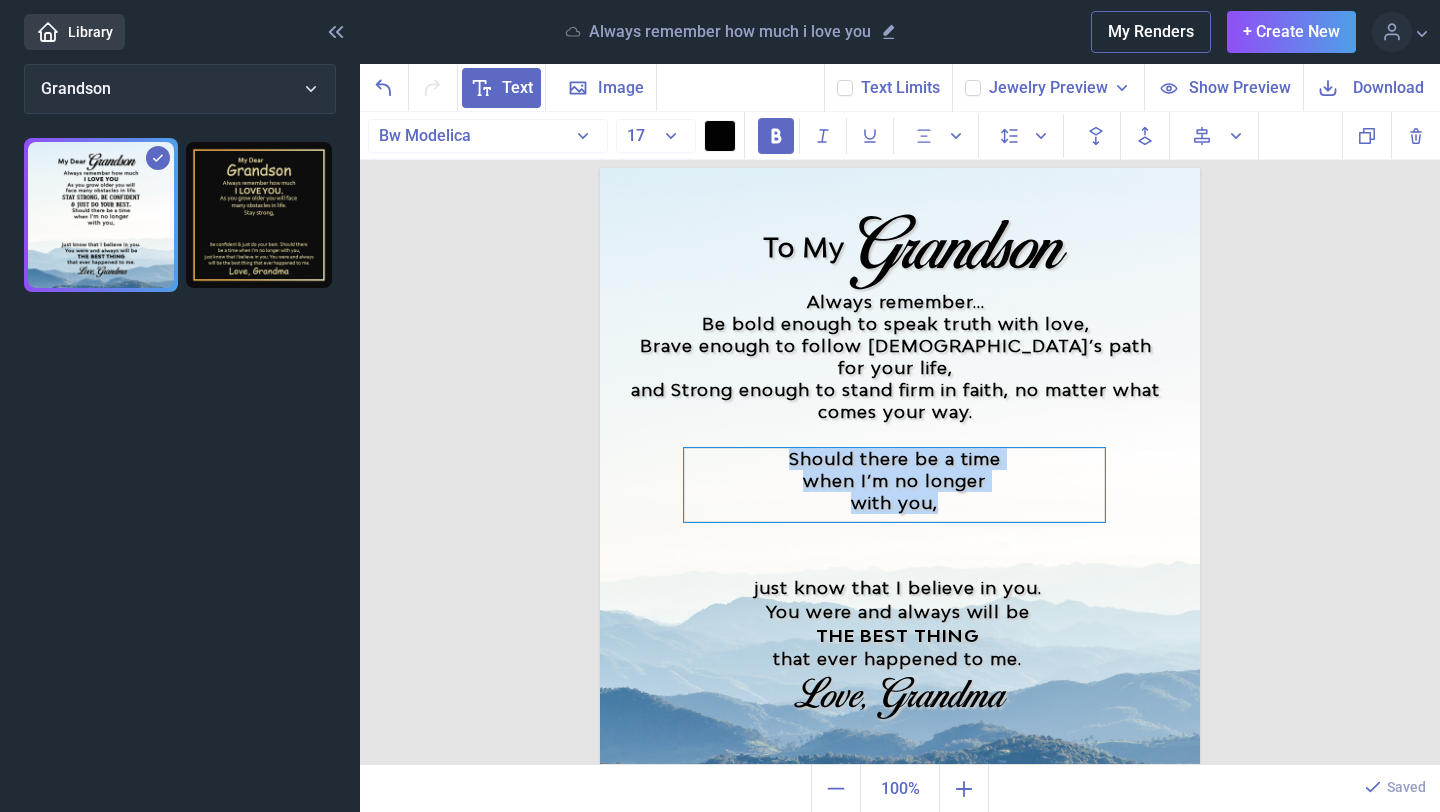 type 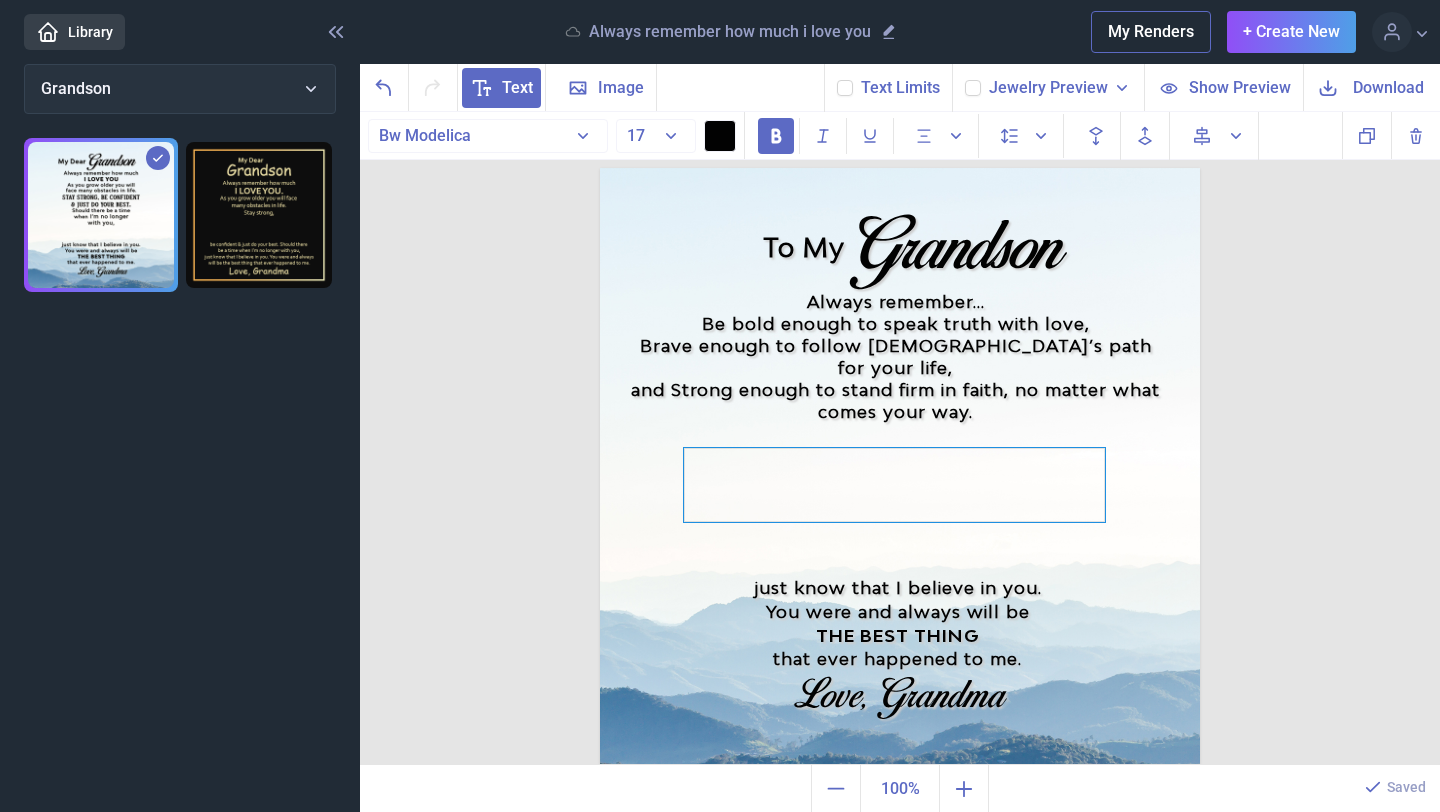 click at bounding box center [894, 485] 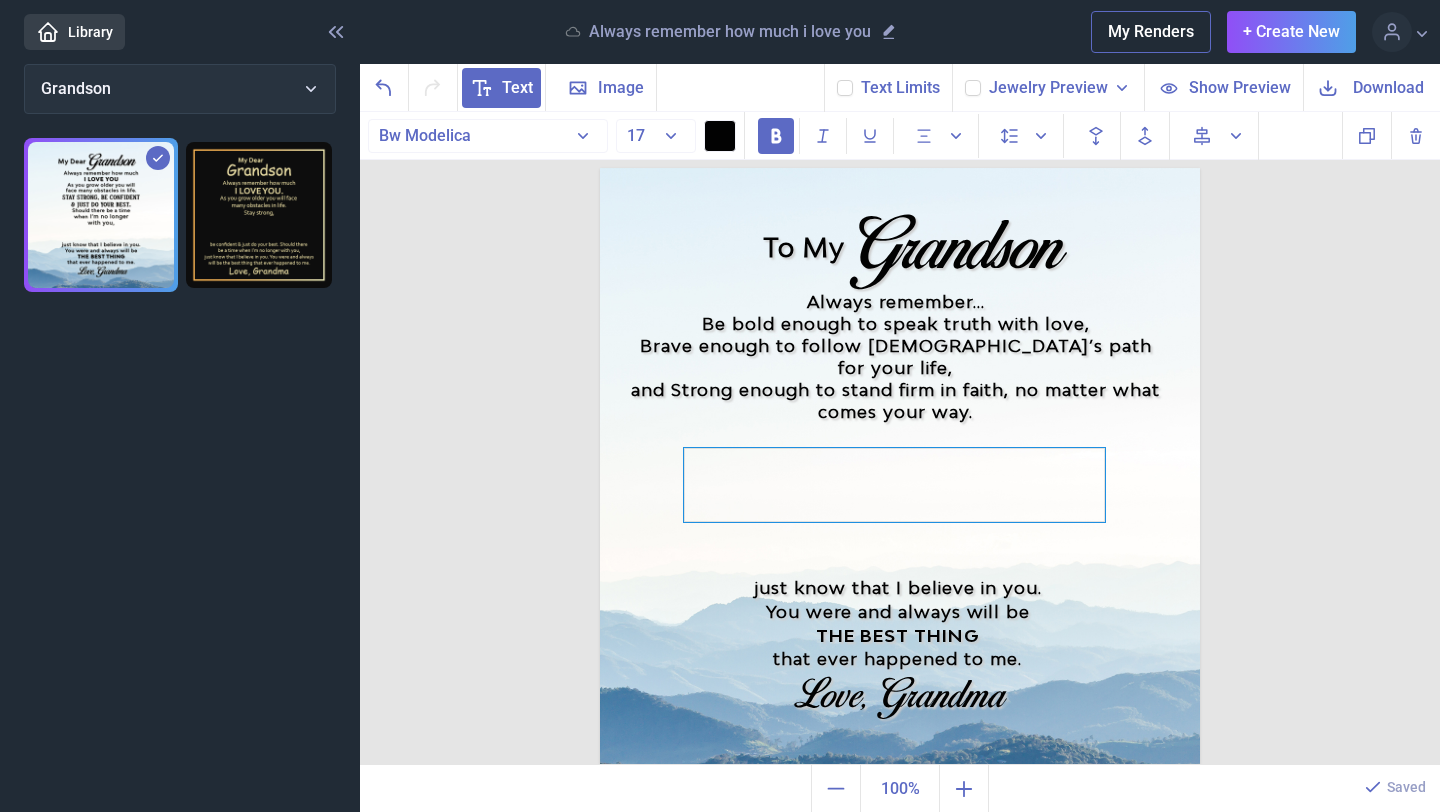 click at bounding box center (894, 485) 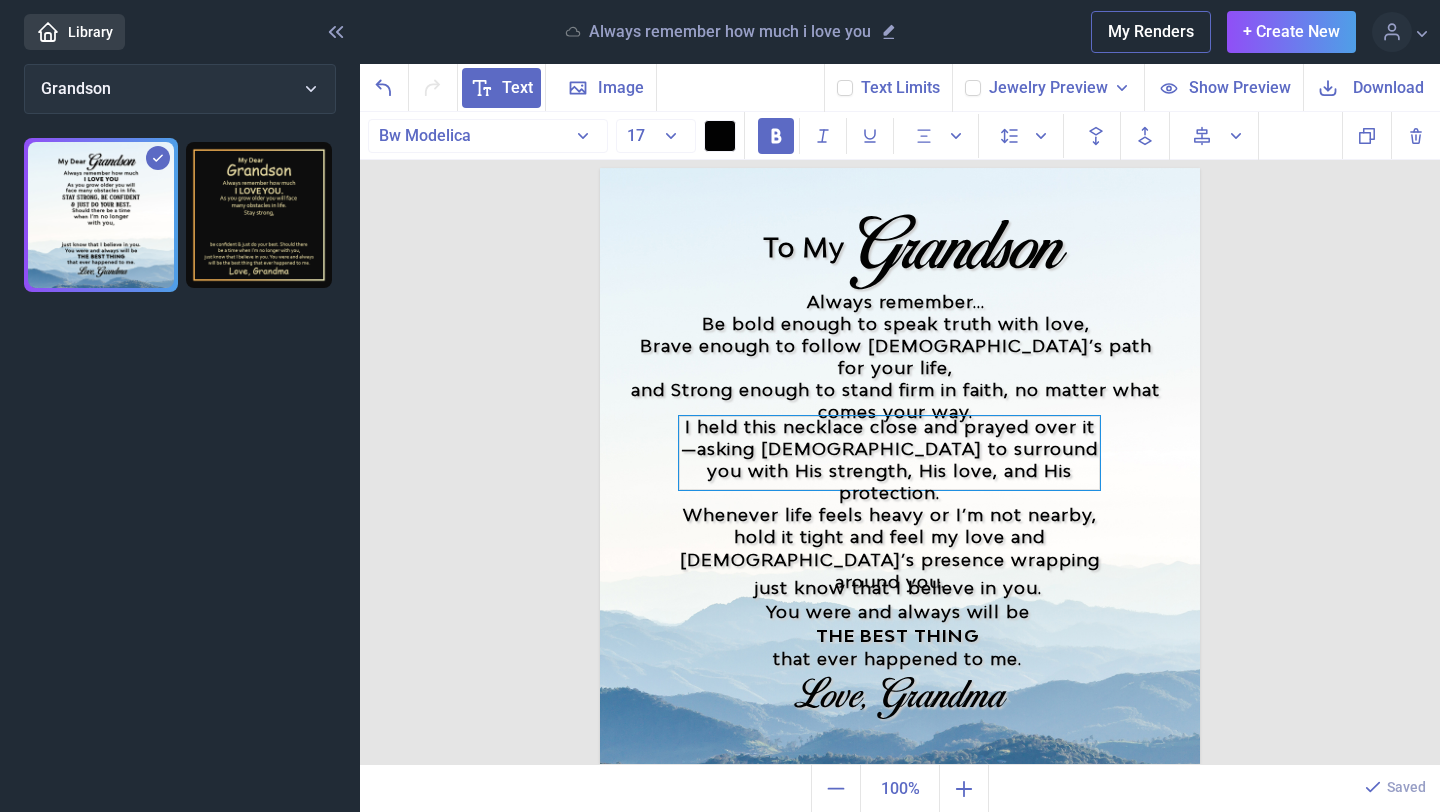 drag, startPoint x: 941, startPoint y: 484, endPoint x: 936, endPoint y: 452, distance: 32.38827 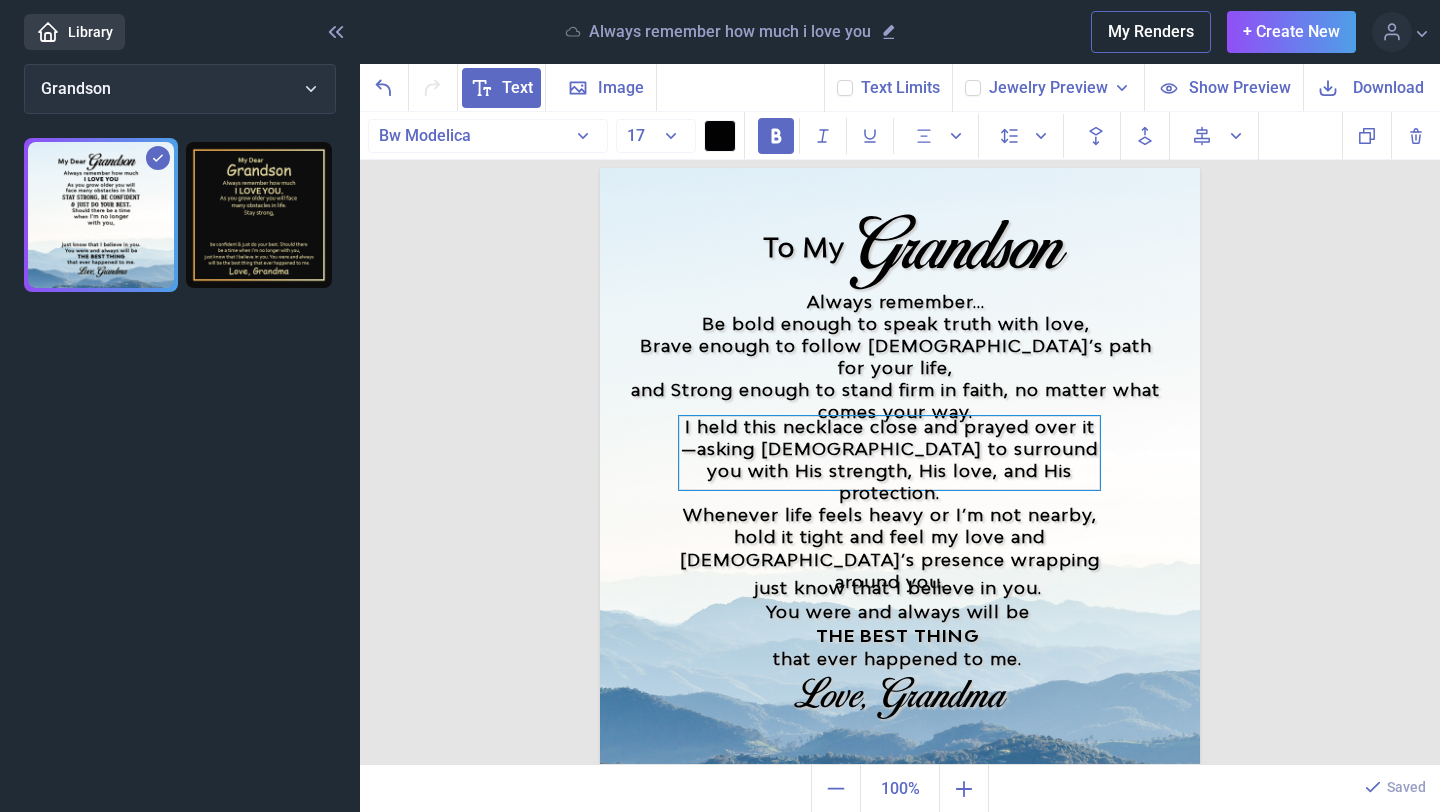 click on "I held this necklace close and prayed over it—asking [DEMOGRAPHIC_DATA] to surround you with His strength, His love, and His protection. Whenever life feels heavy or I’m not nearby, hold it tight and feel my love and [DEMOGRAPHIC_DATA]’s presence wrapping around you." at bounding box center [889, 453] 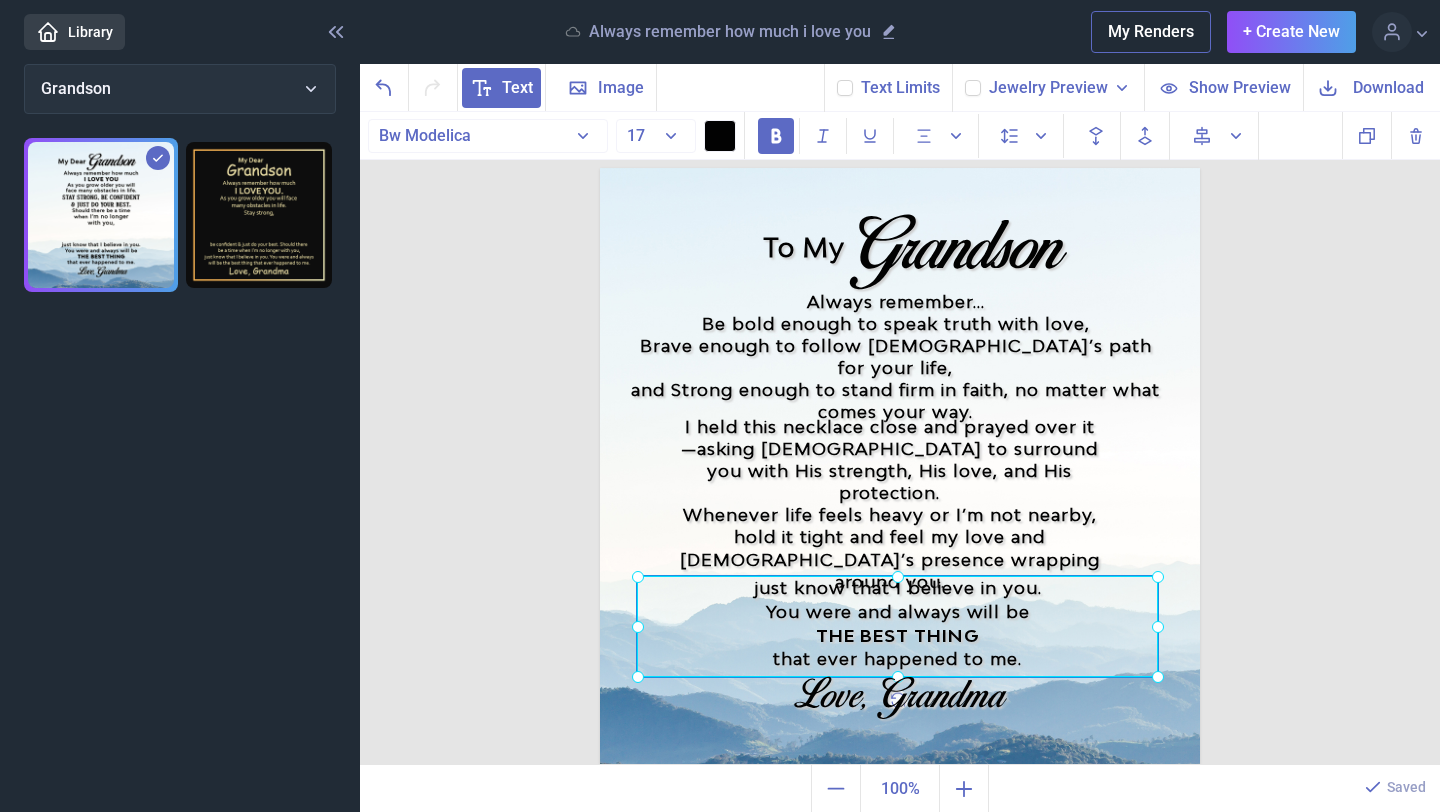 click on "just know that I believe in you. You were and always will be THE BEST THING that ever happened to me." at bounding box center (600, 168) 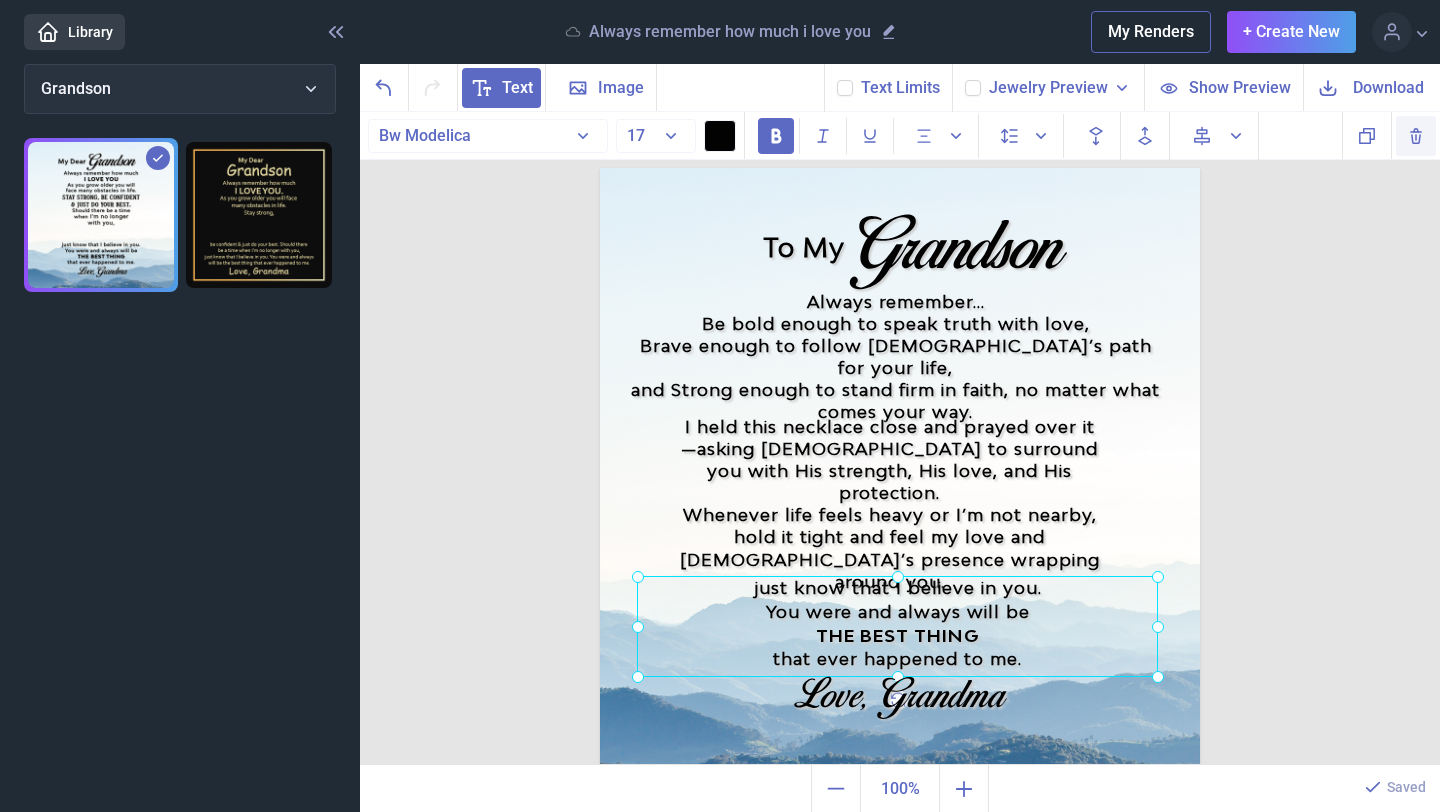 click 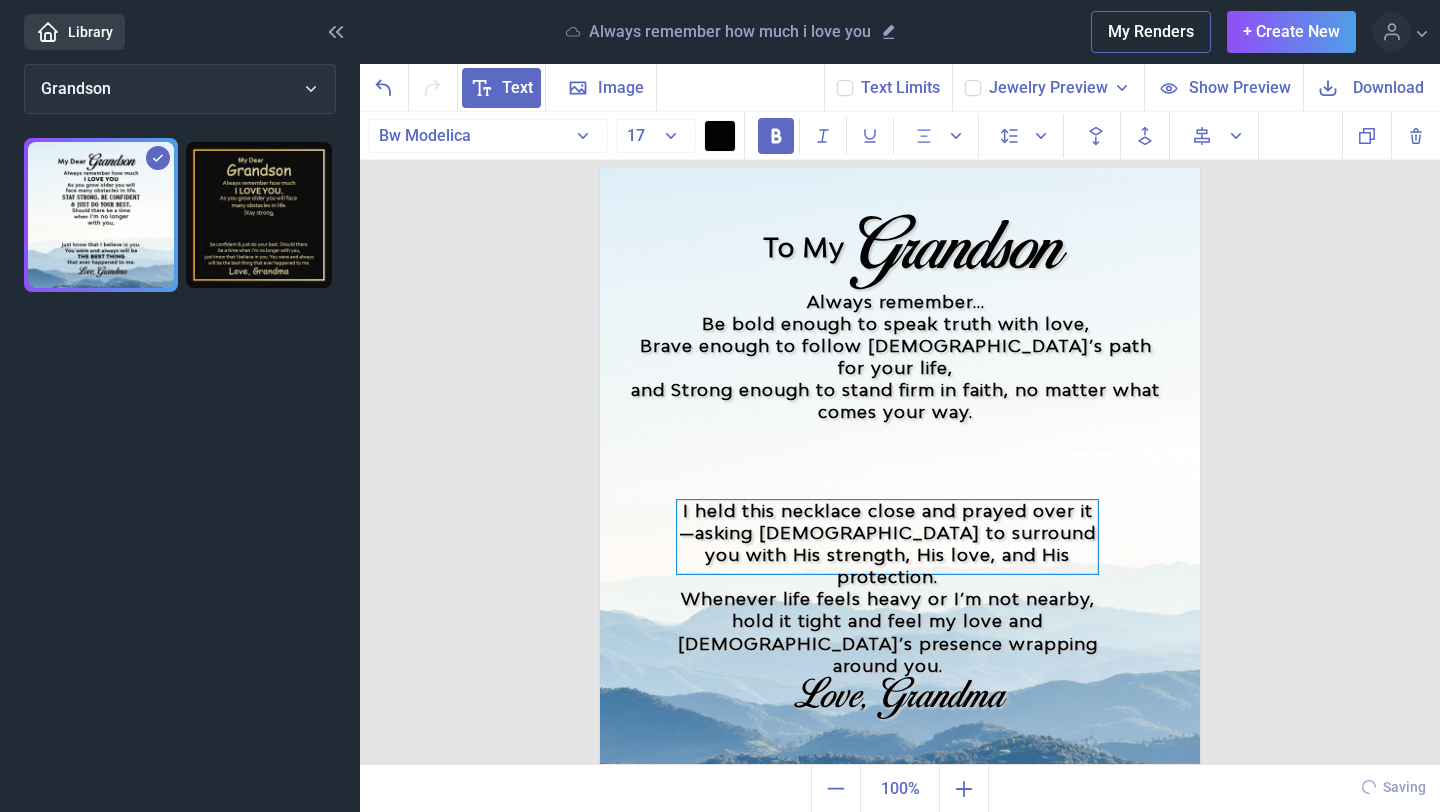 drag, startPoint x: 903, startPoint y: 519, endPoint x: 916, endPoint y: 498, distance: 24.698177 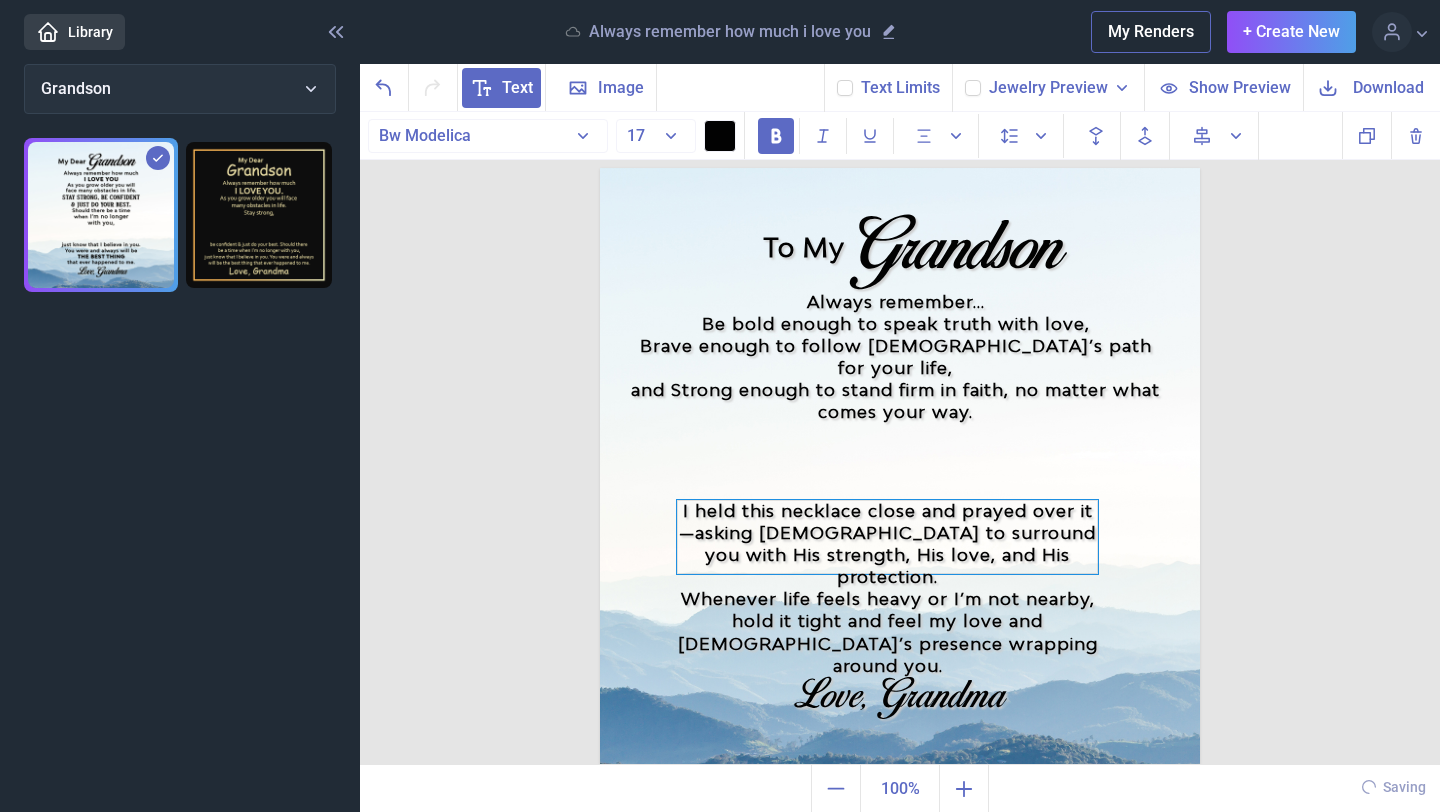 click on "Whenever life feels heavy or I’m not nearby, hold it tight and feel my love and [DEMOGRAPHIC_DATA]’s presence wrapping around you." at bounding box center (887, 632) 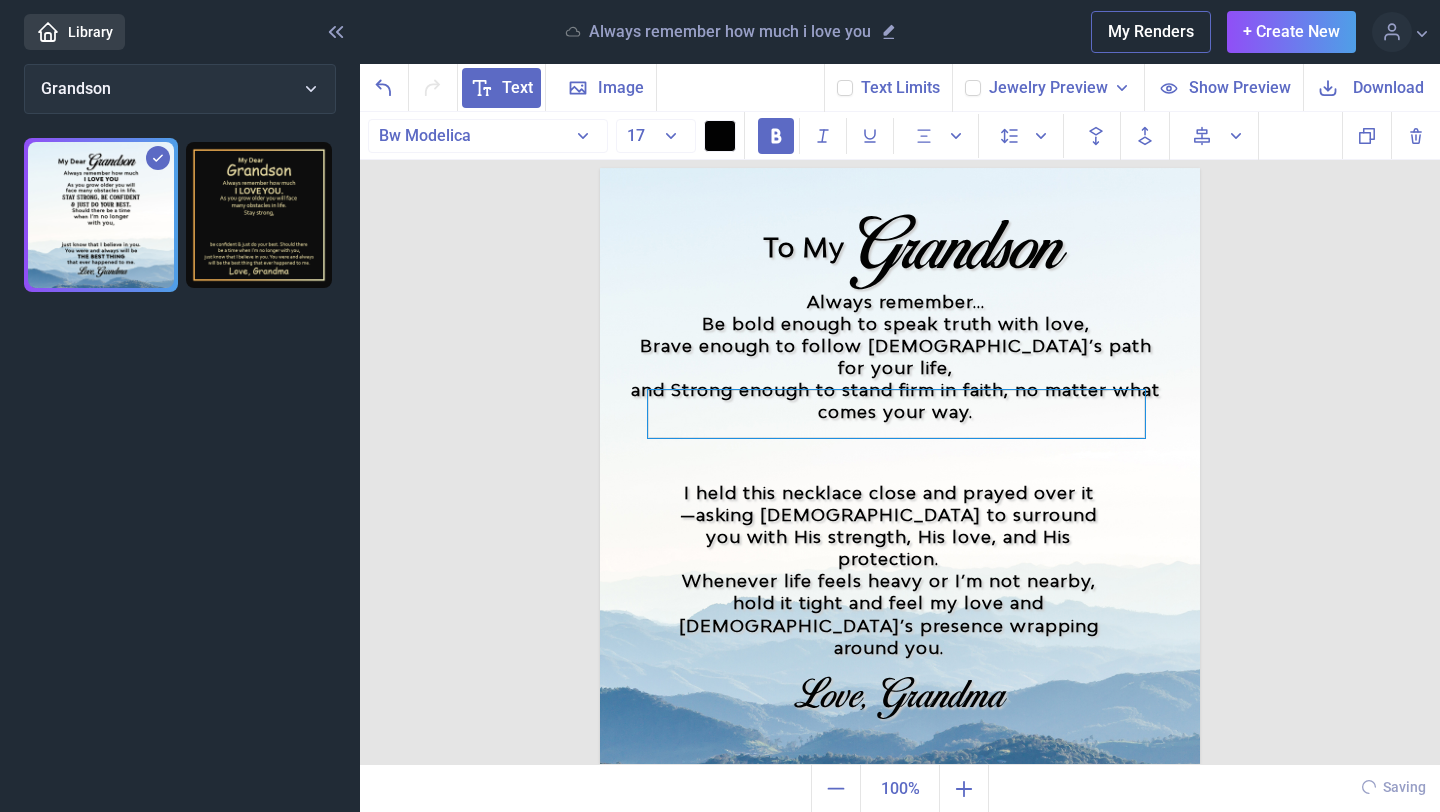 click at bounding box center (896, 414) 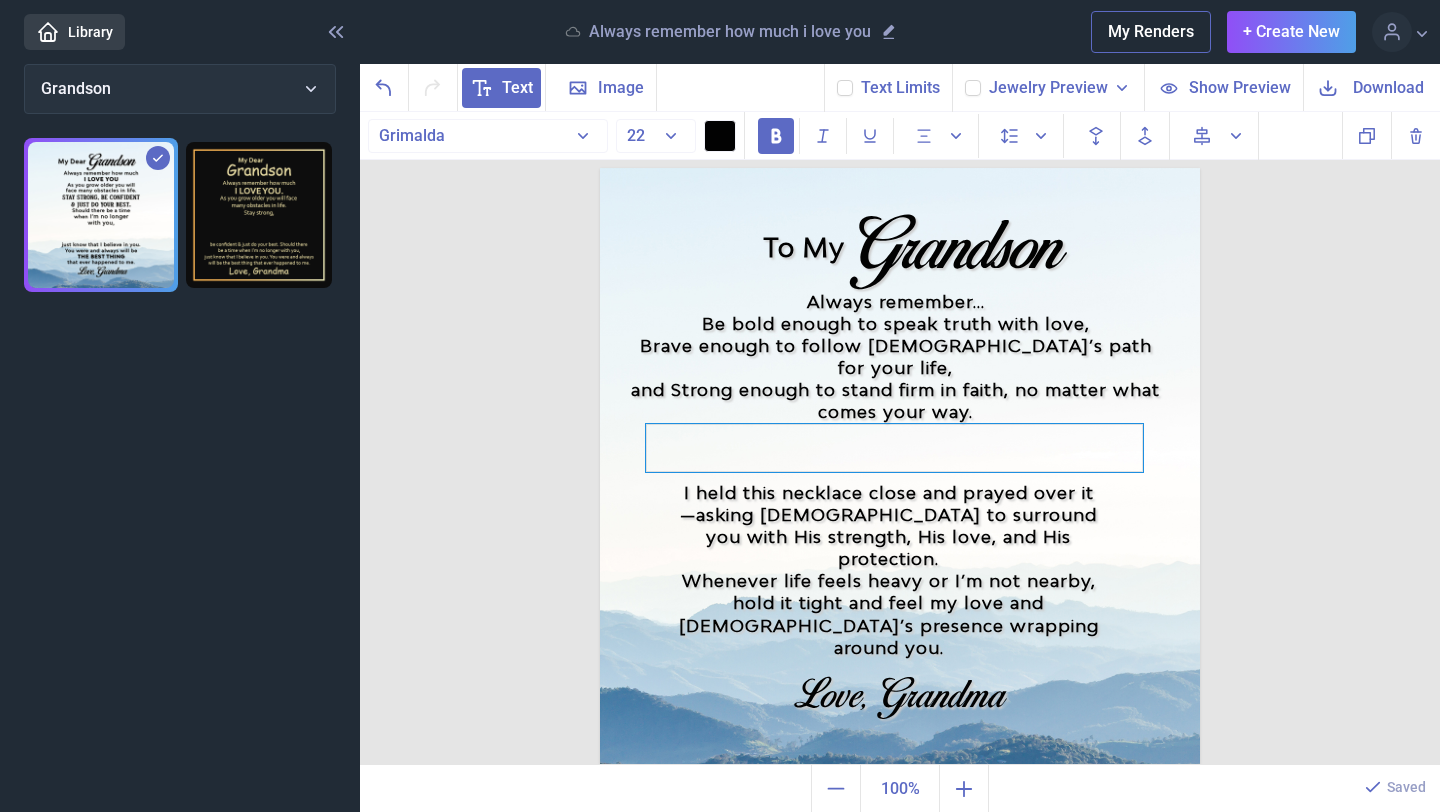 drag, startPoint x: 906, startPoint y: 426, endPoint x: 904, endPoint y: 460, distance: 34.058773 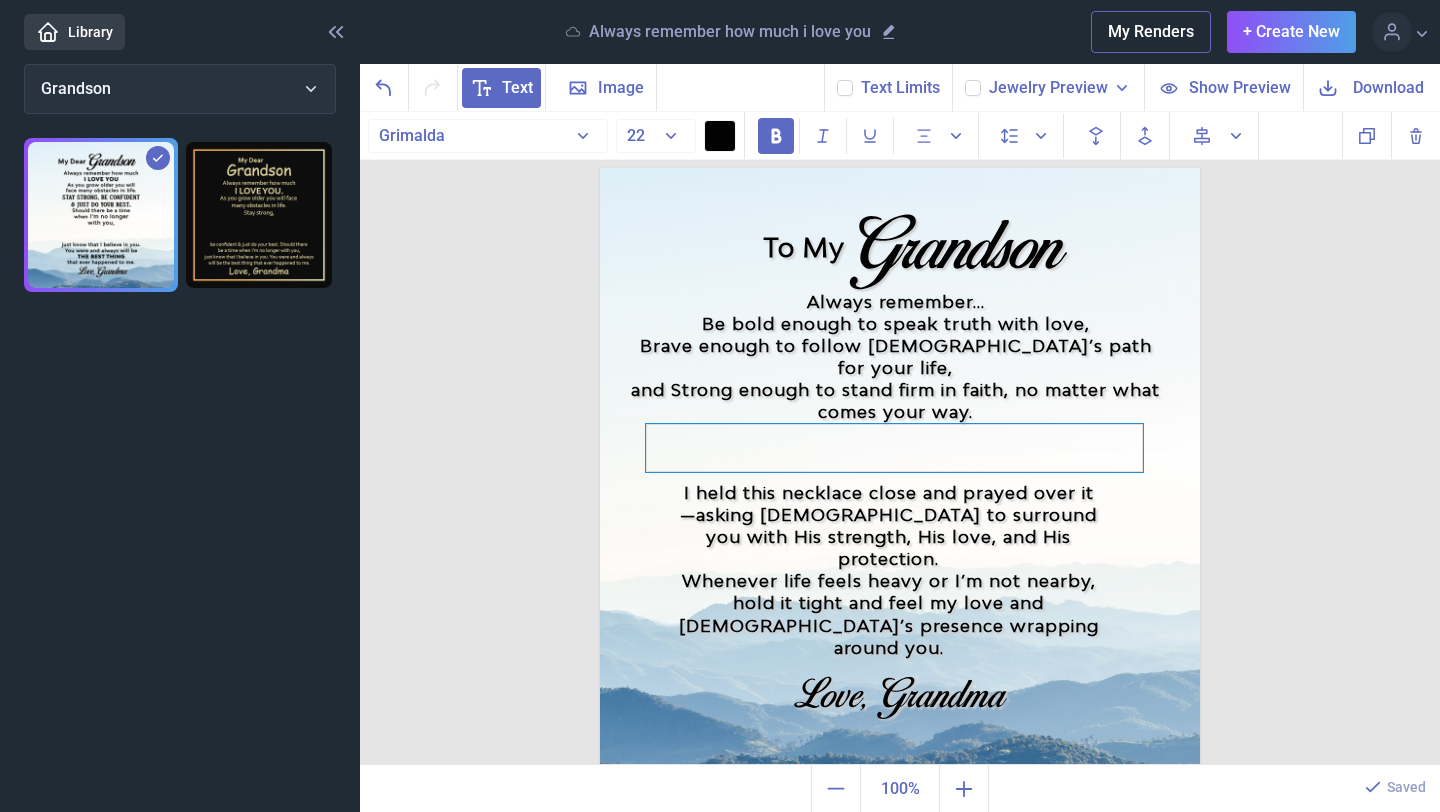 click at bounding box center [894, 448] 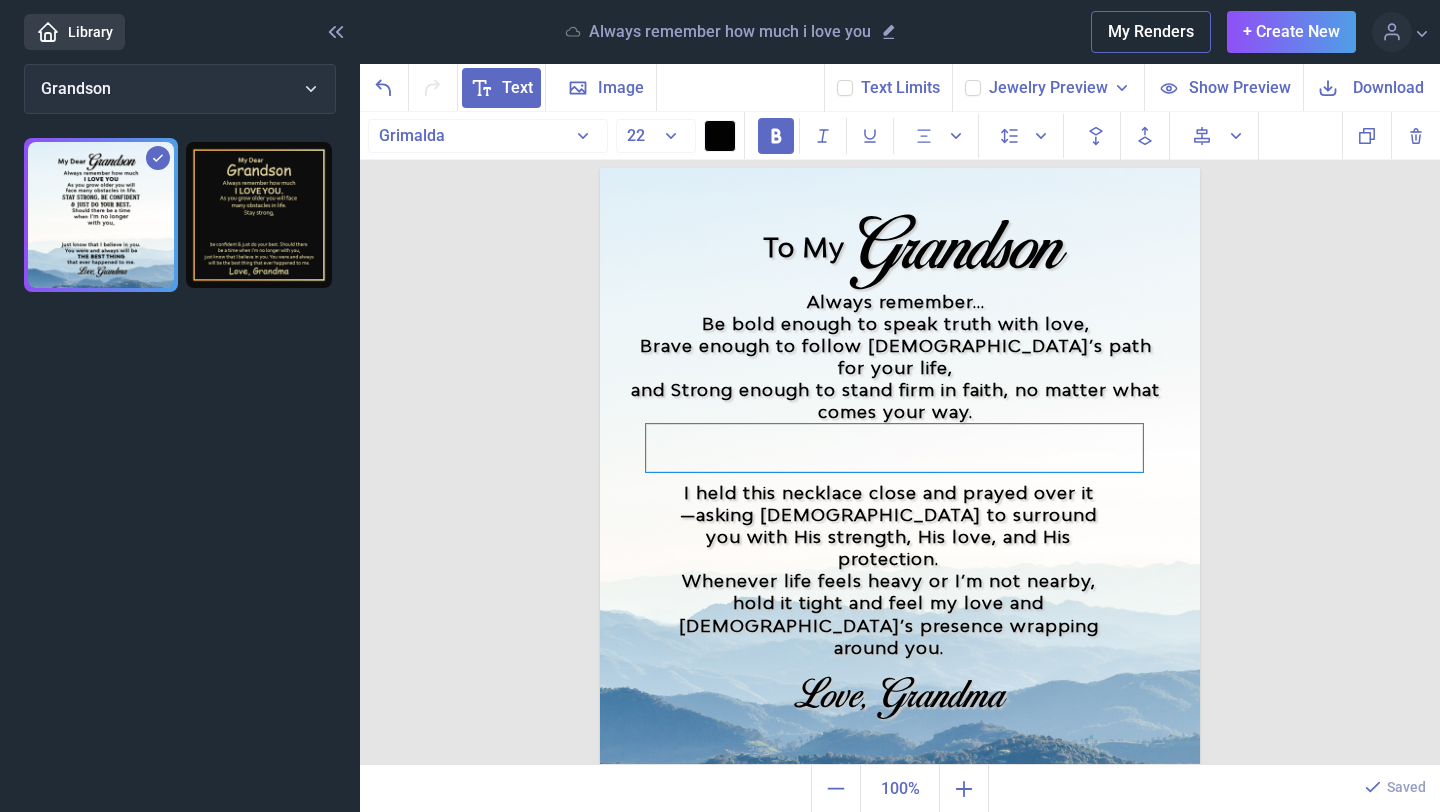 click at bounding box center [894, 448] 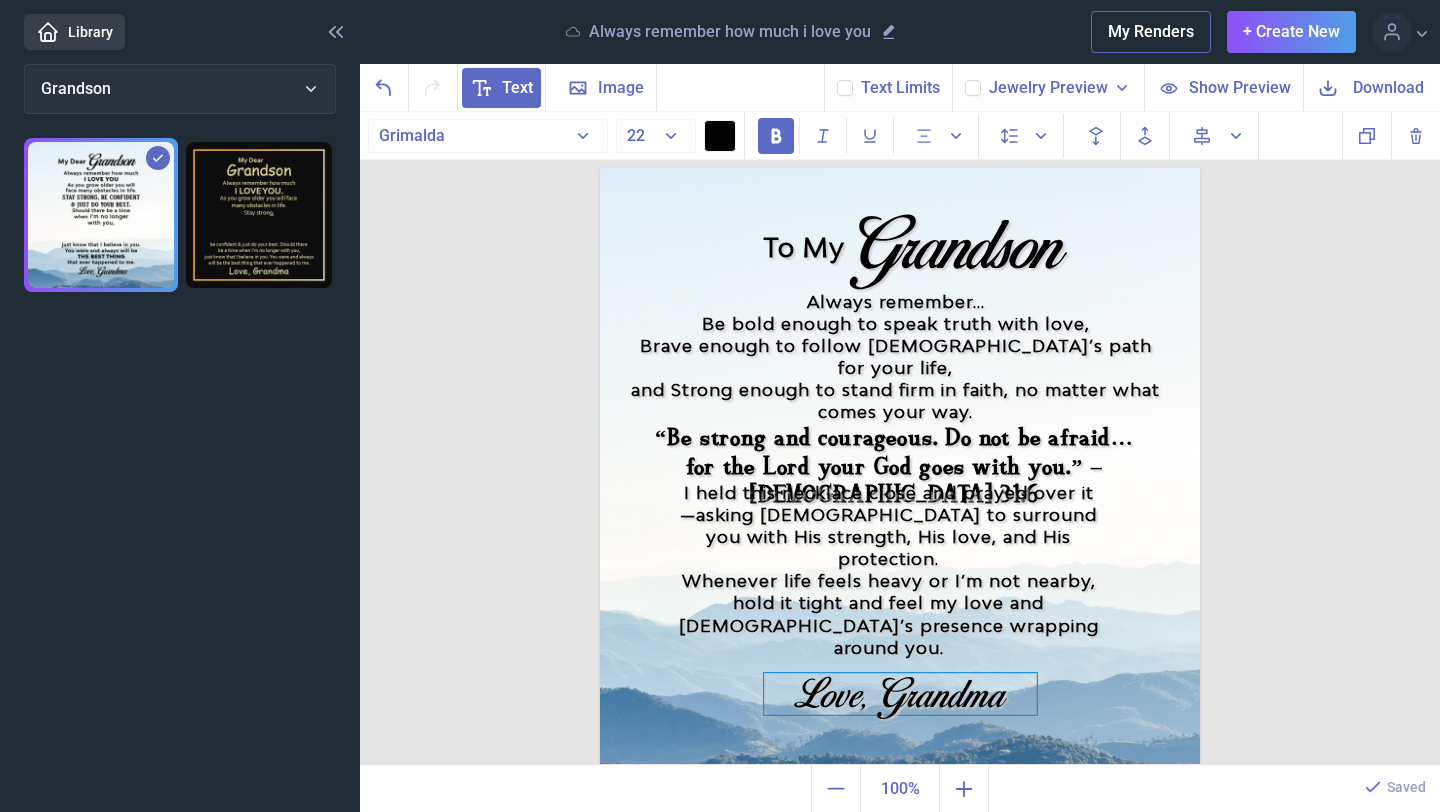 click on "Love, Grandma" at bounding box center [900, 168] 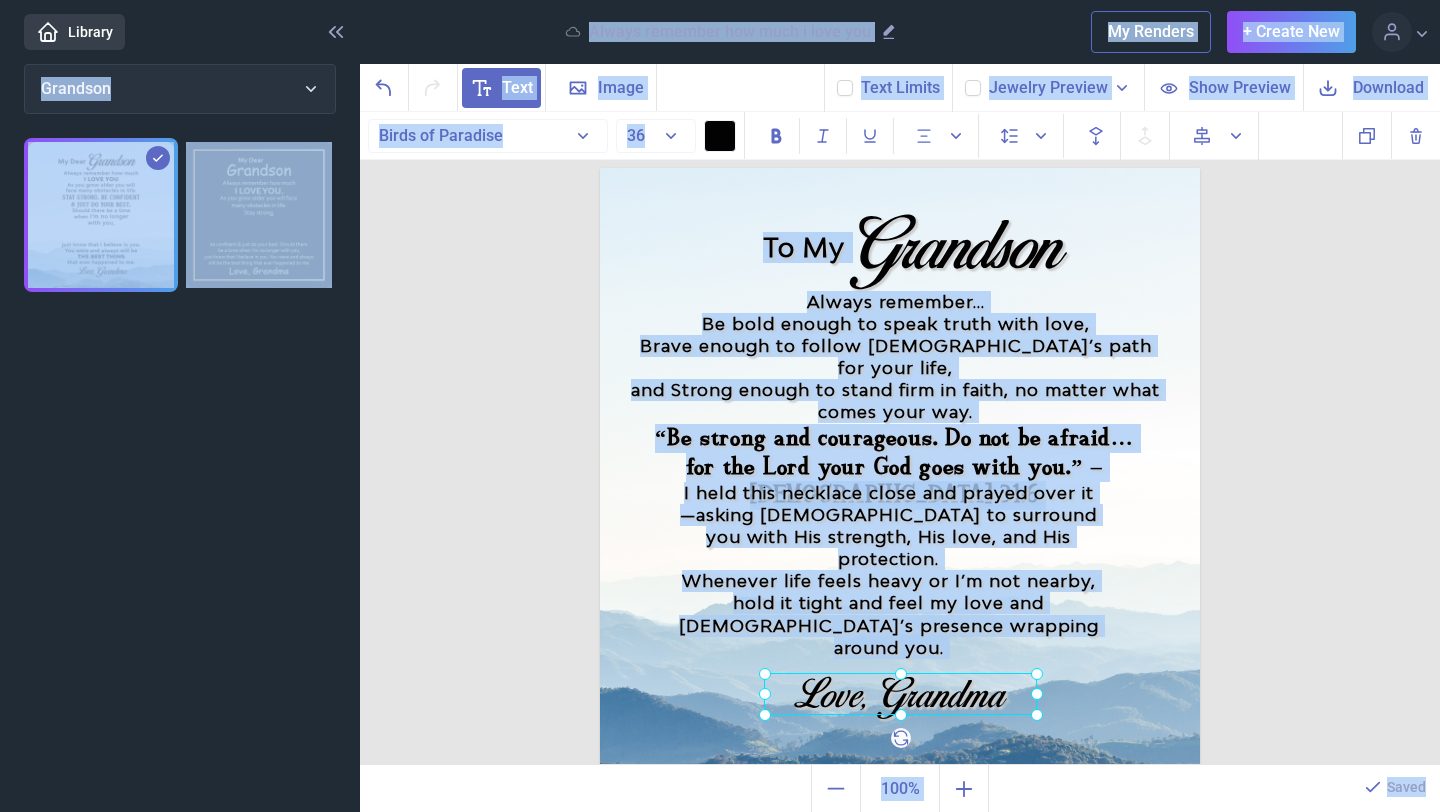 click at bounding box center [900, 468] 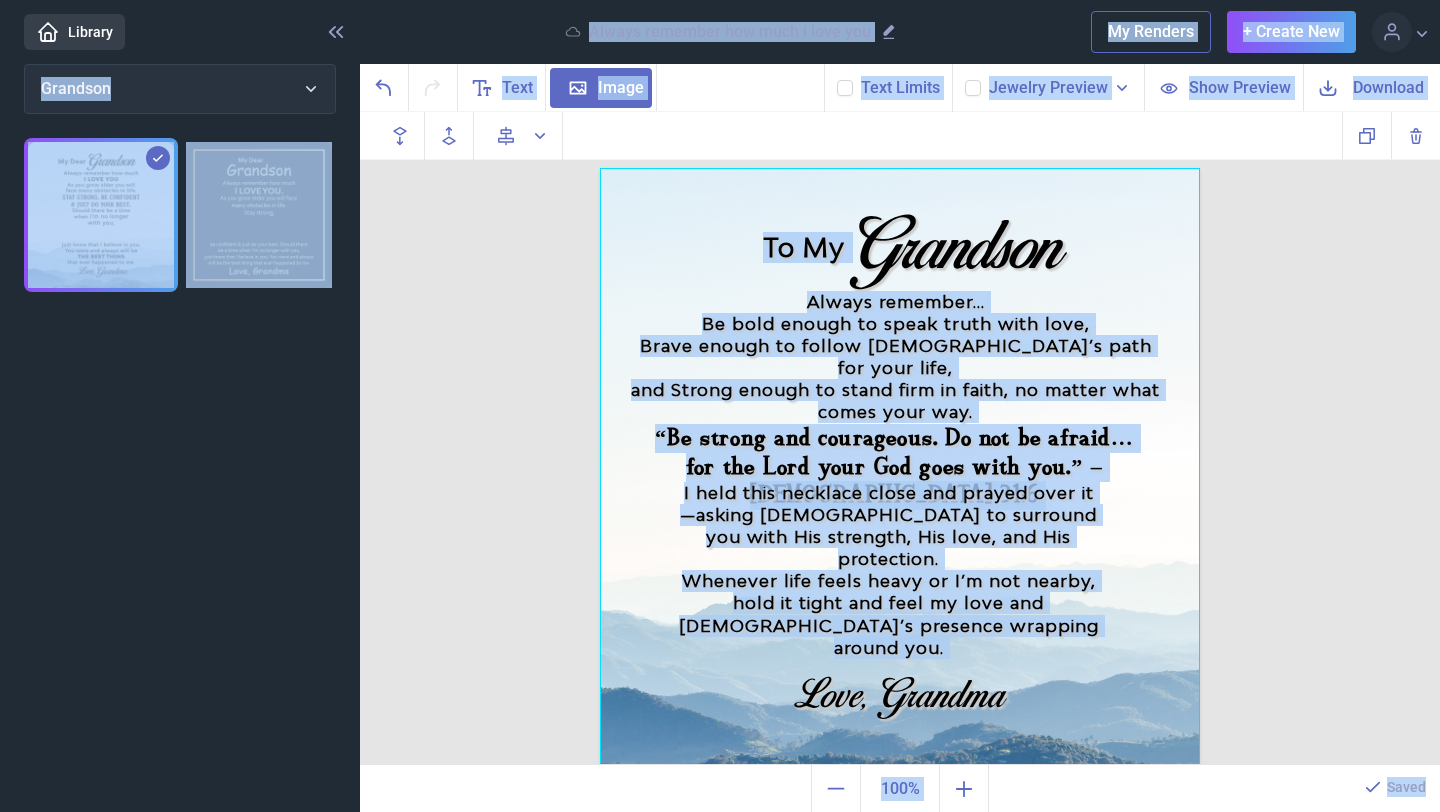 click at bounding box center [900, 468] 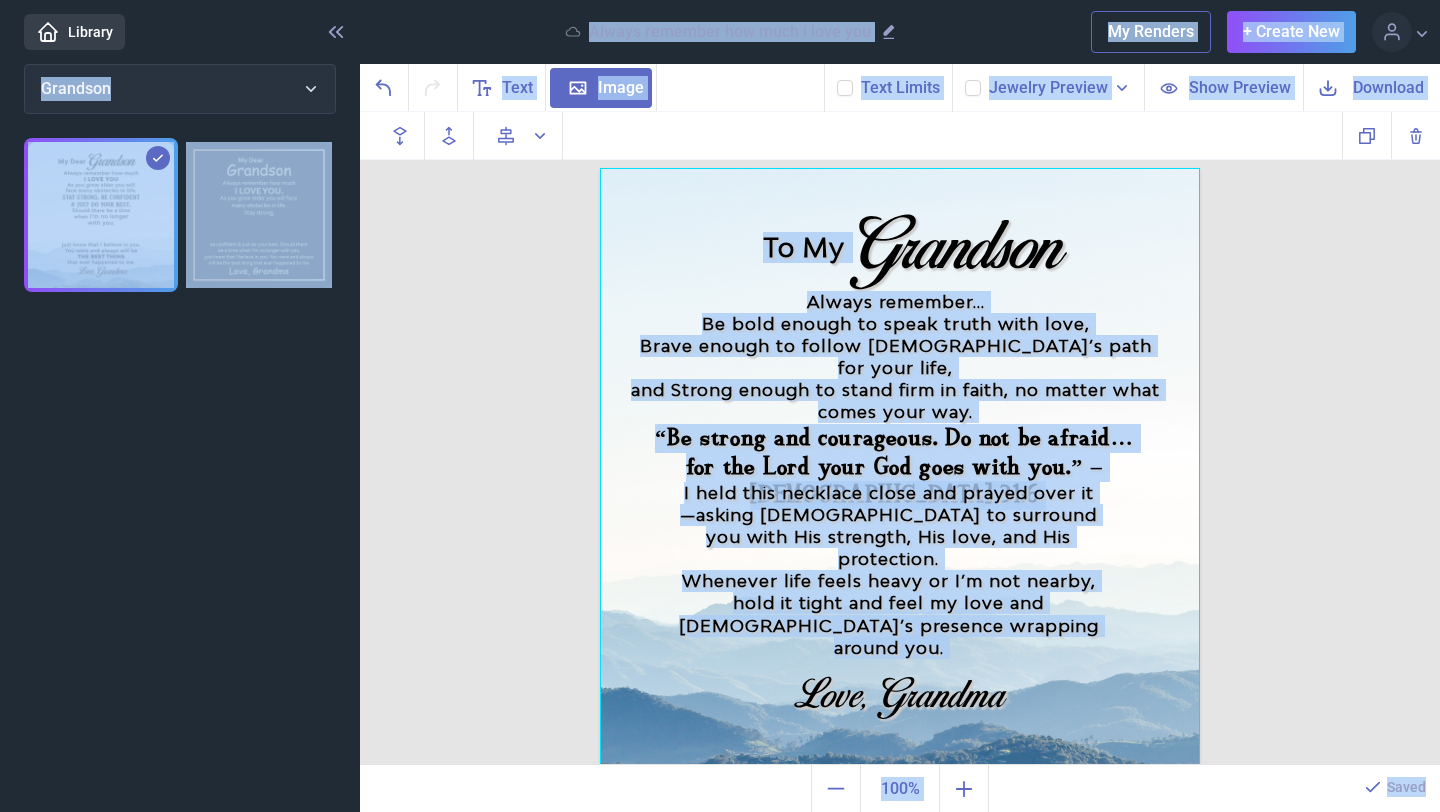 click at bounding box center [900, 468] 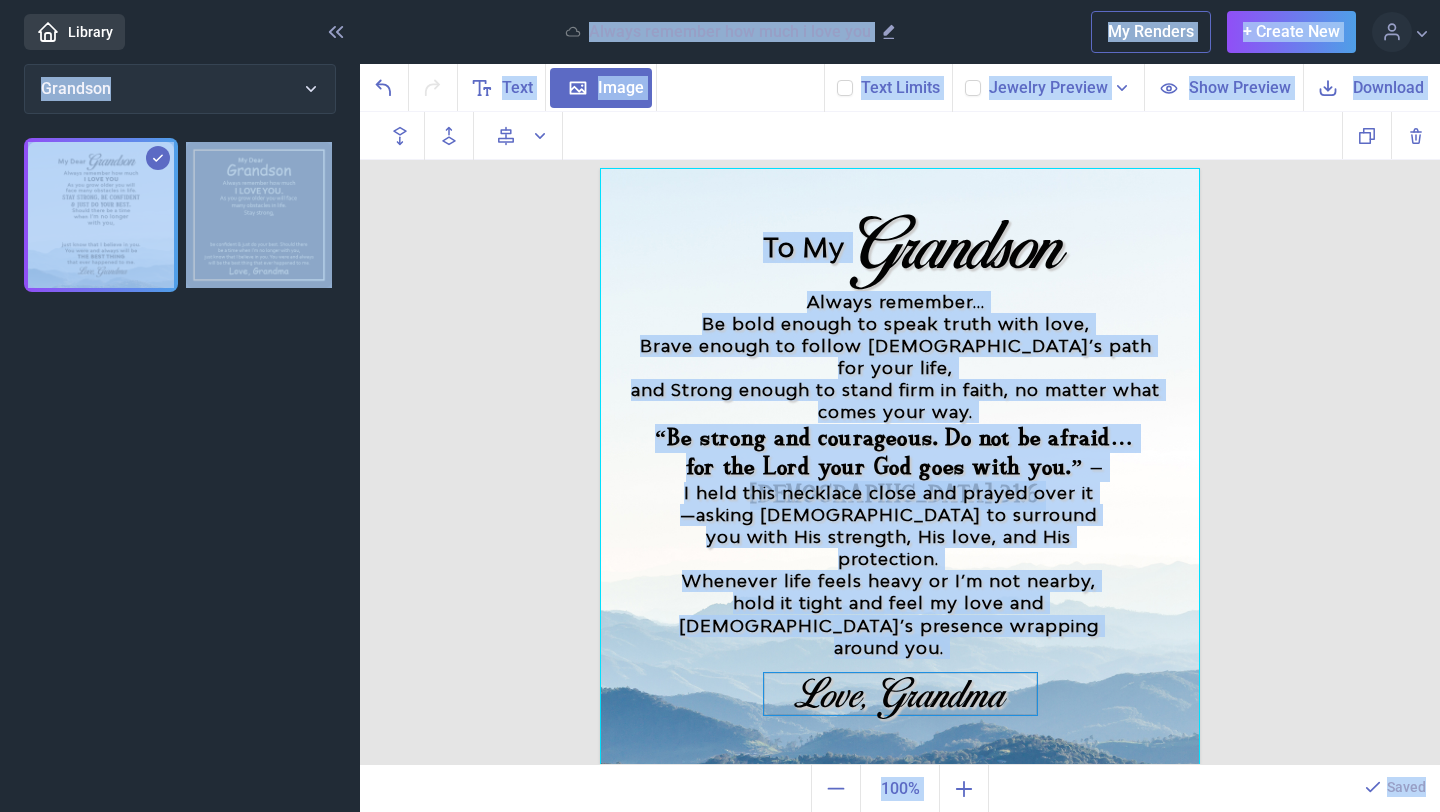 click on "Love, Grandma" at bounding box center (900, 168) 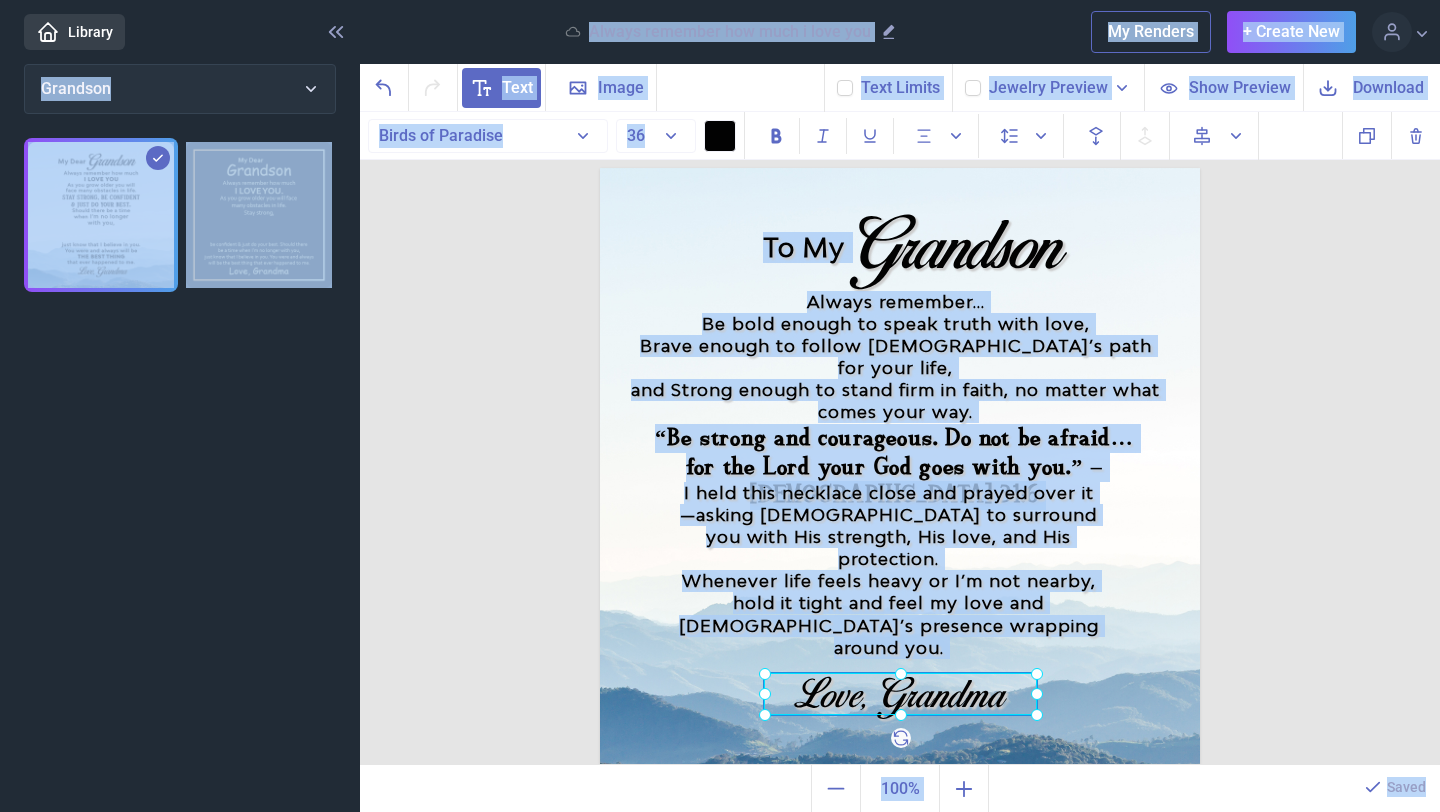 click at bounding box center (900, 694) 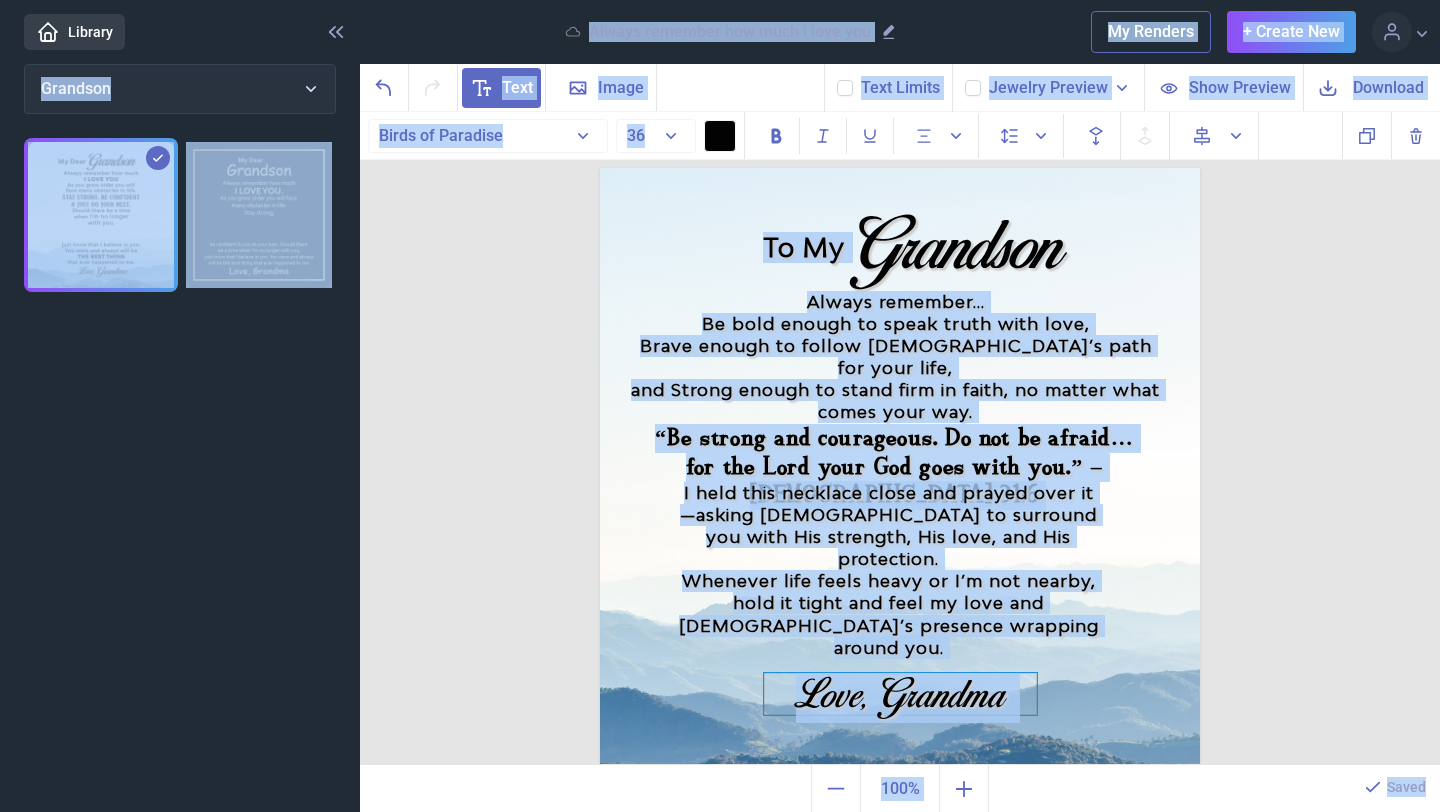 click on "Love, Grandma" at bounding box center [900, 694] 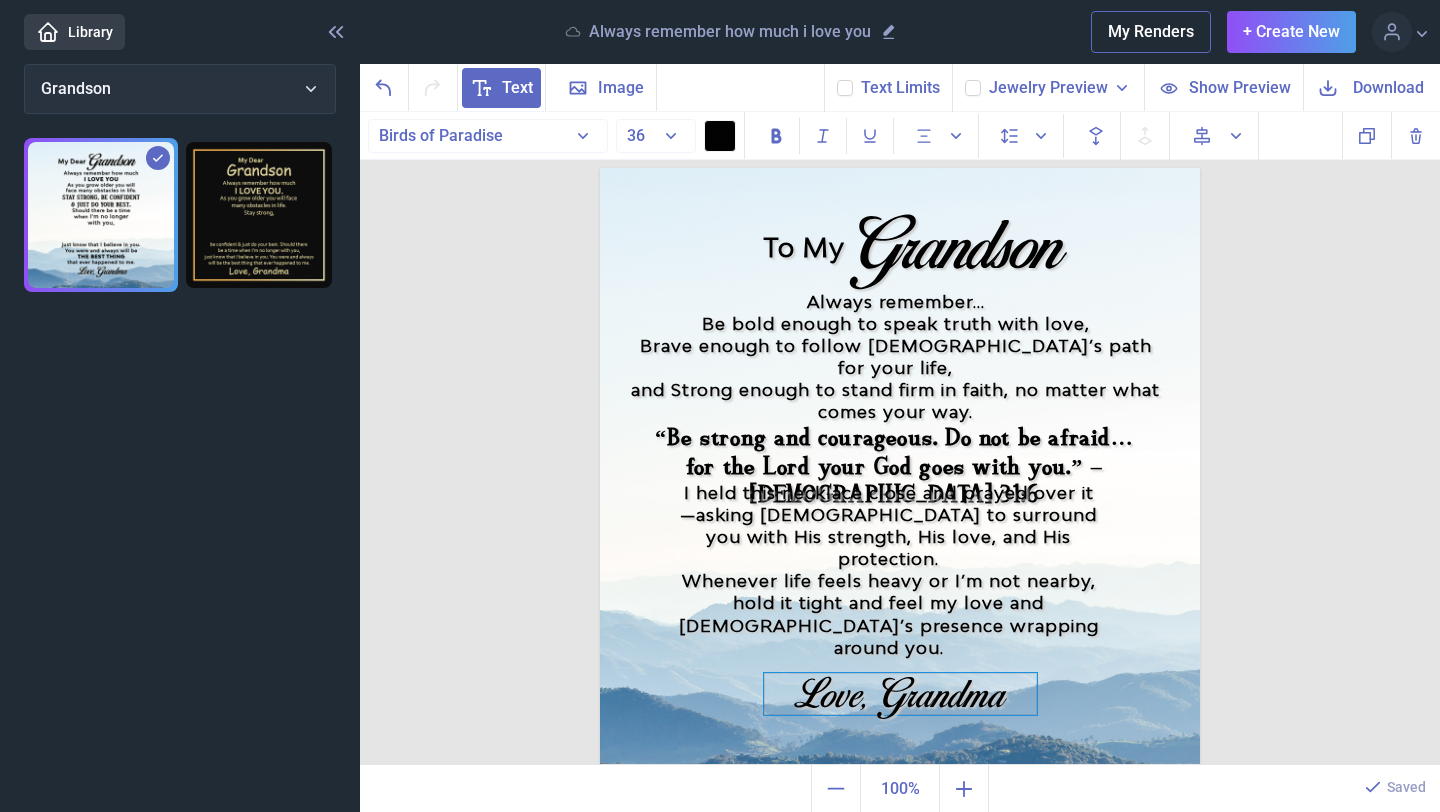 click on "Love, Grandma" at bounding box center (900, 694) 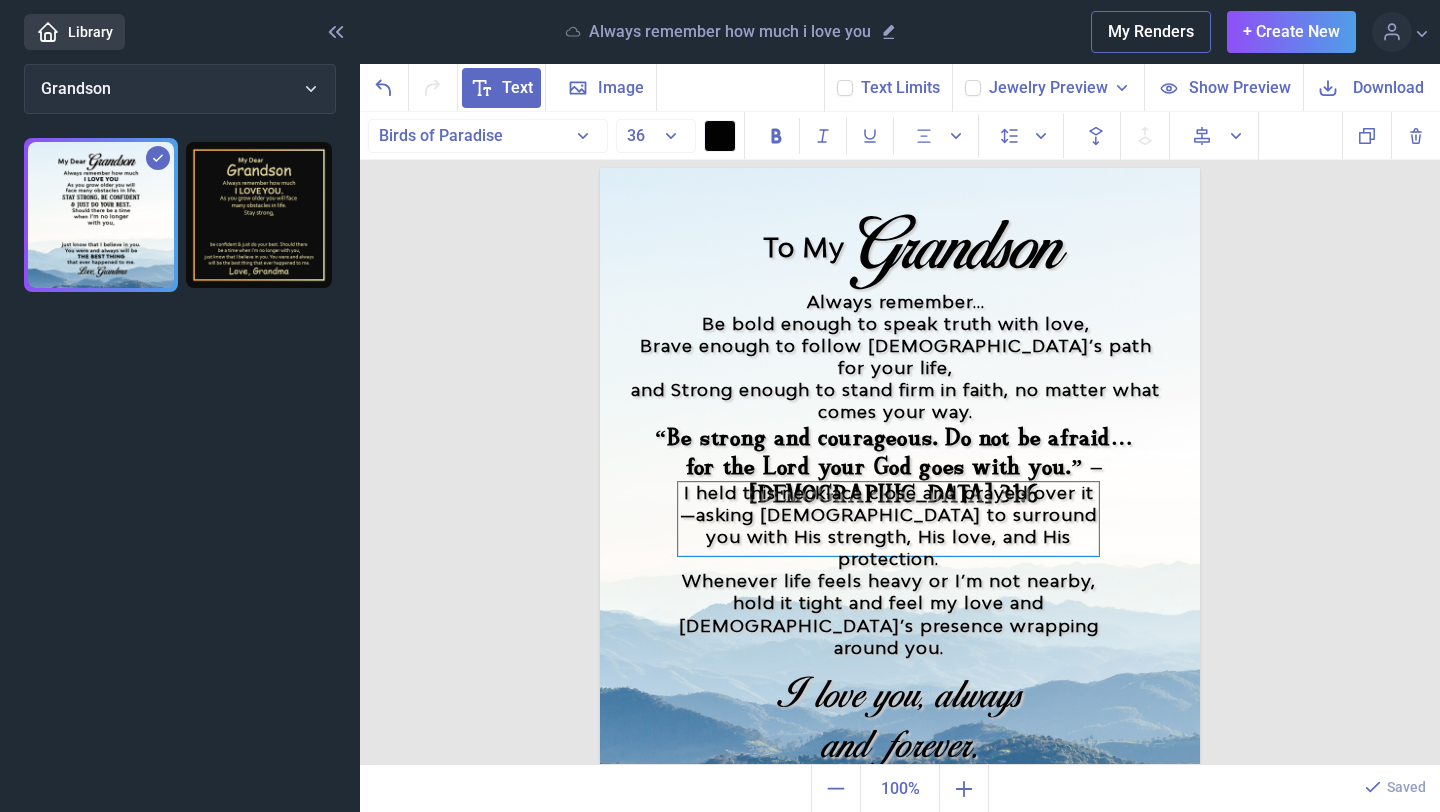 scroll, scrollTop: 16, scrollLeft: 0, axis: vertical 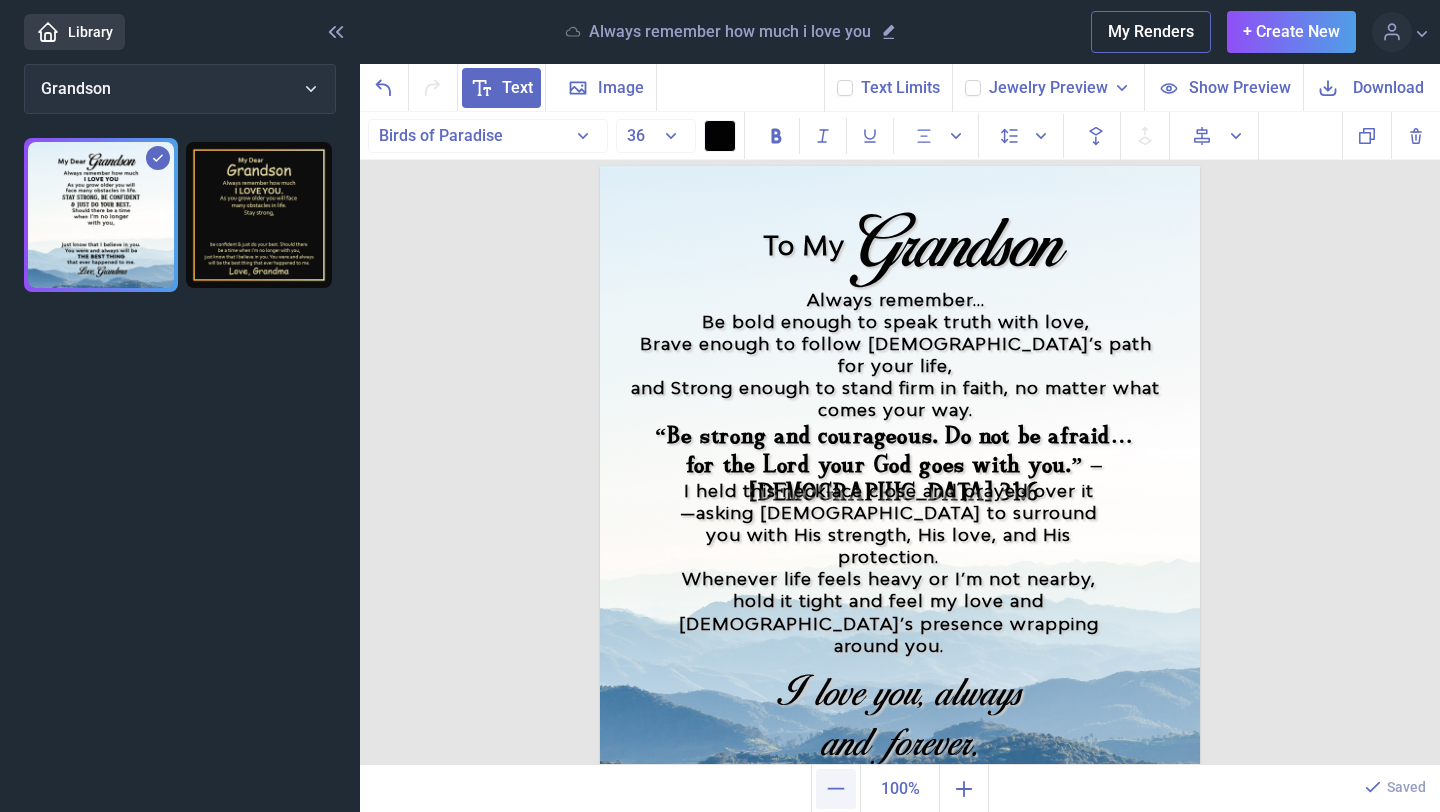 click 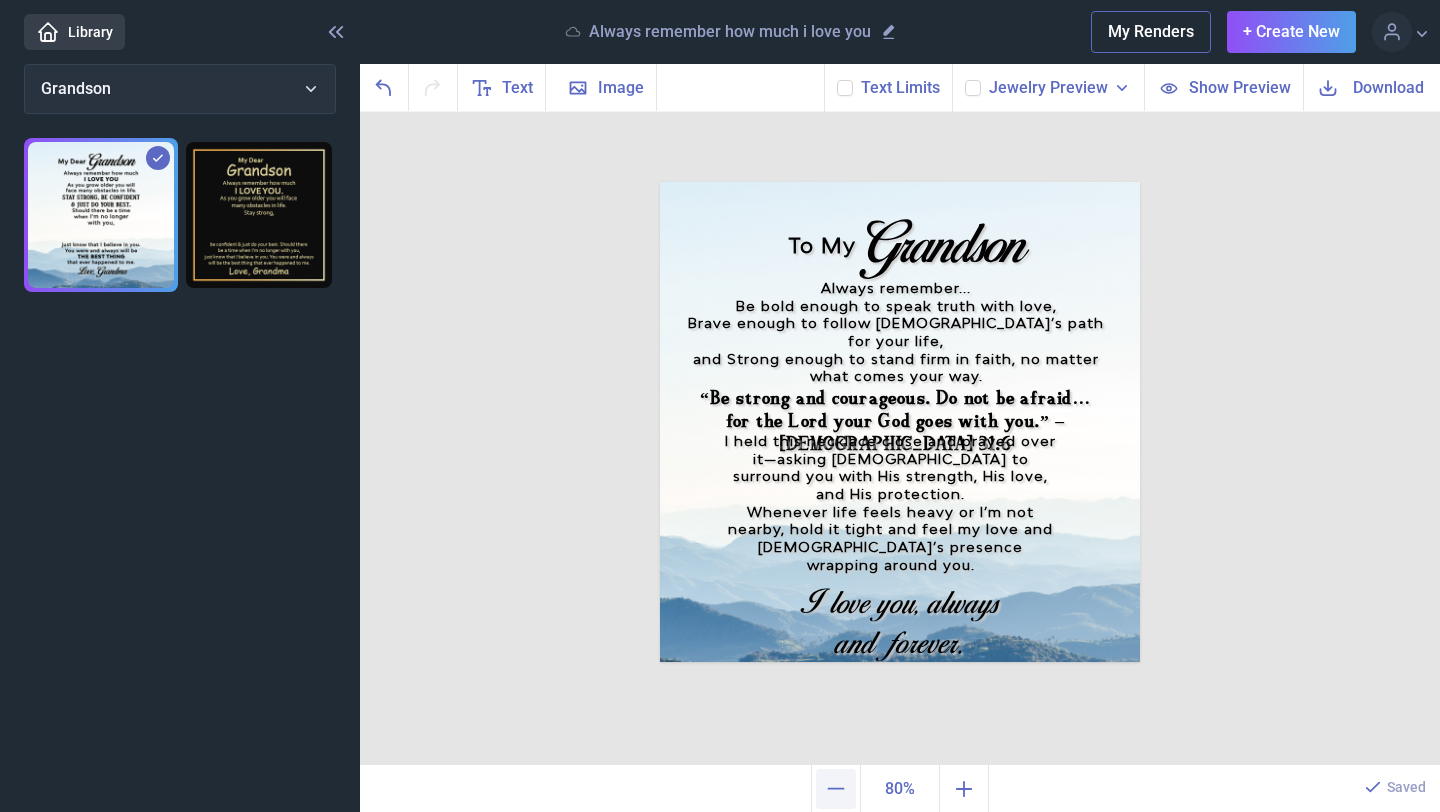 scroll, scrollTop: 0, scrollLeft: 0, axis: both 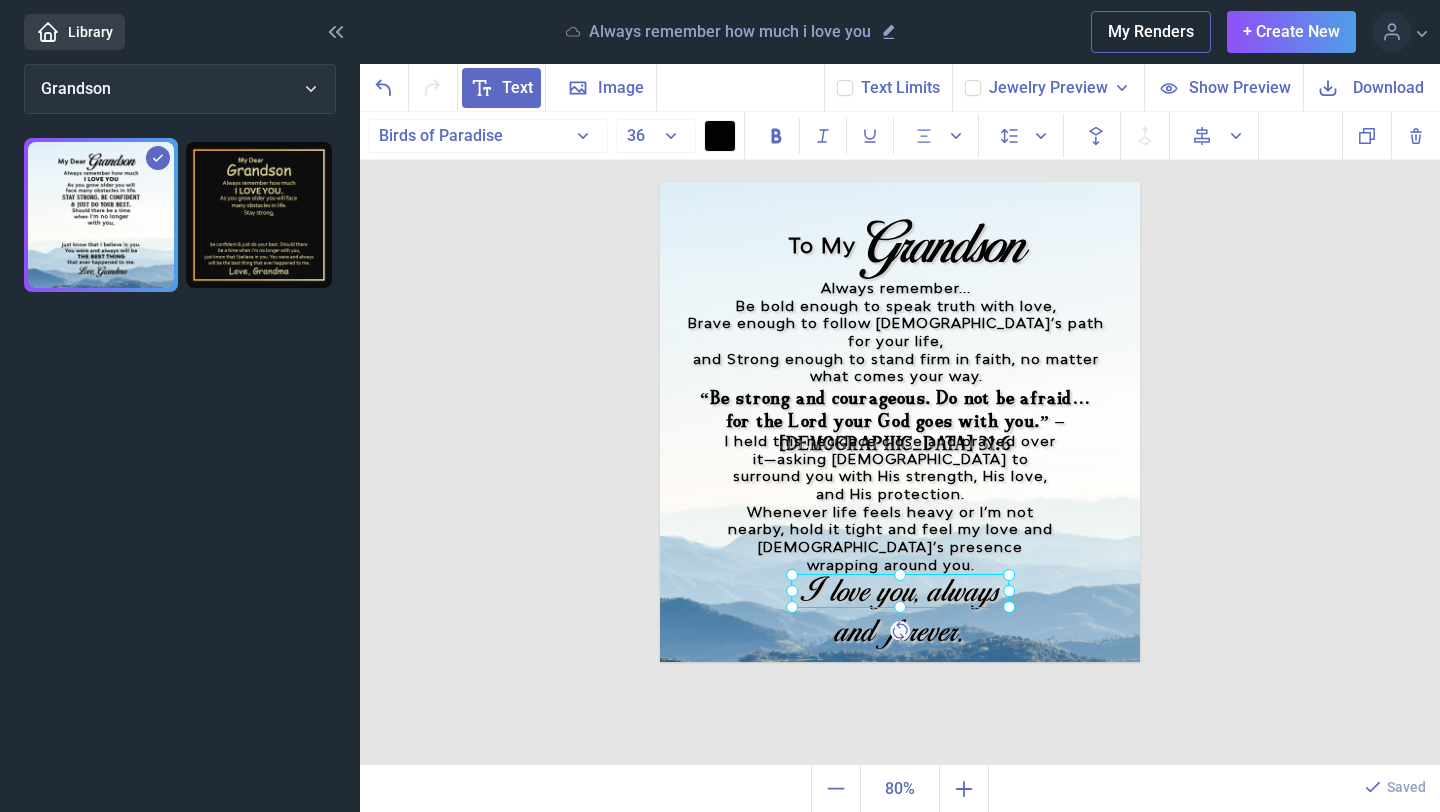 drag, startPoint x: 901, startPoint y: 643, endPoint x: 900, endPoint y: 628, distance: 15.033297 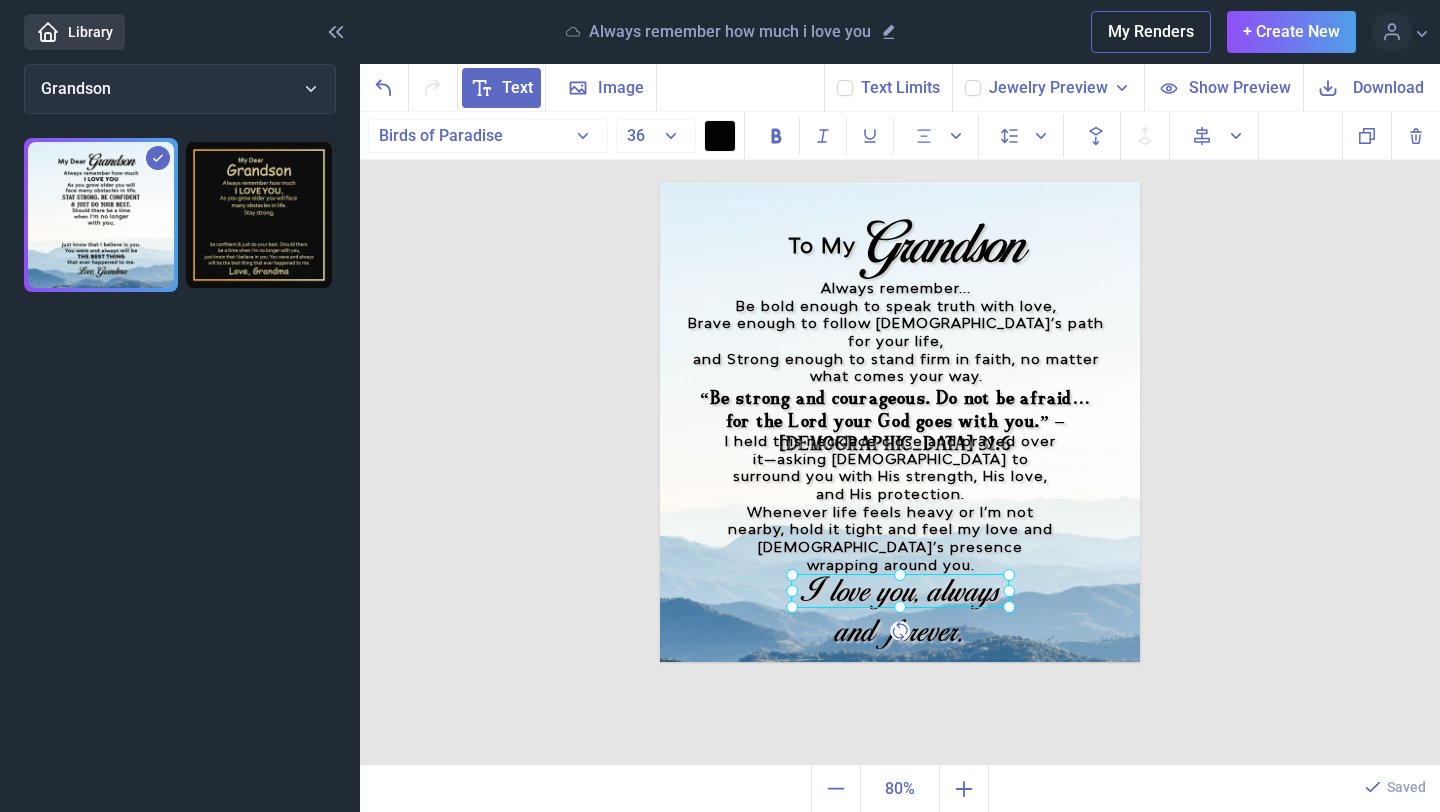 click on "I love you, always and forever." at bounding box center [660, 182] 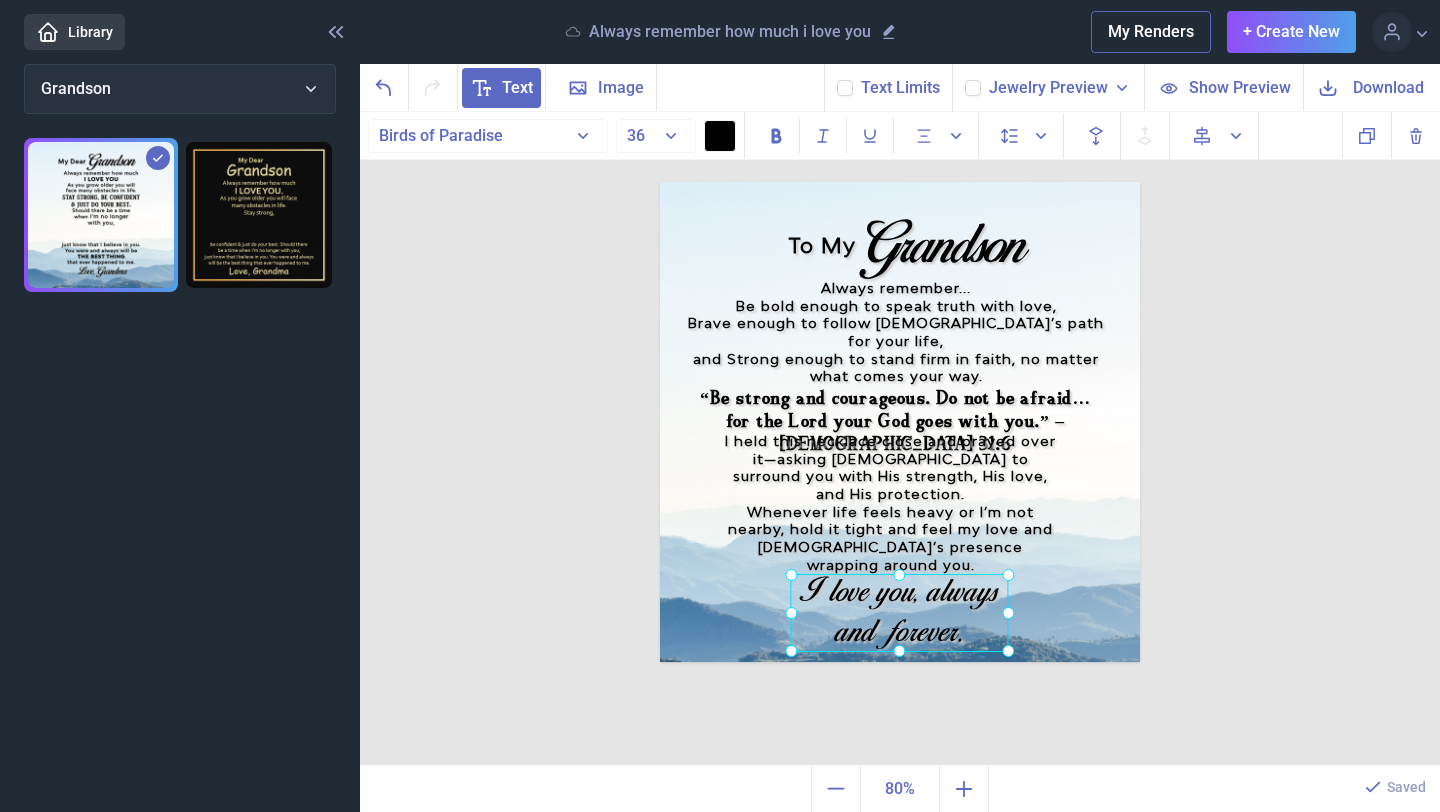 drag, startPoint x: 902, startPoint y: 609, endPoint x: 903, endPoint y: 664, distance: 55.00909 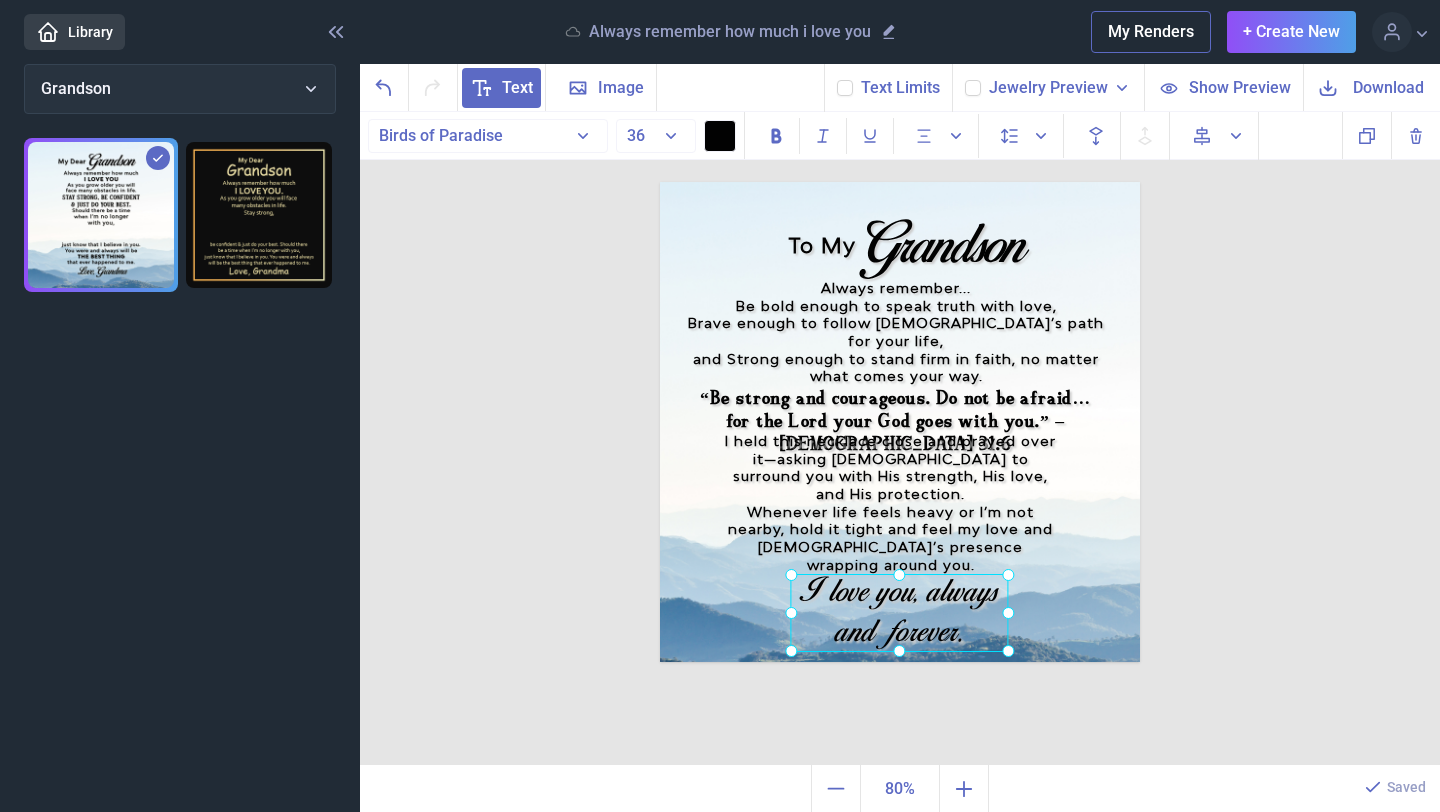 click on "To My       Grandson       Always remember... Be bold enough to speak truth with love, Brave enough to follow [DEMOGRAPHIC_DATA]’s path for your life, and Strong enough to stand firm in faith, no matter what comes your way.       “Be strong and courageous. Do not be afraid… for the Lord your God goes with you.” – [DEMOGRAPHIC_DATA] 31:6       I held this necklace close and prayed over it—asking [DEMOGRAPHIC_DATA] to surround you with His strength, His love, and His protection. Whenever life feels heavy or I’m not nearby, hold it tight and feel my love and [DEMOGRAPHIC_DATA]’s presence wrapping around you.       I love you, always and forever.                           Duplicate     Delete       Backwards   >   Forward" at bounding box center [900, 439] 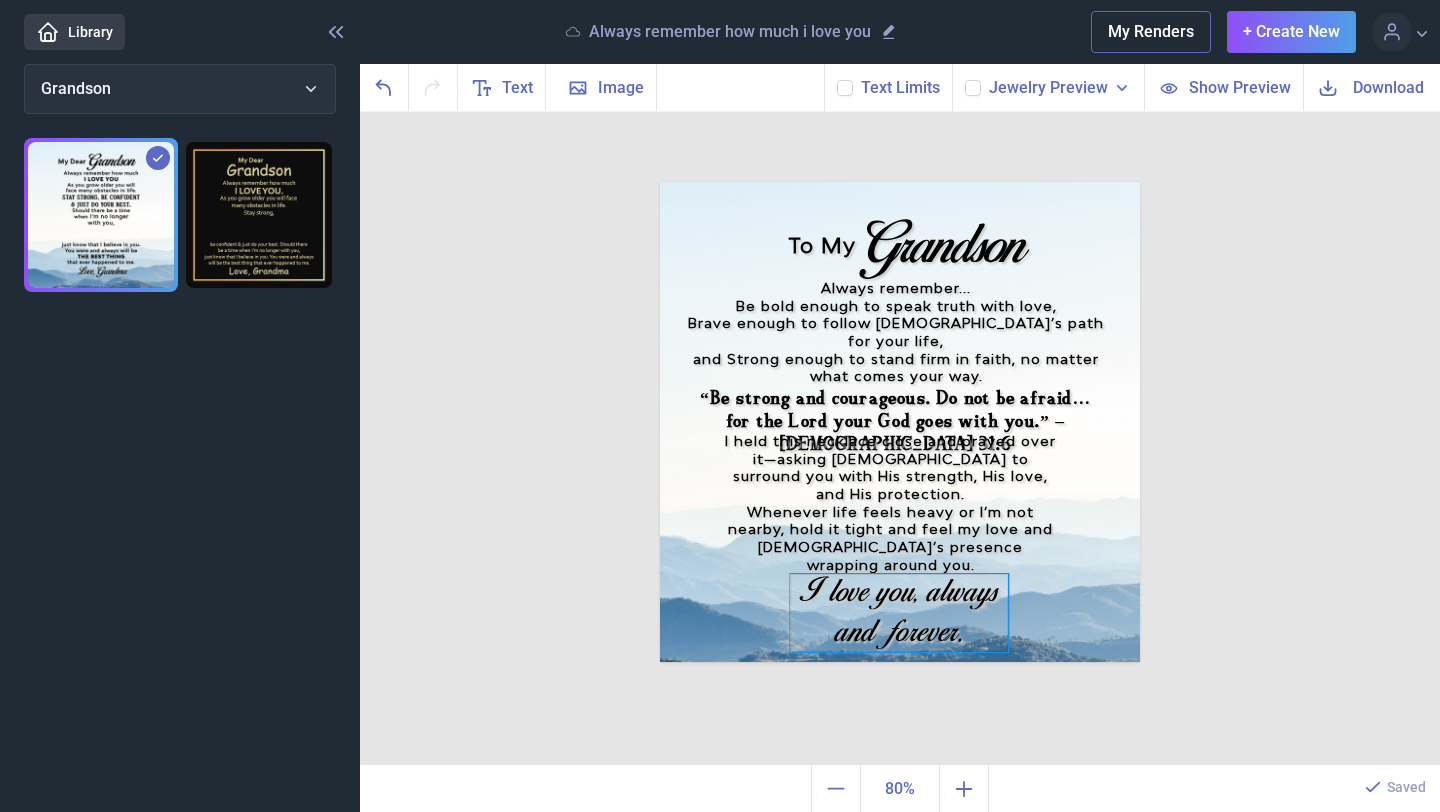 click on "I love you, always and forever." at bounding box center (900, 182) 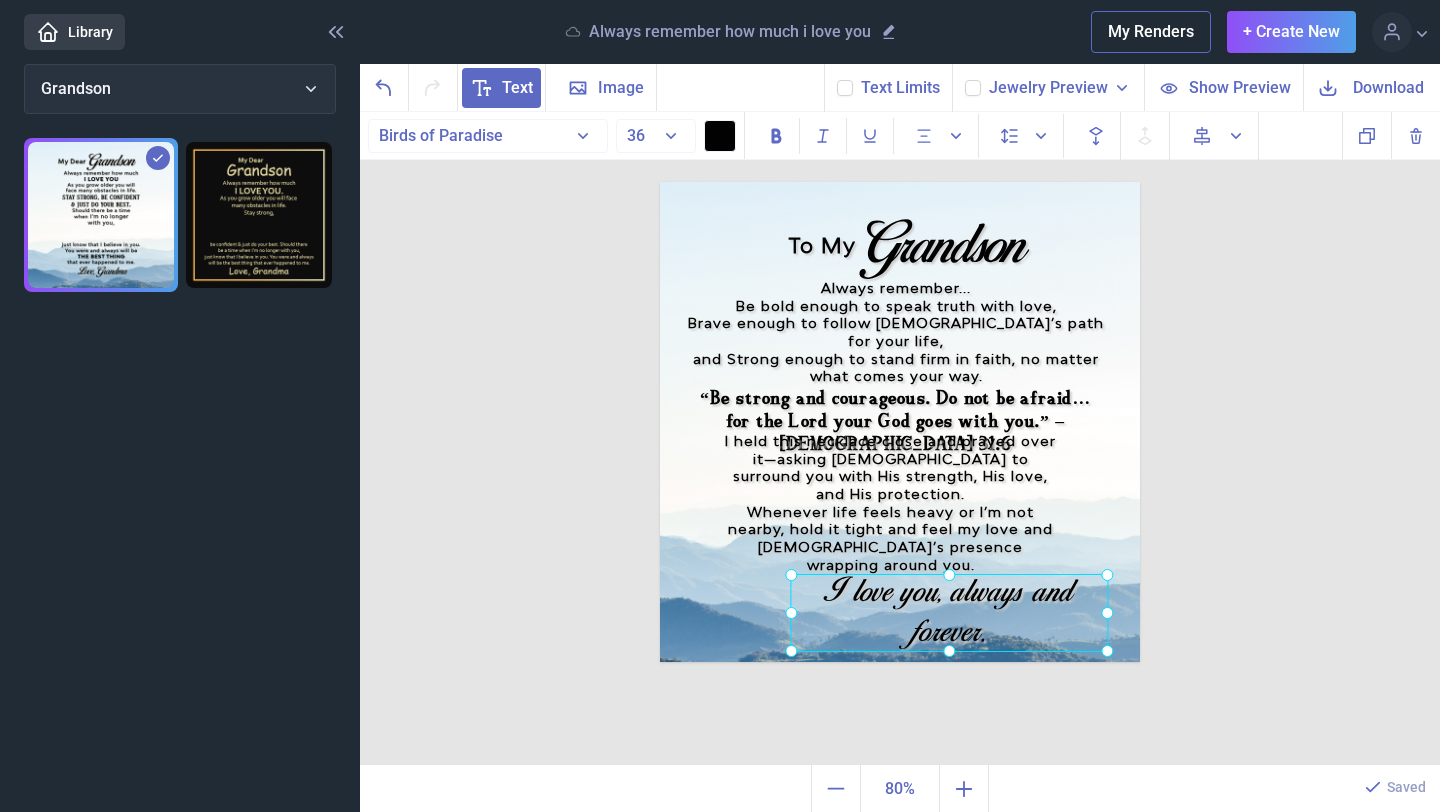 drag, startPoint x: 1010, startPoint y: 615, endPoint x: 1119, endPoint y: 615, distance: 109 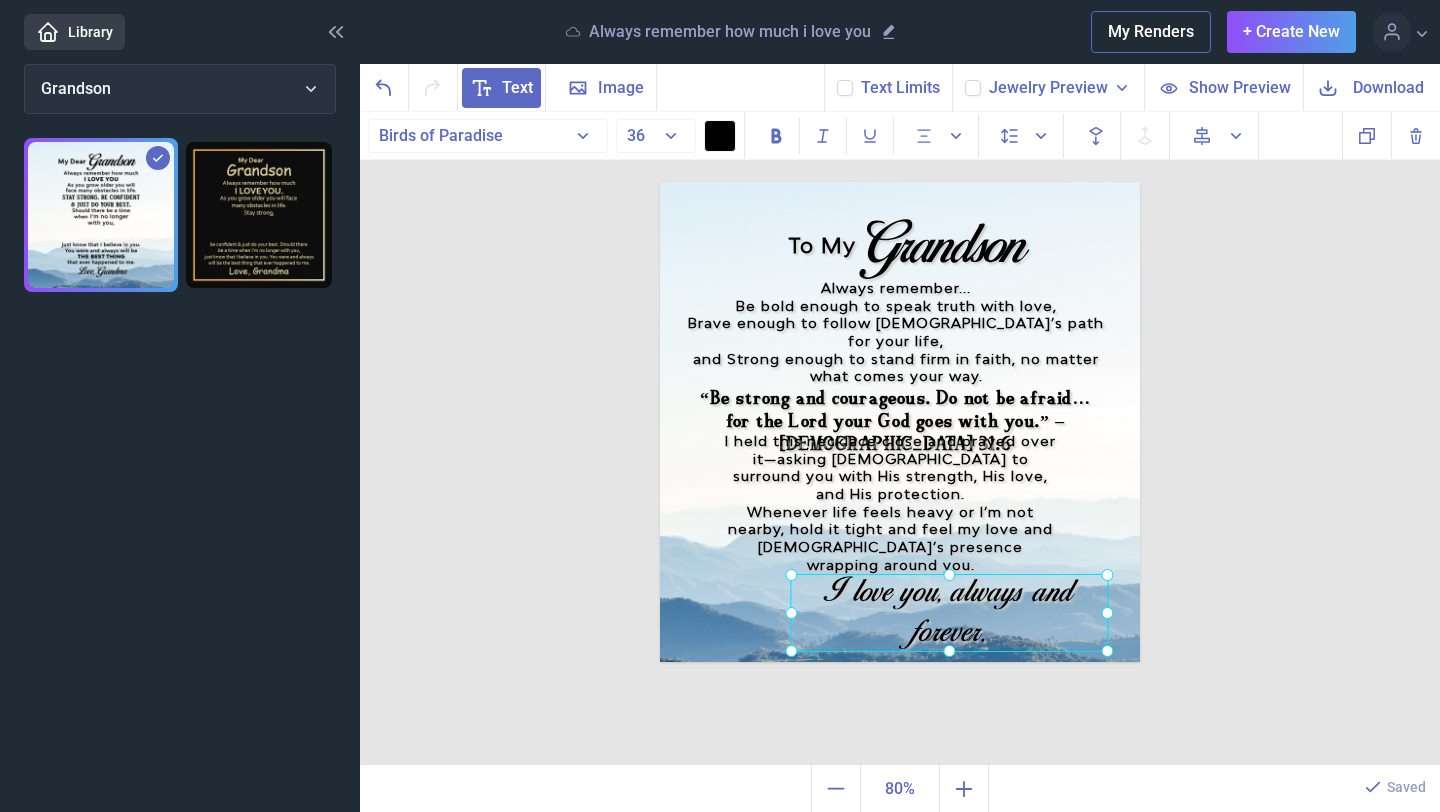 click on "To My       Grandson       Always remember... Be bold enough to speak truth with love, Brave enough to follow [DEMOGRAPHIC_DATA]’s path for your life, and Strong enough to stand firm in faith, no matter what comes your way.       “Be strong and courageous. Do not be afraid… for the Lord your God goes with you.” – [DEMOGRAPHIC_DATA] 31:6       I held this necklace close and prayed over it—asking [DEMOGRAPHIC_DATA] to surround you with His strength, His love, and His protection. Whenever life feels heavy or I’m not nearby, hold it tight and feel my love and [DEMOGRAPHIC_DATA]’s presence wrapping around you.       I love you, always and forever." at bounding box center [900, 422] 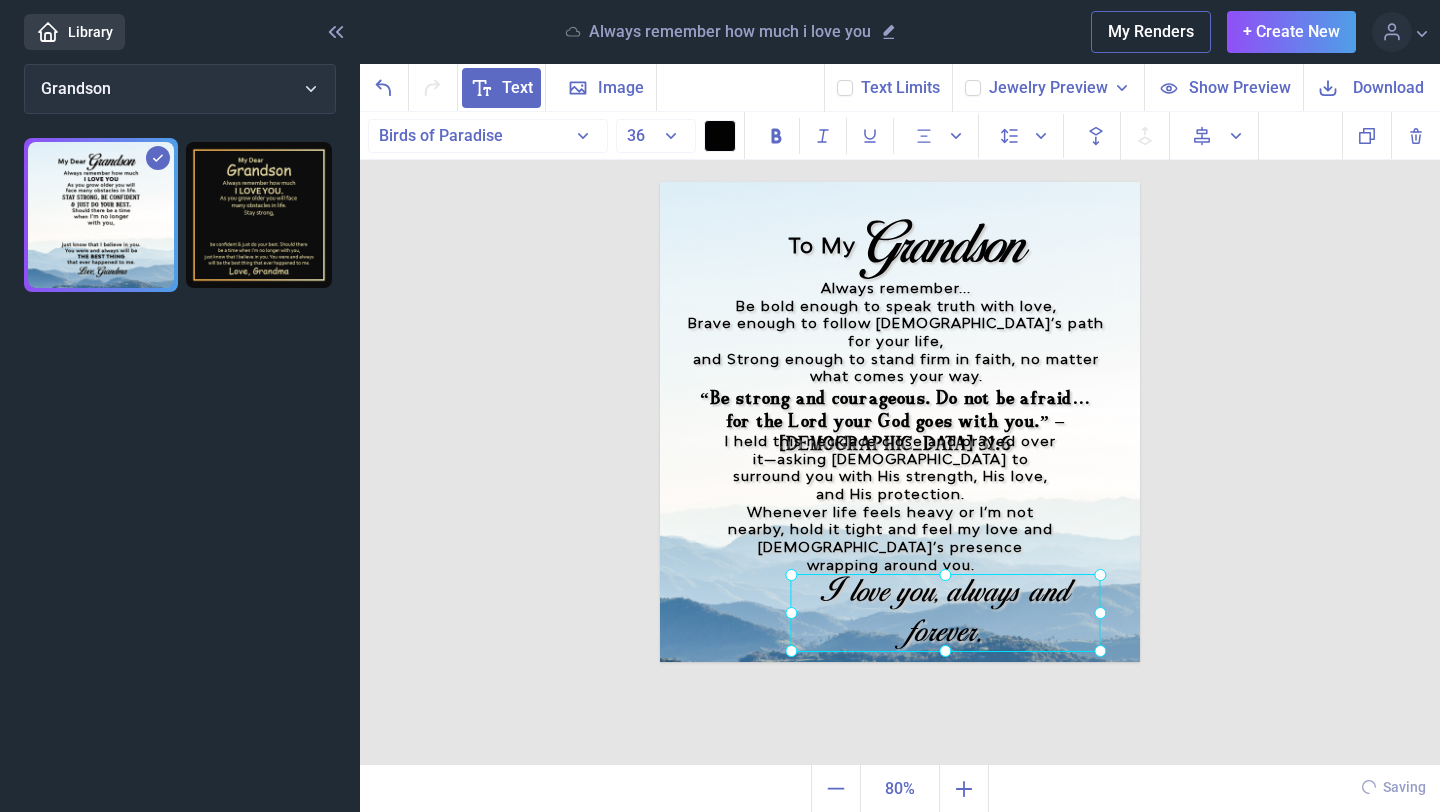 click on "I love you, always and forever." at bounding box center [660, 182] 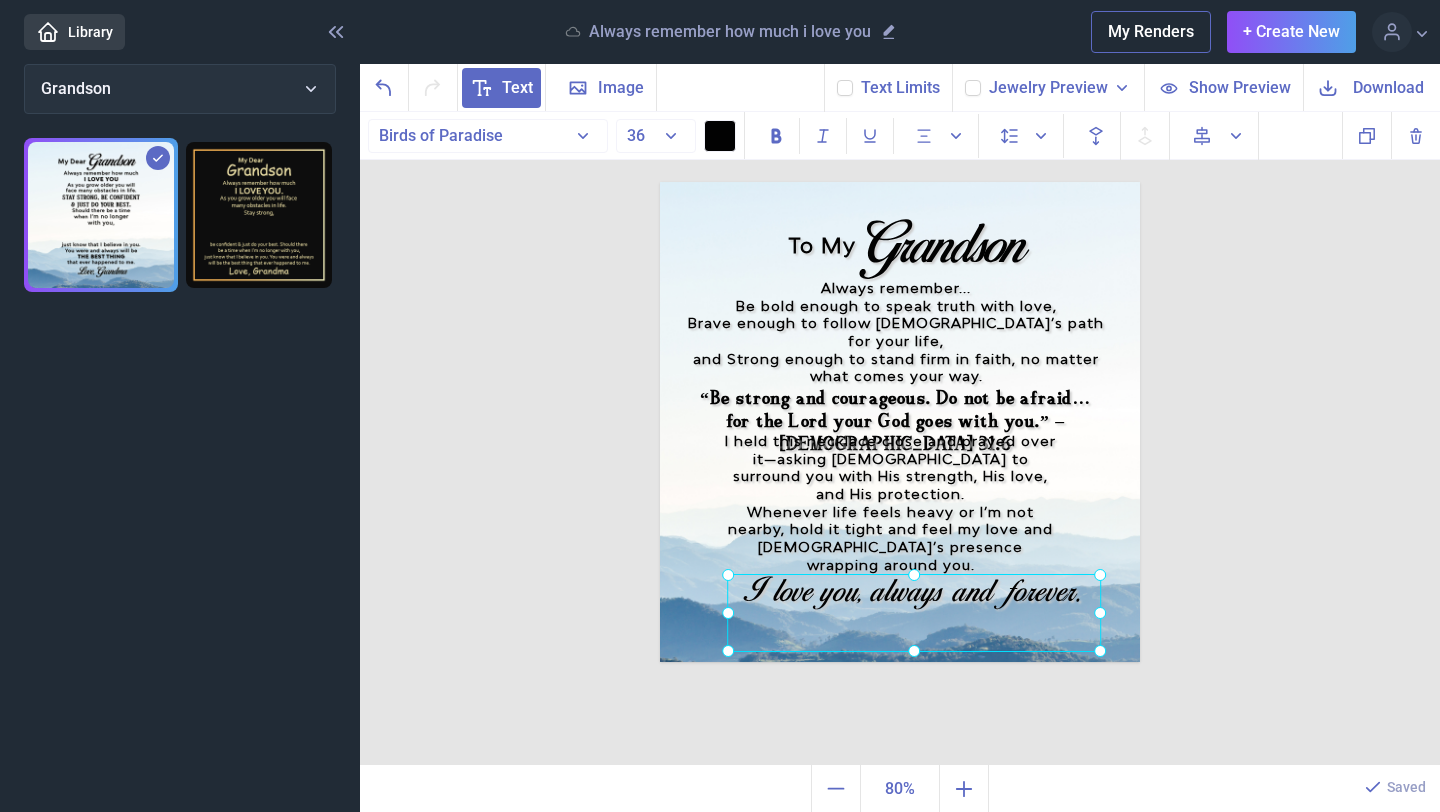 drag, startPoint x: 781, startPoint y: 617, endPoint x: 712, endPoint y: 618, distance: 69.00725 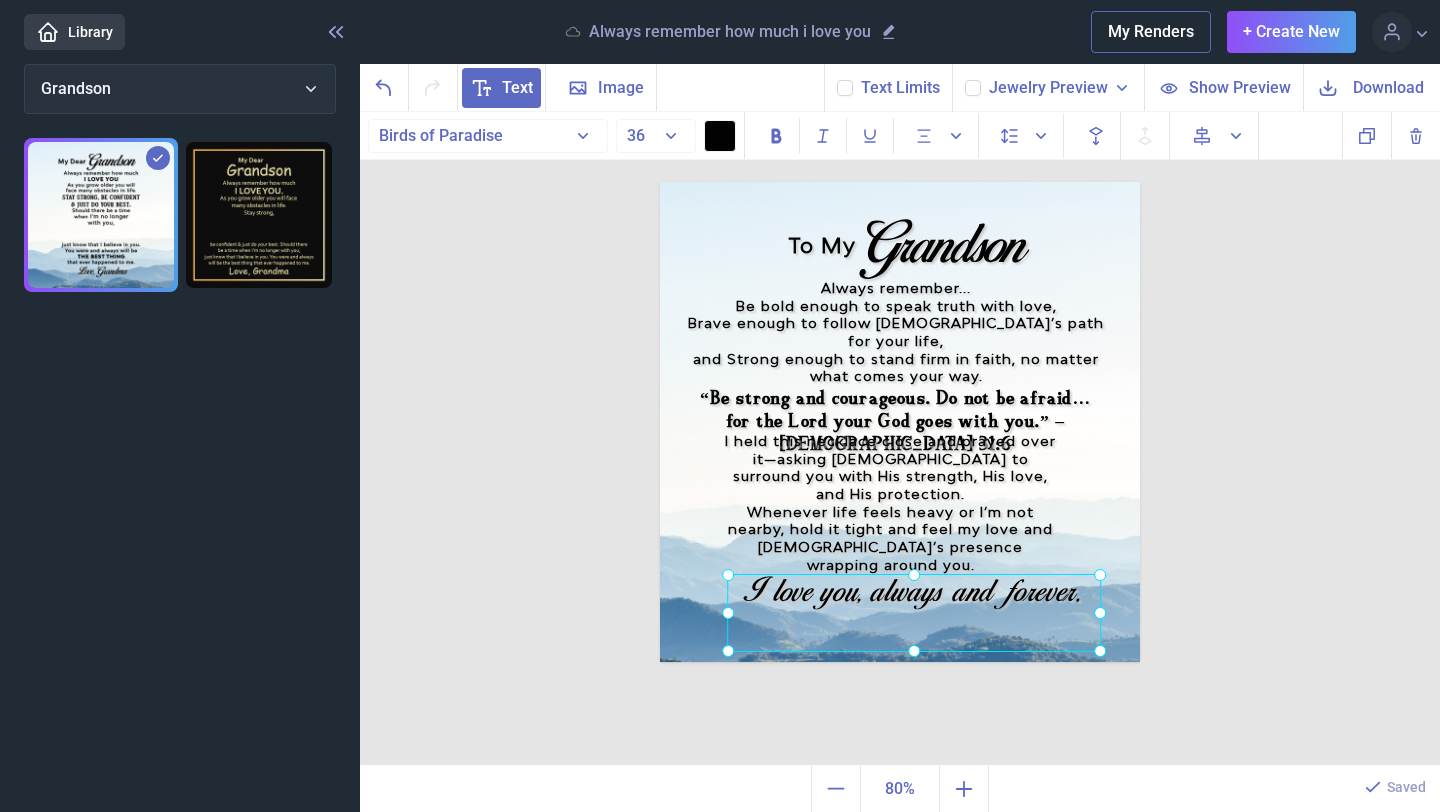 click on "To My       Grandson       Always remember... Be bold enough to speak truth with love, Brave enough to follow [DEMOGRAPHIC_DATA]’s path for your life, and Strong enough to stand firm in faith, no matter what comes your way.       “Be strong and courageous. Do not be afraid… for the Lord your God goes with you.” – [DEMOGRAPHIC_DATA] 31:6       I held this necklace close and prayed over it—asking [DEMOGRAPHIC_DATA] to surround you with His strength, His love, and His protection. Whenever life feels heavy or I’m not nearby, hold it tight and feel my love and [DEMOGRAPHIC_DATA]’s presence wrapping around you.       I love you, always and forever." at bounding box center (900, 422) 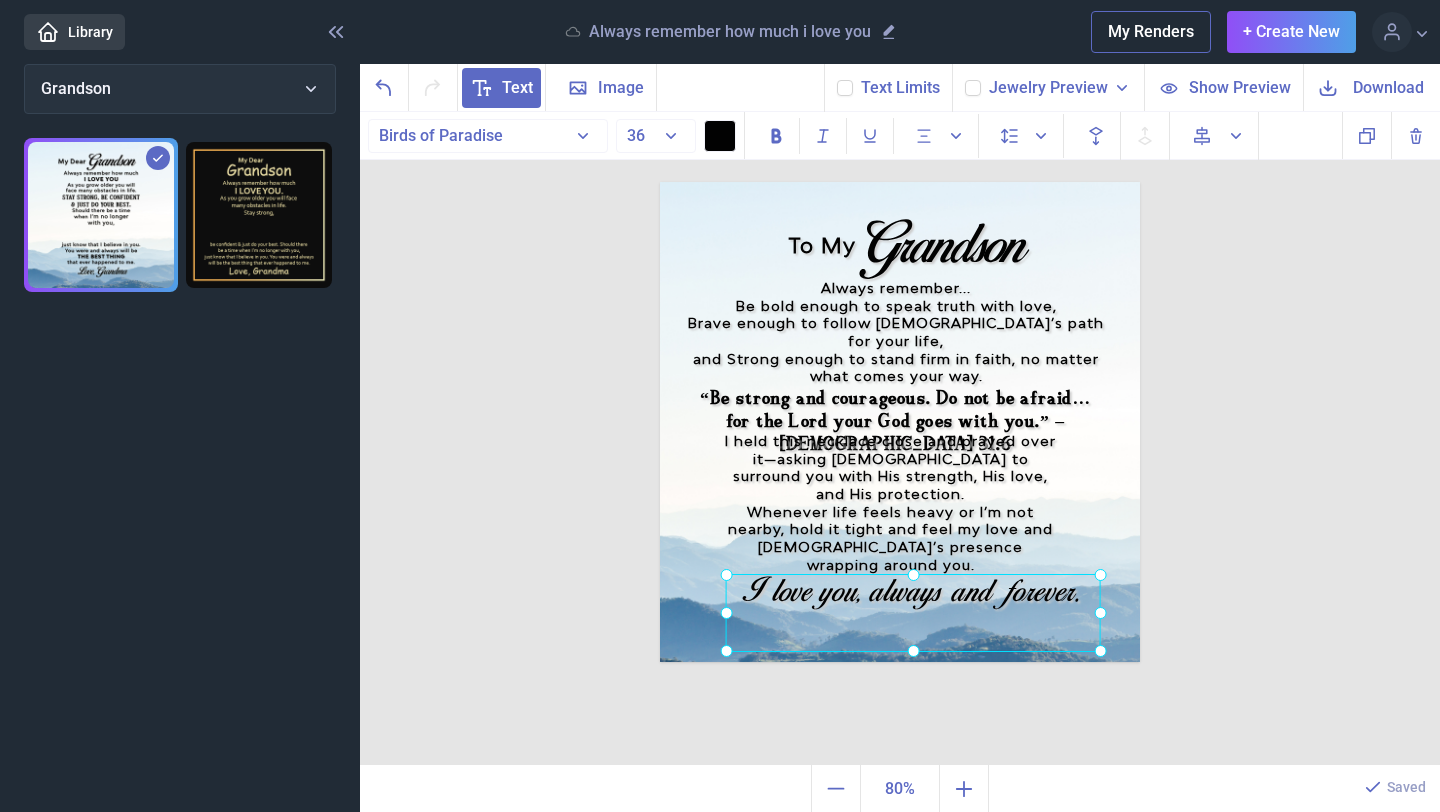 click on "I love you, always and forever." at bounding box center (660, 182) 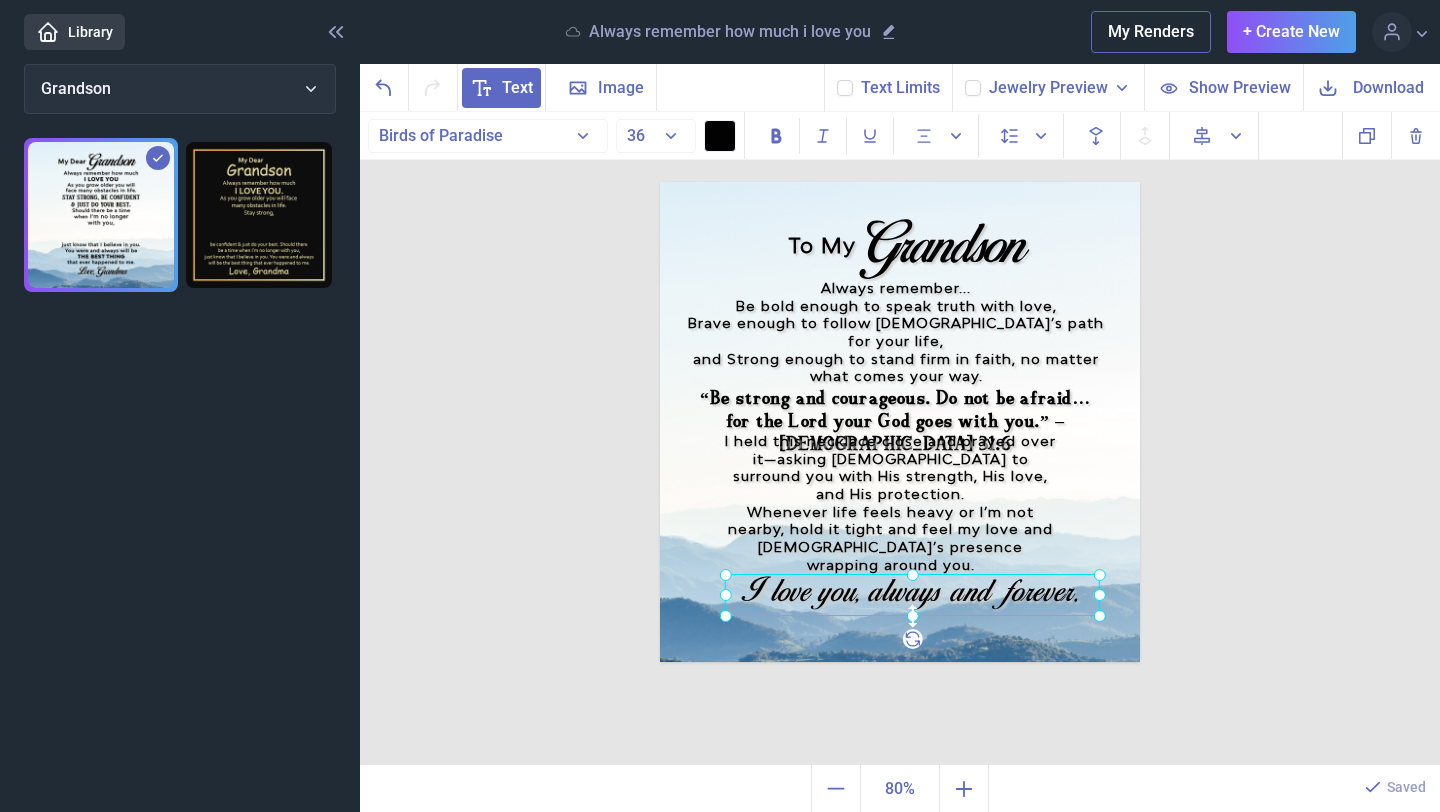 drag, startPoint x: 913, startPoint y: 652, endPoint x: 915, endPoint y: 606, distance: 46.043457 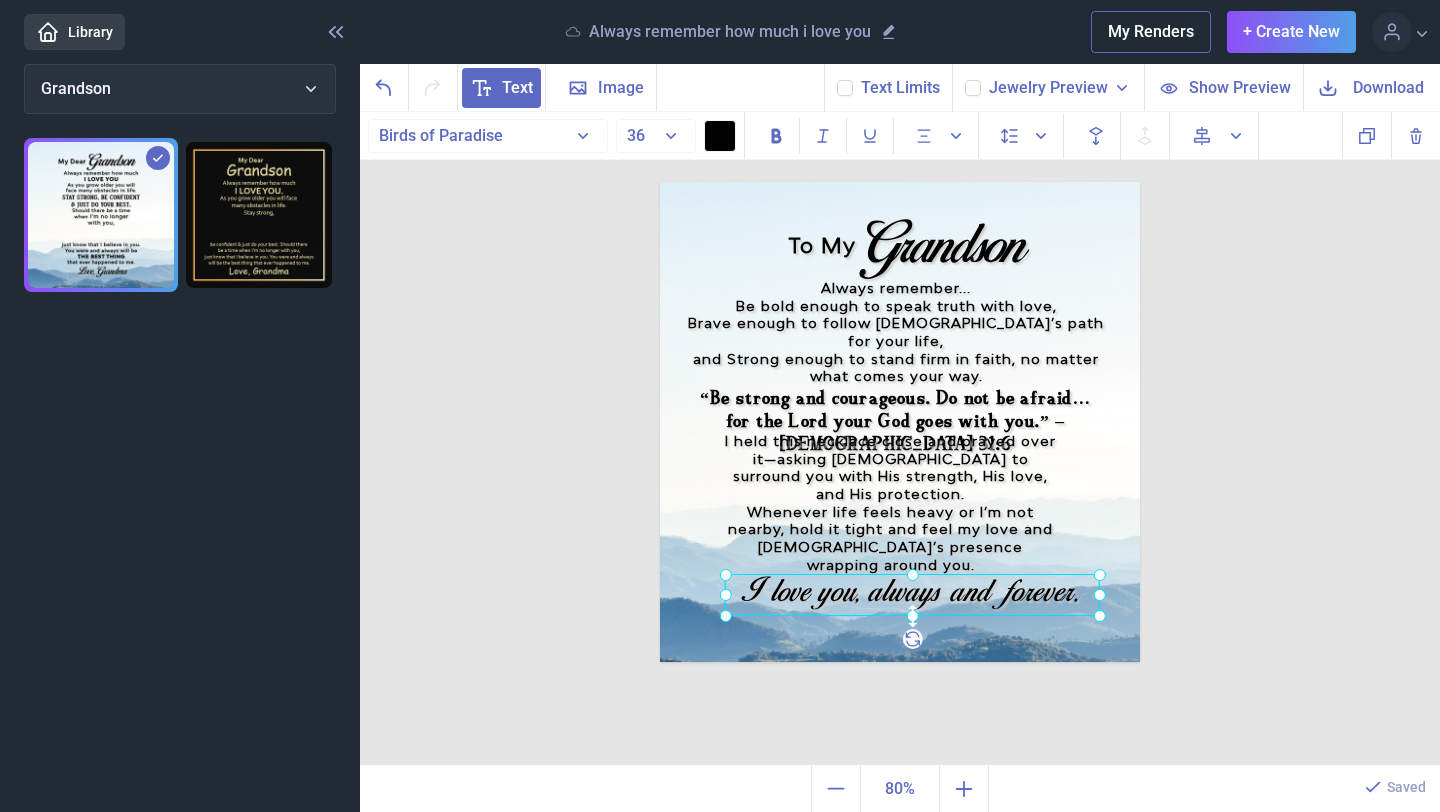 click 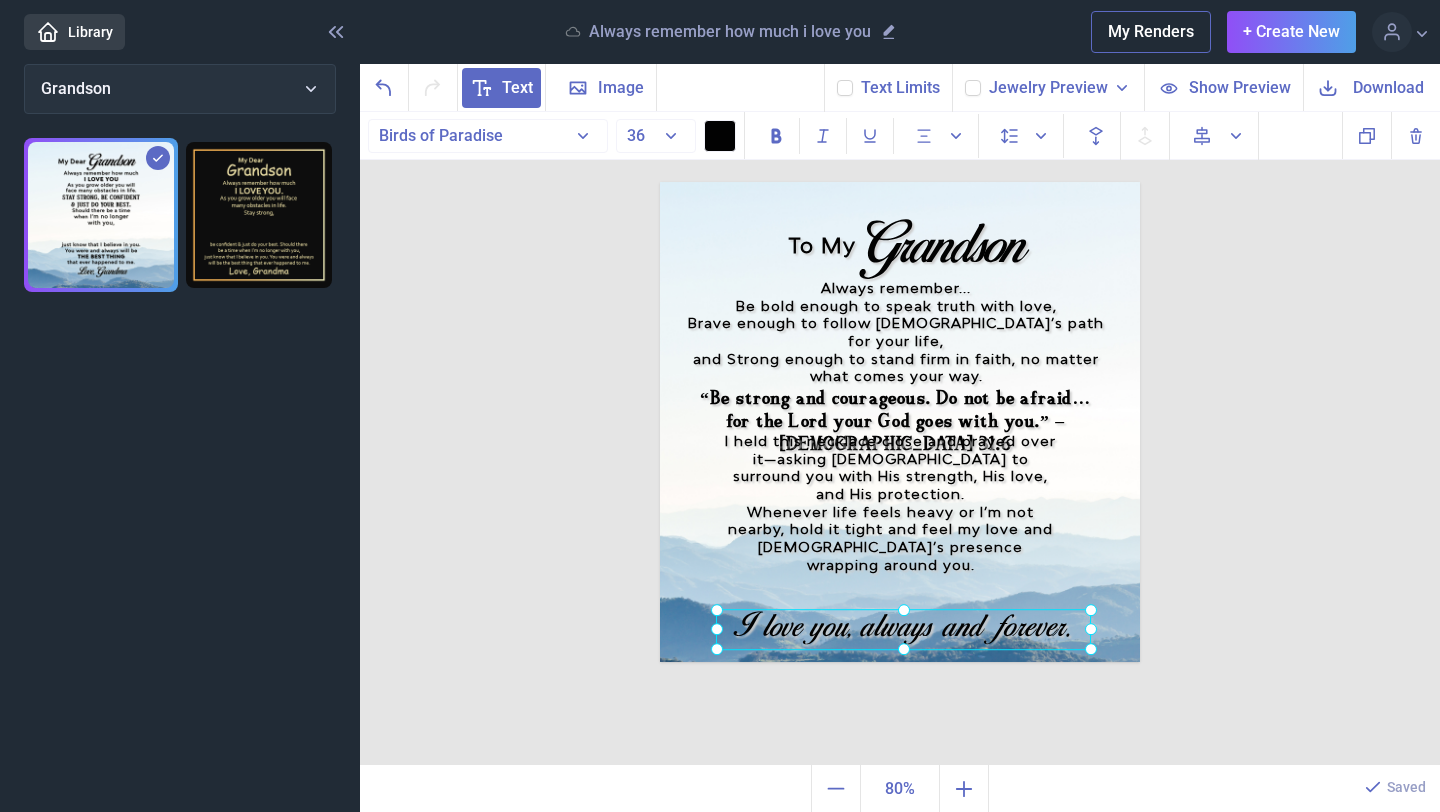 drag, startPoint x: 938, startPoint y: 599, endPoint x: 930, endPoint y: 640, distance: 41.773197 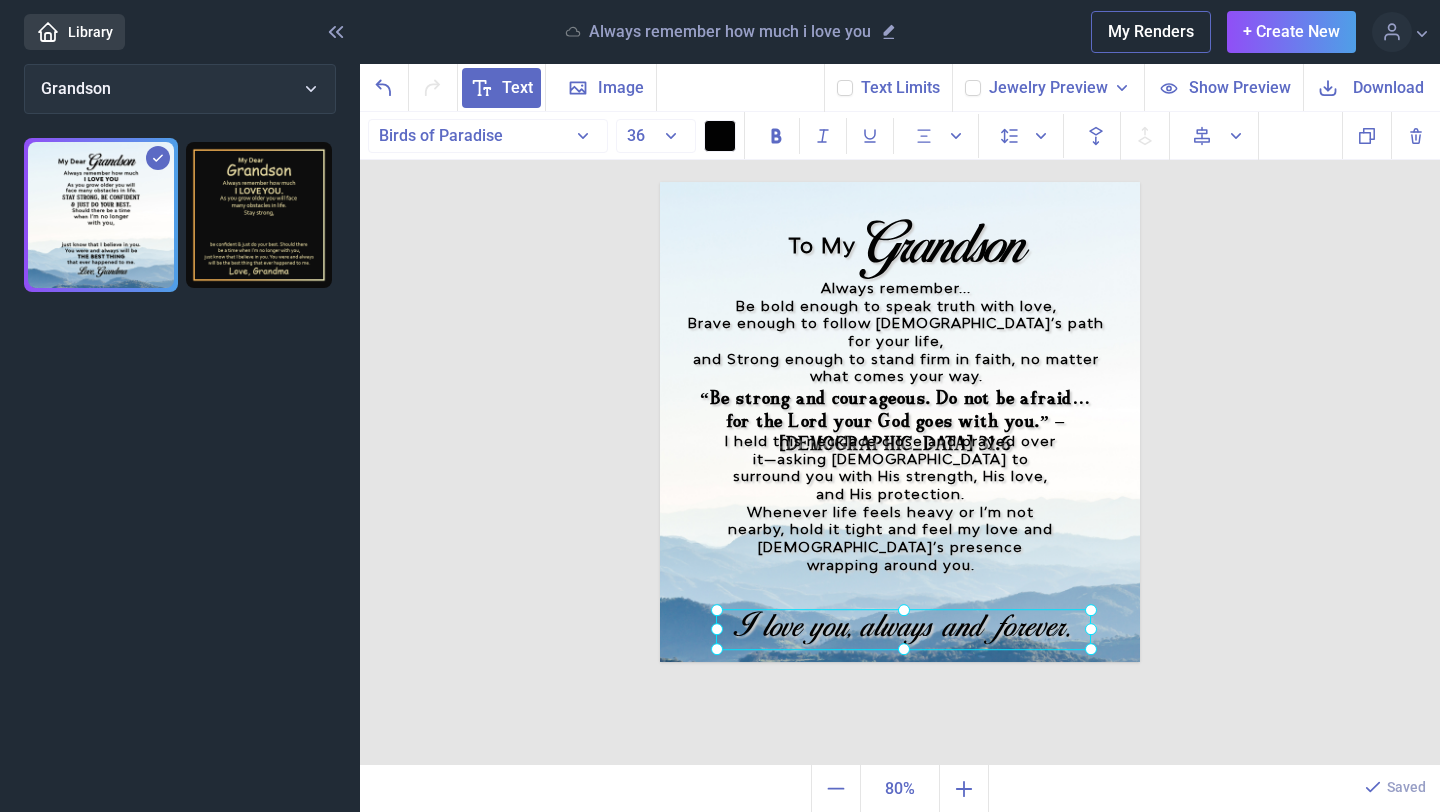 click at bounding box center [903, 629] 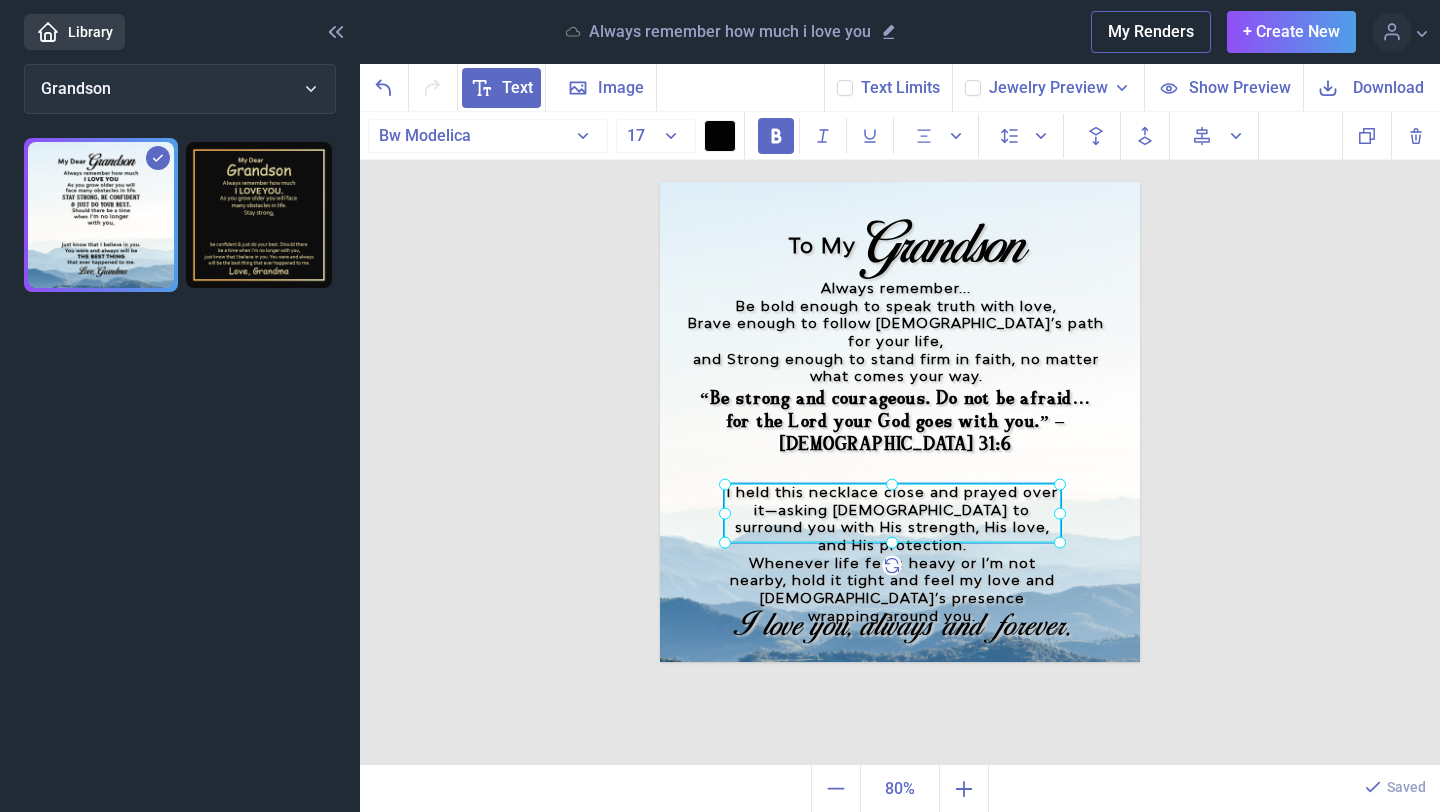 drag, startPoint x: 940, startPoint y: 521, endPoint x: 942, endPoint y: 580, distance: 59.03389 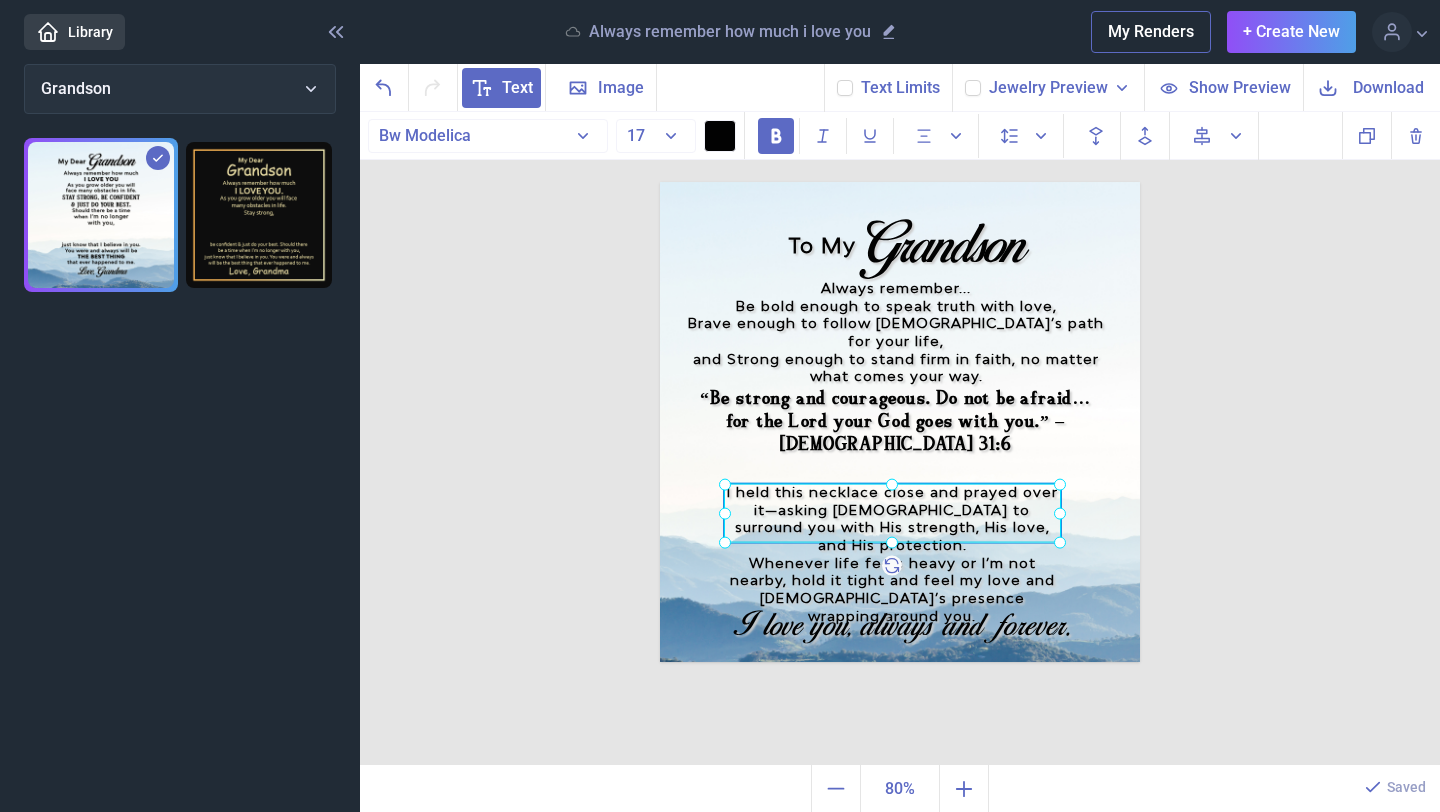 click on "Whenever life feels heavy or I’m not nearby, hold it tight and feel my love and [DEMOGRAPHIC_DATA]’s presence wrapping around you." at bounding box center [892, 589] 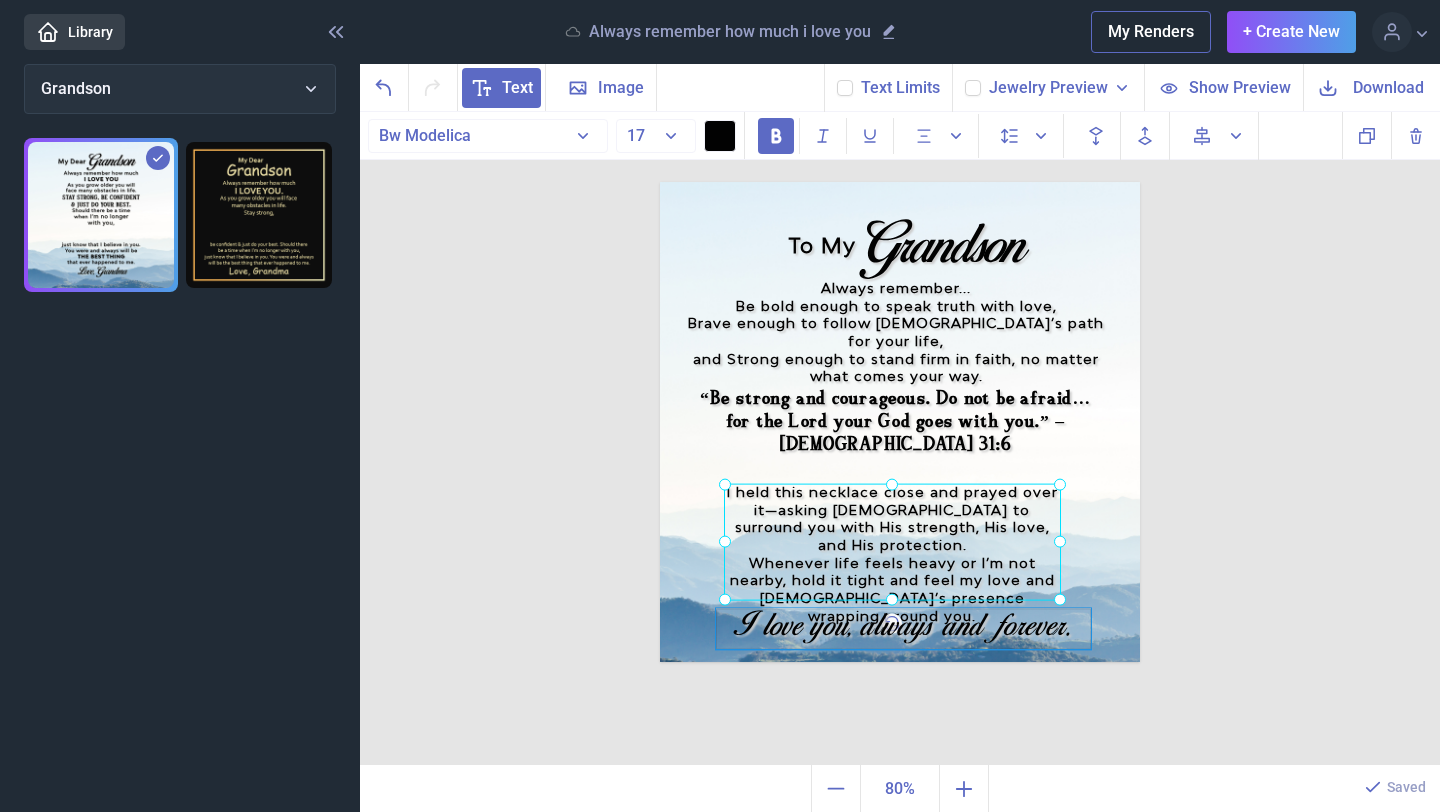 drag, startPoint x: 894, startPoint y: 542, endPoint x: 897, endPoint y: 613, distance: 71.063354 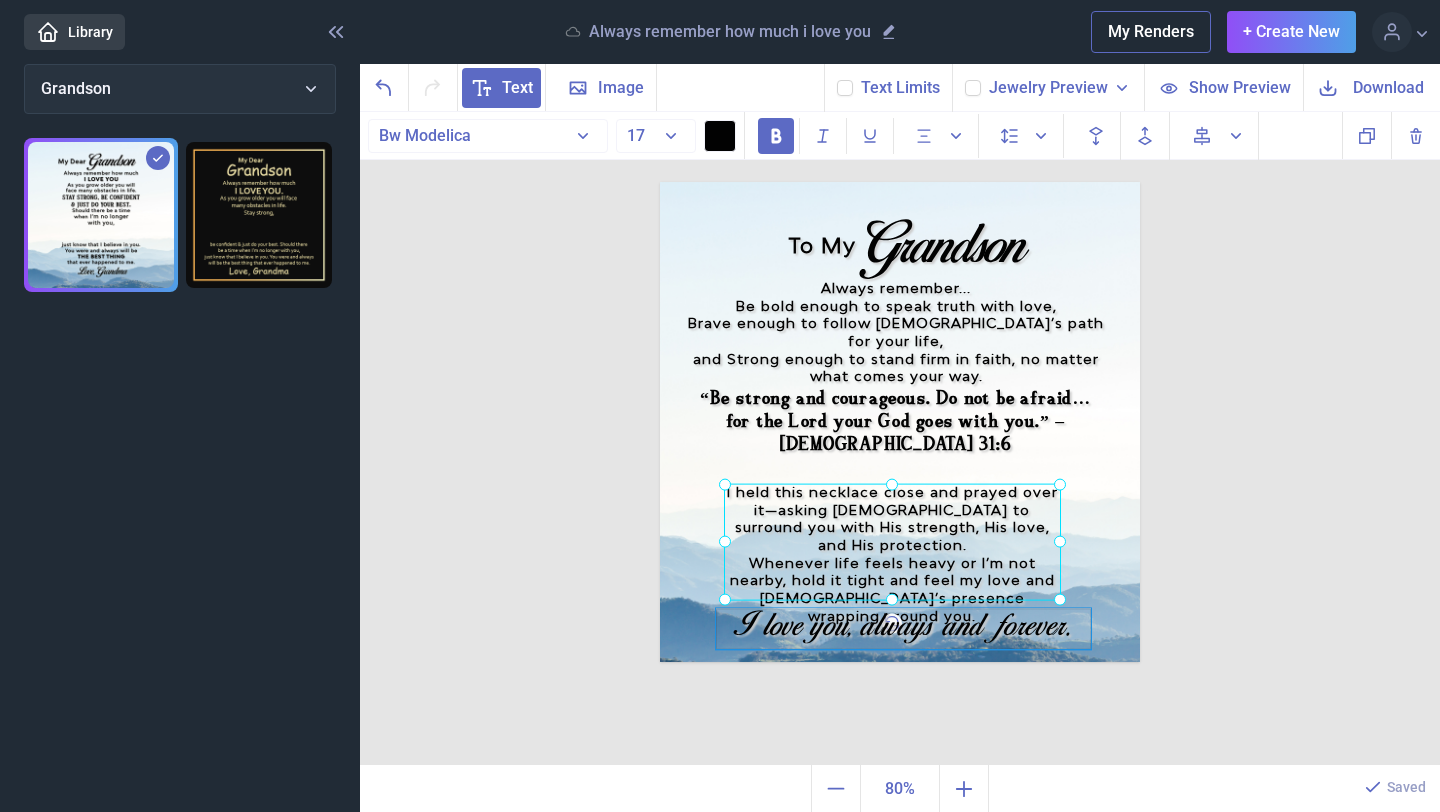 click on "To My       Grandson       Always remember... Be bold enough to speak truth with love, Brave enough to follow [DEMOGRAPHIC_DATA]’s path for your life, and Strong enough to stand firm in faith, no matter what comes your way.       “Be strong and courageous. Do not be afraid… for the Lord your God goes with you.” – [DEMOGRAPHIC_DATA] 31:6       I held this necklace close and prayed over it—asking [DEMOGRAPHIC_DATA] to surround you with His strength, His love, and His protection. Whenever life feels heavy or I’m not nearby, hold it tight and feel my love and [DEMOGRAPHIC_DATA]’s presence wrapping around you.                       I love you, always and forever." at bounding box center [900, 422] 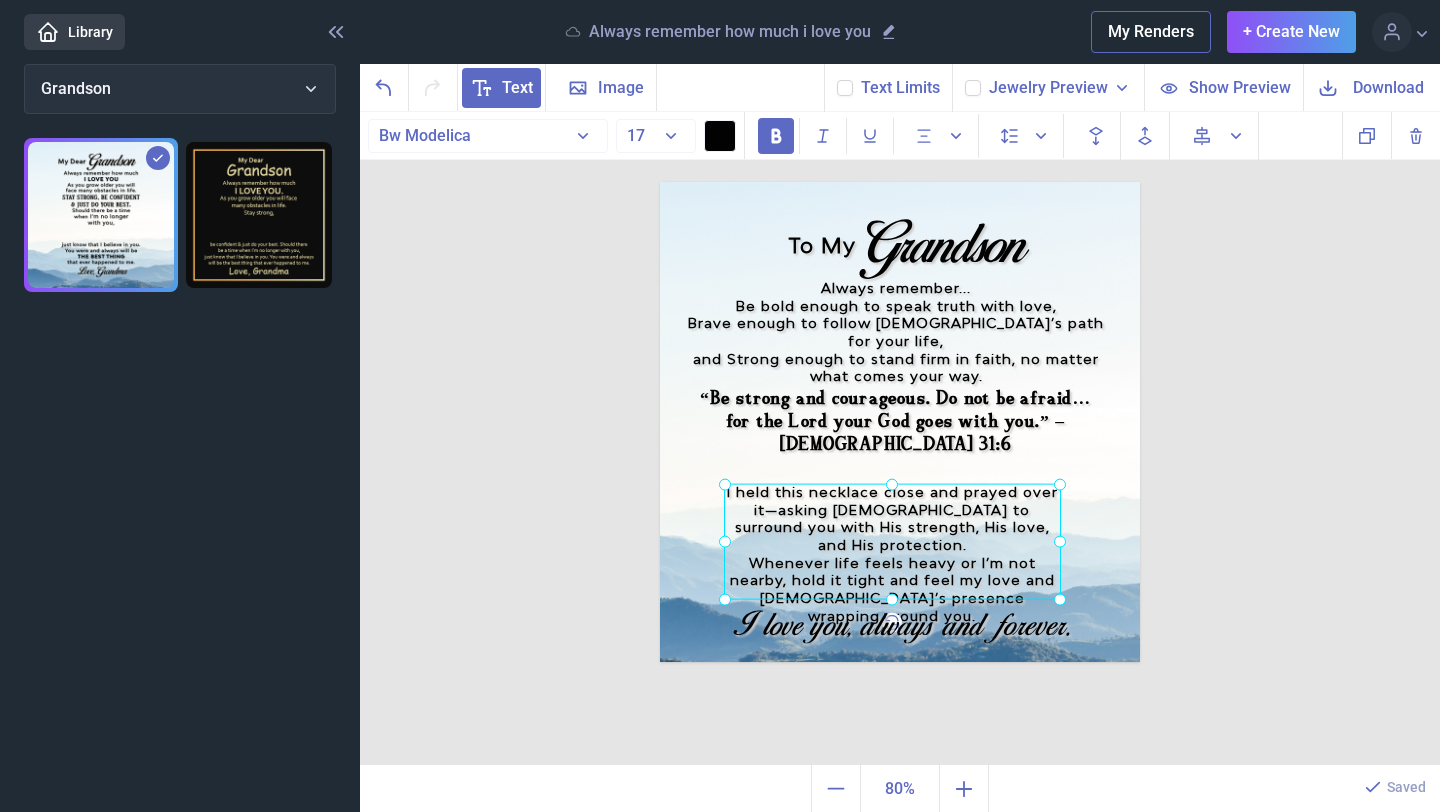 drag, startPoint x: 880, startPoint y: 511, endPoint x: 883, endPoint y: 497, distance: 14.3178215 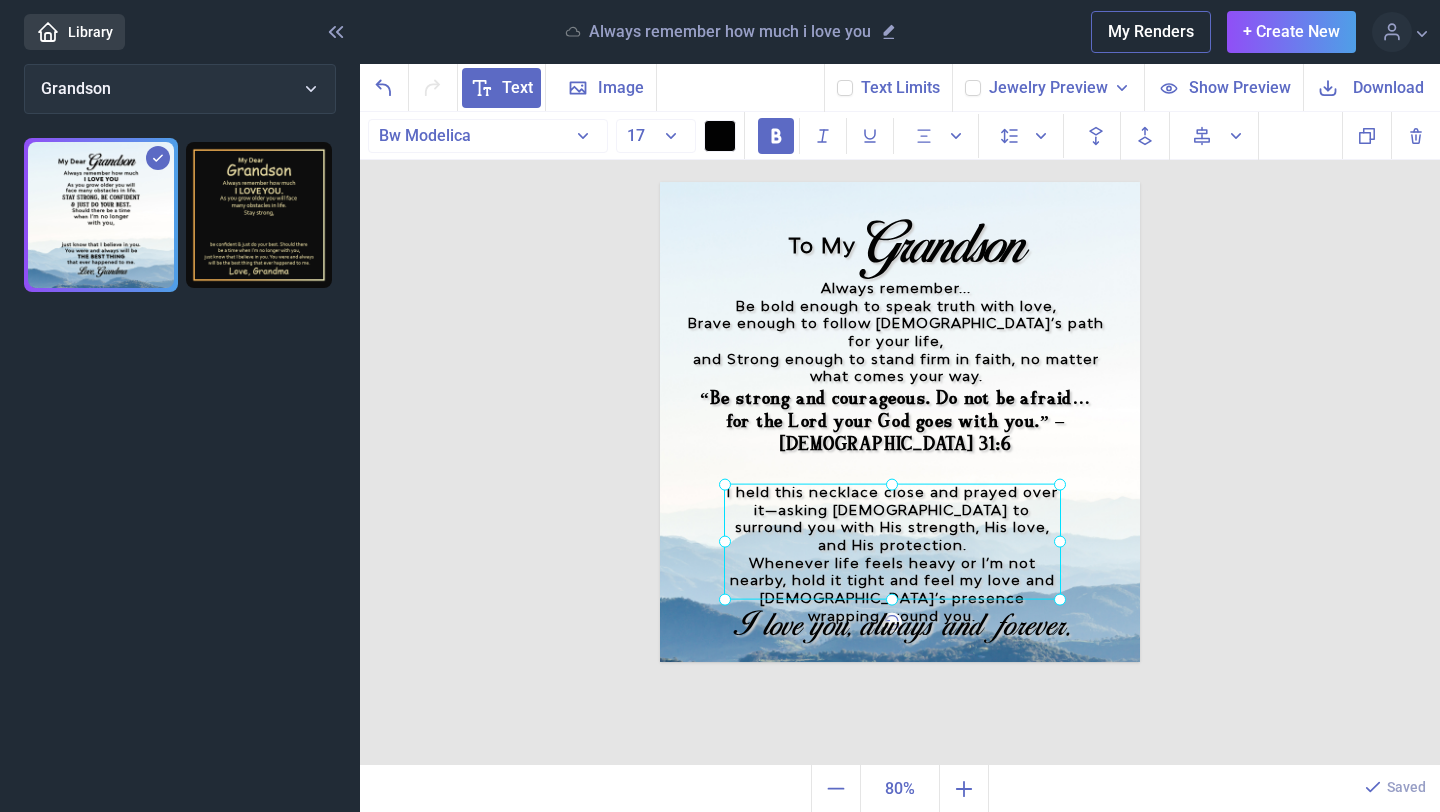 click on "I held this necklace close and prayed over it—asking [DEMOGRAPHIC_DATA] to surround you with His strength, His love, and His protection. Whenever life feels heavy or I’m not nearby, hold it tight and feel my love and [DEMOGRAPHIC_DATA]’s presence wrapping around you." at bounding box center (660, 182) 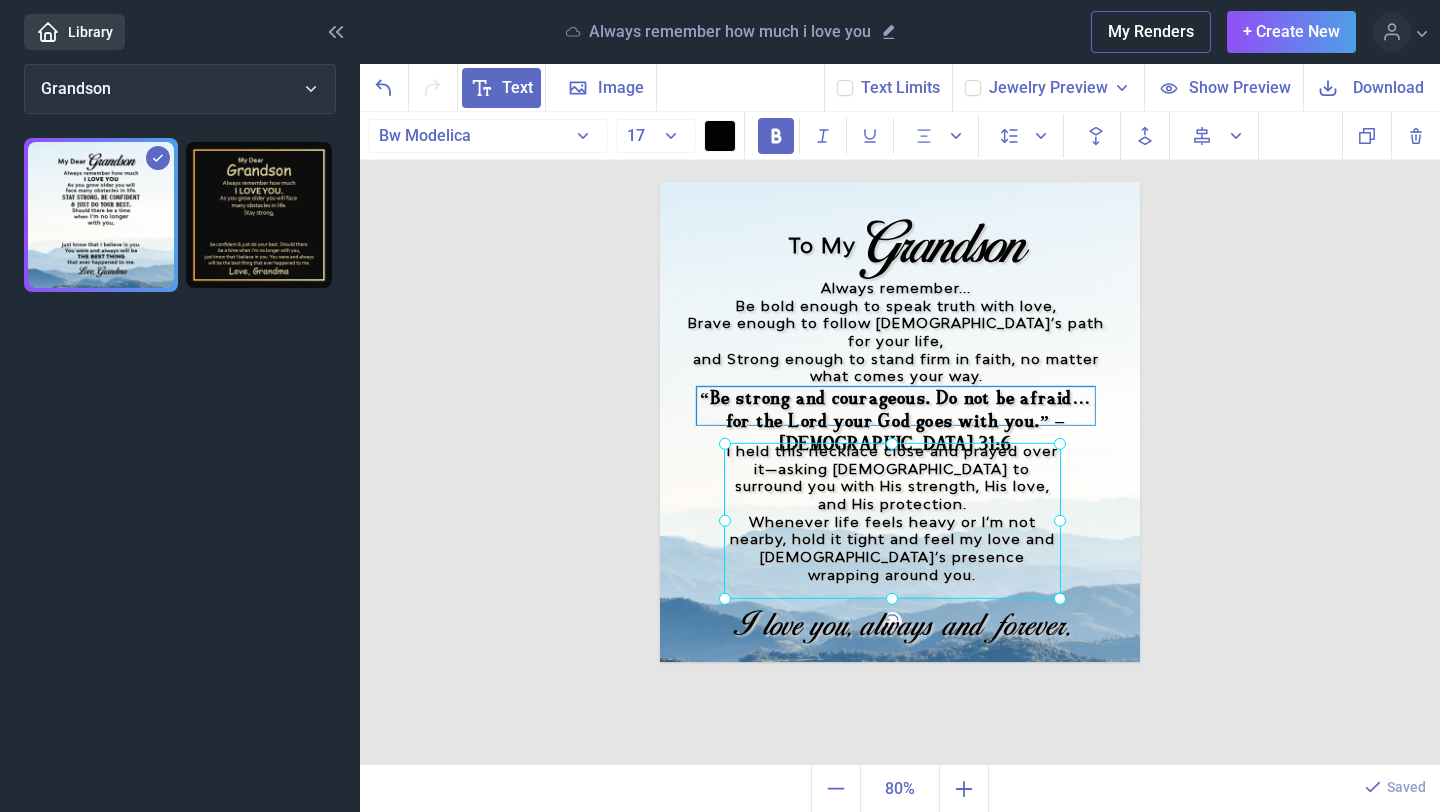 drag, startPoint x: 893, startPoint y: 484, endPoint x: 923, endPoint y: 440, distance: 53.25411 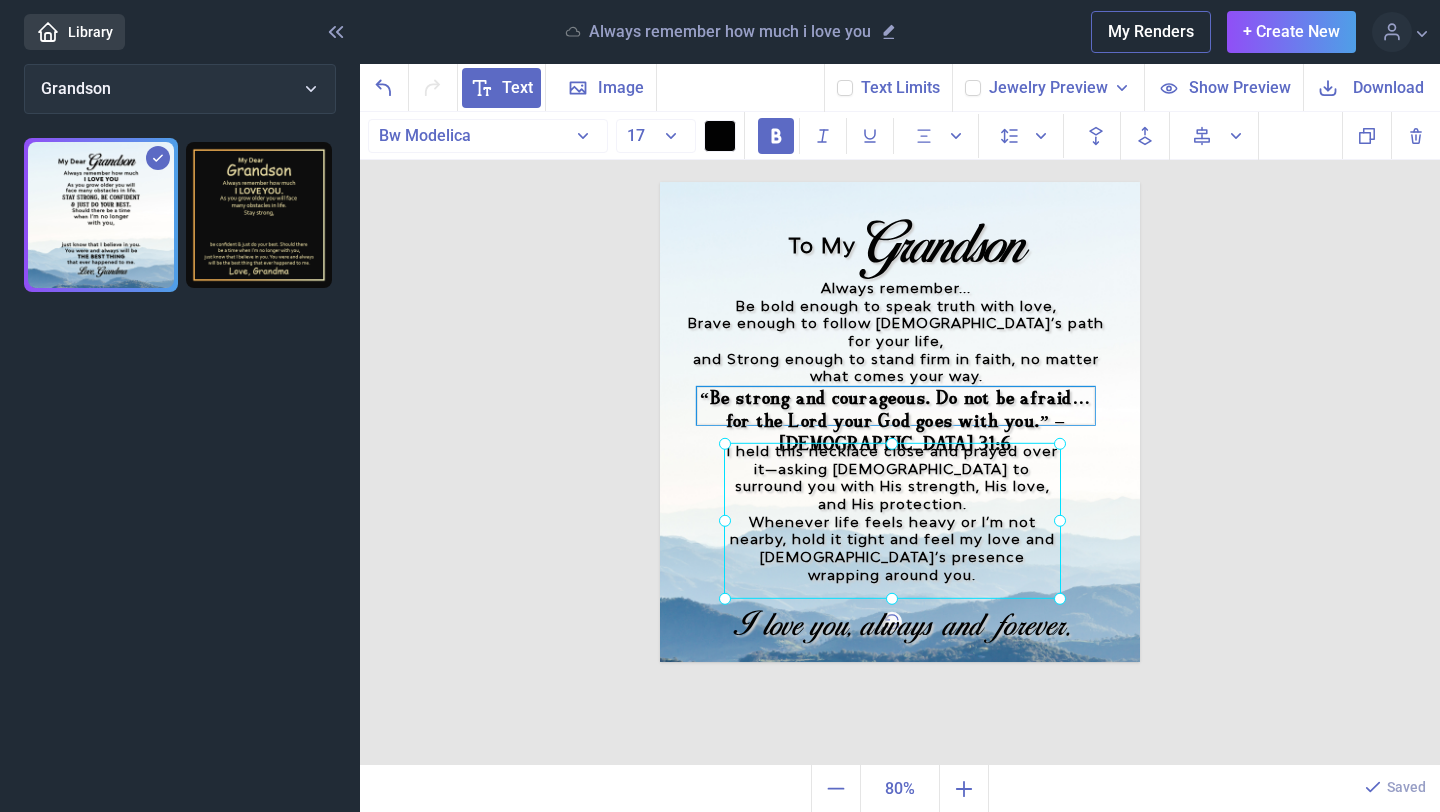 click on "To My       Grandson       Always remember... Be bold enough to speak truth with love, Brave enough to follow [DEMOGRAPHIC_DATA]’s path for your life, and Strong enough to stand firm in faith, no matter what comes your way.       “Be strong and courageous. Do not be afraid… for the Lord your God goes with you.” – [DEMOGRAPHIC_DATA] 31:6       I held this necklace close and prayed over it—asking [DEMOGRAPHIC_DATA] to surround you with His strength, His love, and His protection. Whenever life feels heavy or I’m not nearby, hold it tight and feel my love and [DEMOGRAPHIC_DATA]’s presence wrapping around you.                       I love you, always and forever." at bounding box center [900, 422] 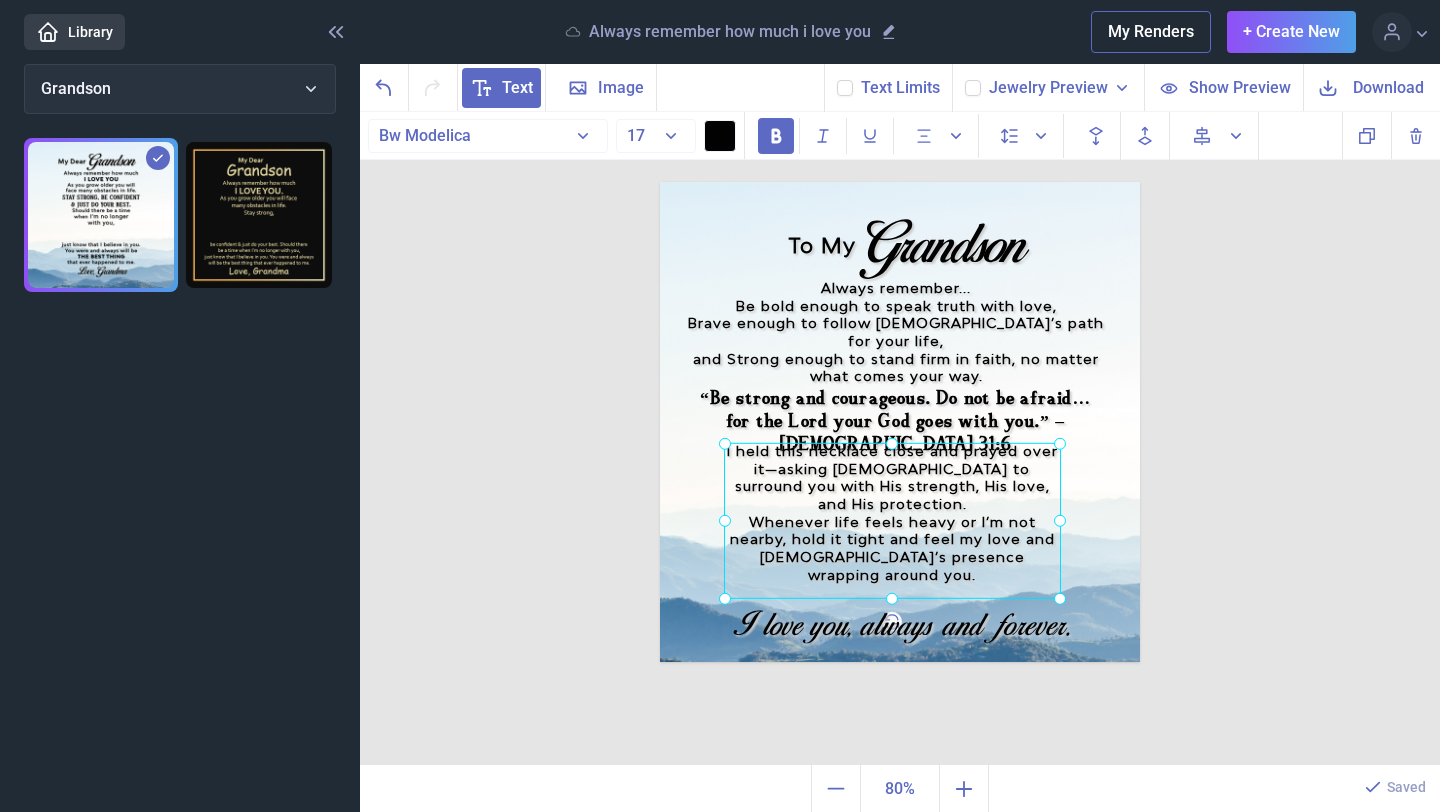 drag, startPoint x: 1008, startPoint y: 480, endPoint x: 1062, endPoint y: 466, distance: 55.7853 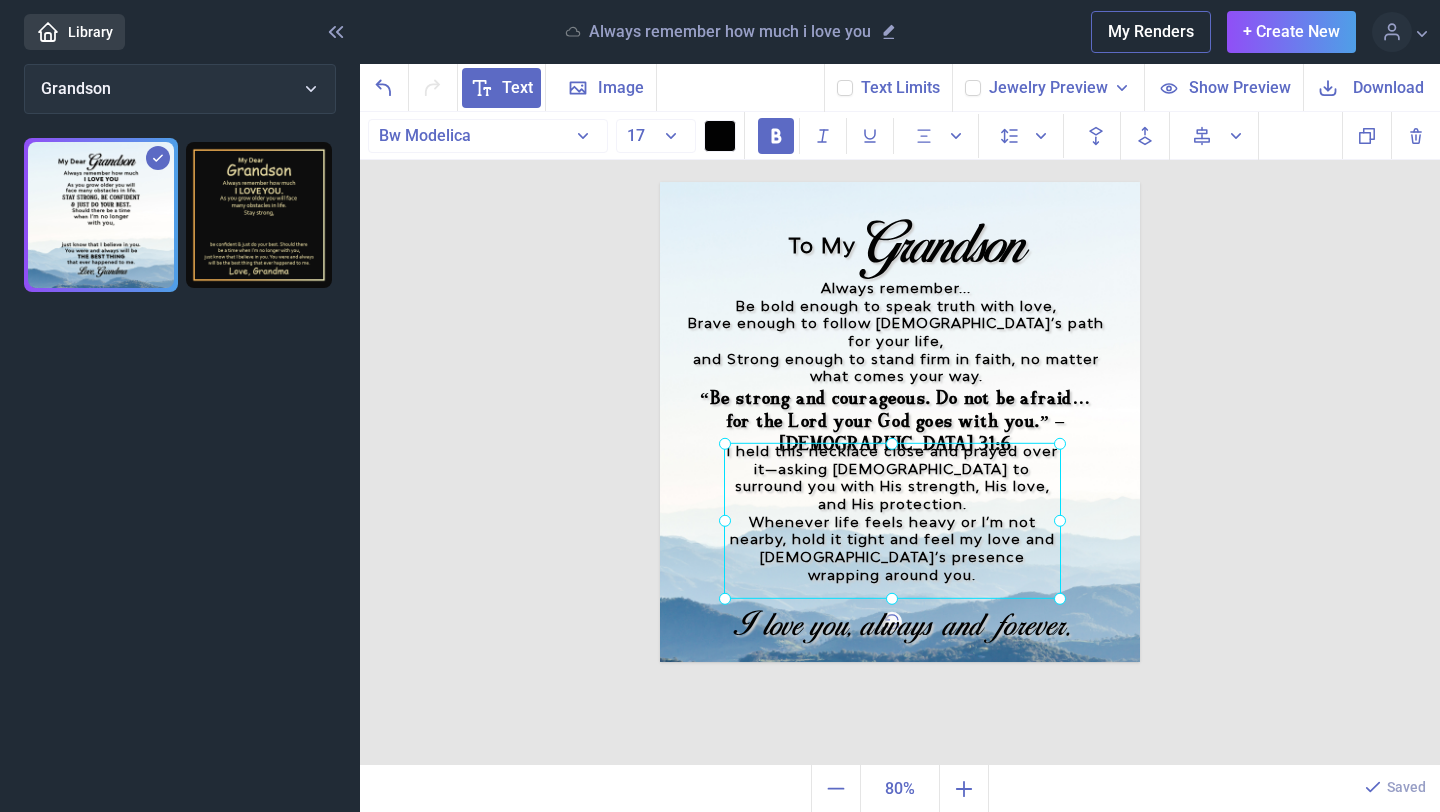 click on "I held this necklace close and prayed over it—asking [DEMOGRAPHIC_DATA] to surround you with His strength, His love, and His protection. Whenever life feels heavy or I’m not nearby, hold it tight and feel my love and [DEMOGRAPHIC_DATA]’s presence wrapping around you." at bounding box center [660, 182] 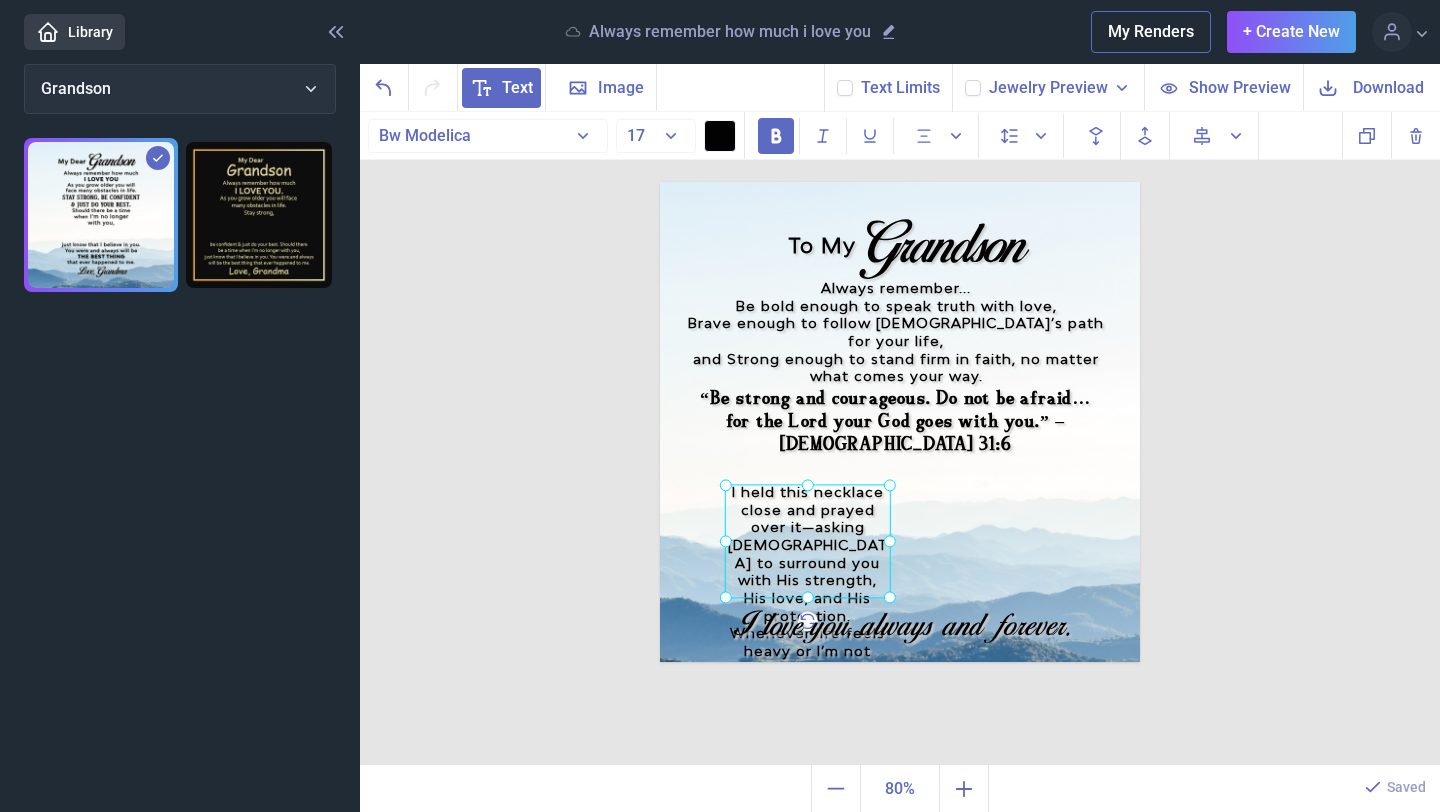 drag, startPoint x: 1056, startPoint y: 447, endPoint x: 848, endPoint y: 498, distance: 214.16115 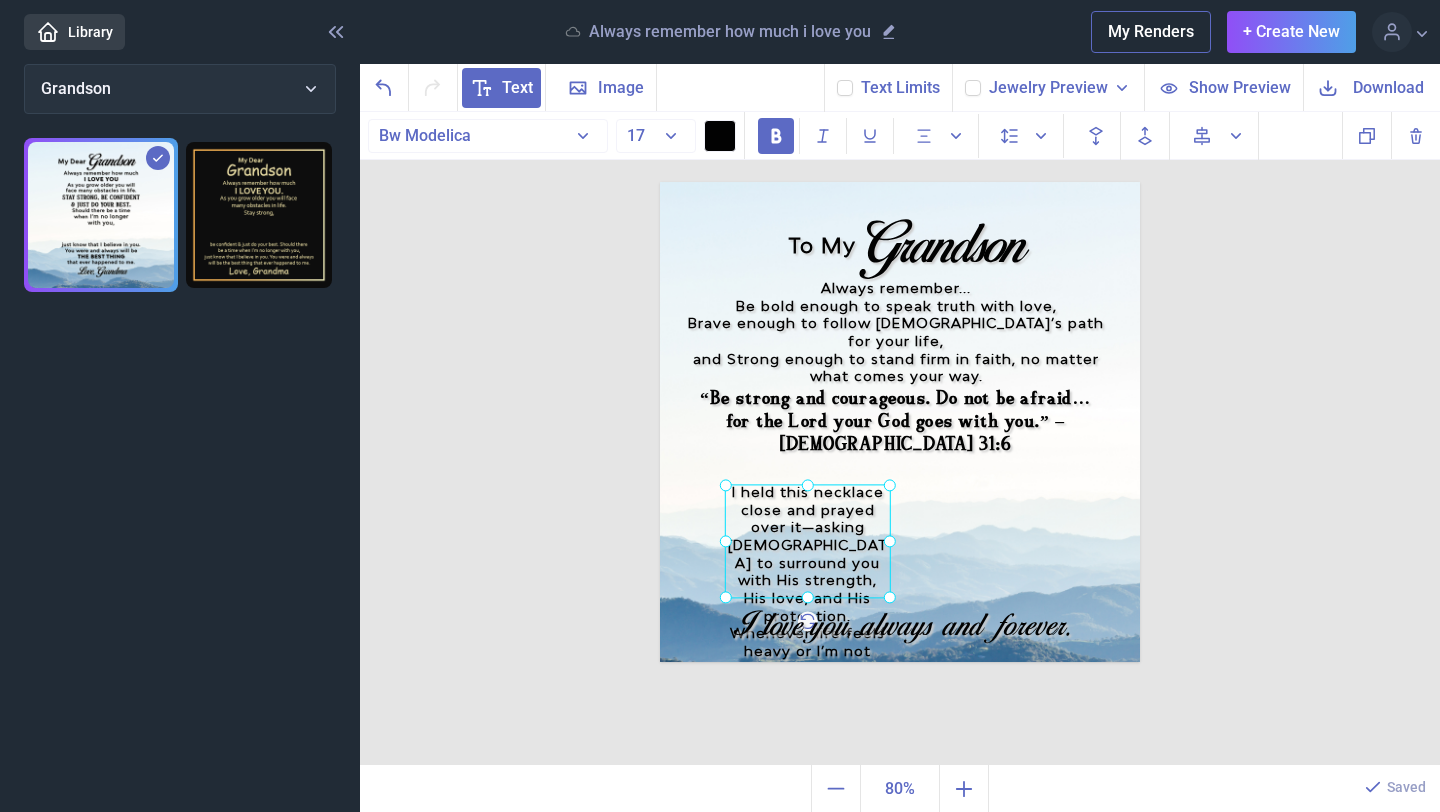 click at bounding box center (808, 541) 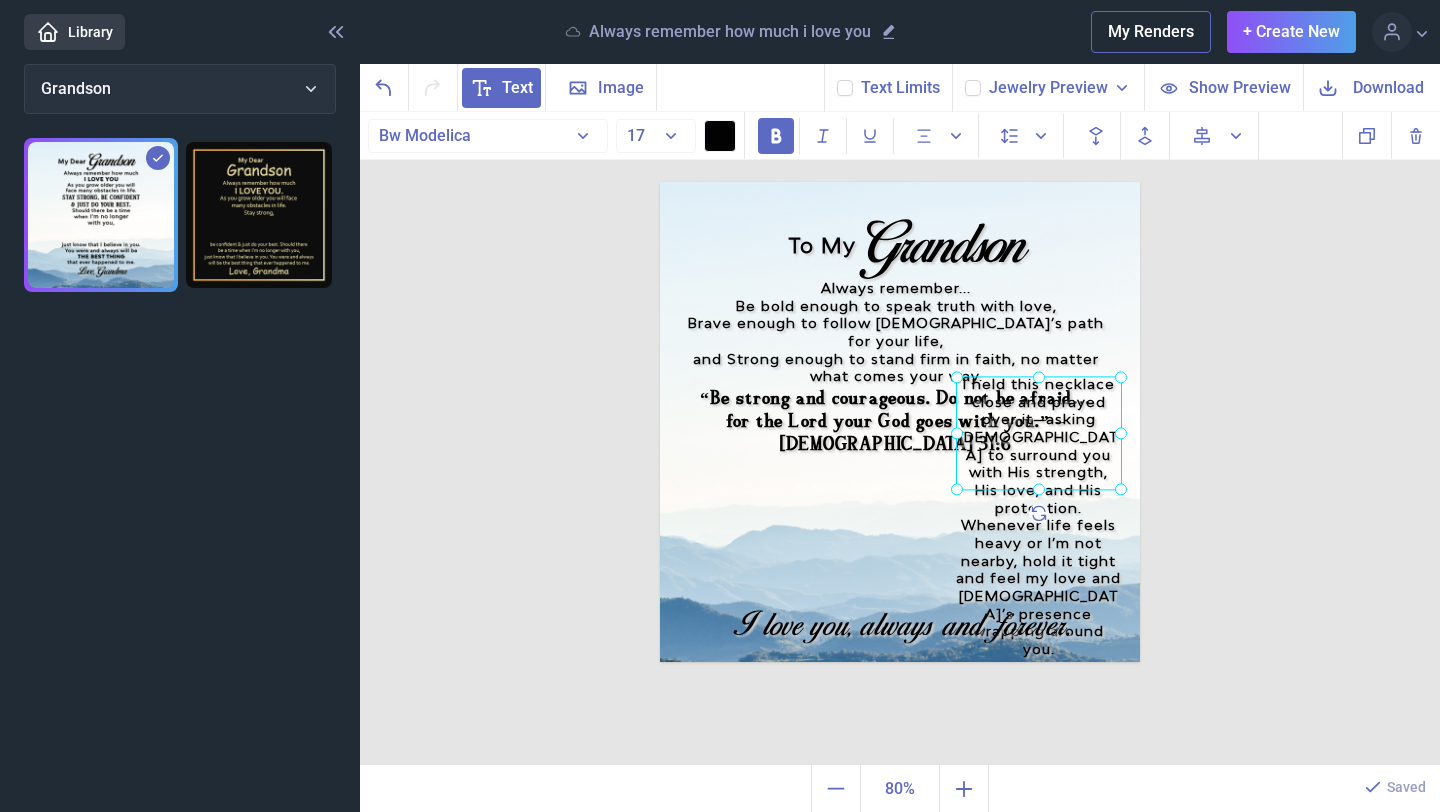 drag, startPoint x: 804, startPoint y: 542, endPoint x: 1111, endPoint y: 435, distance: 325.11227 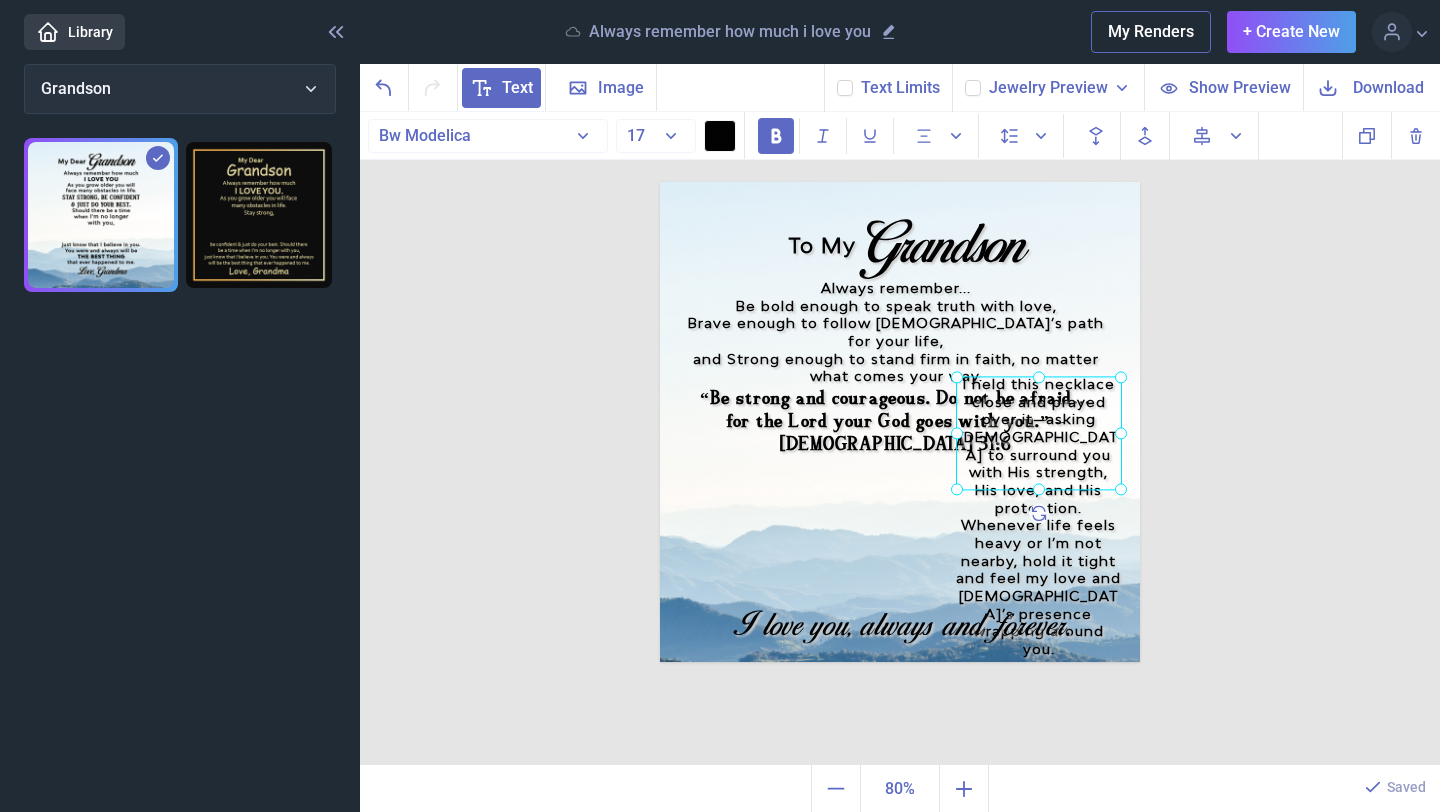 click at bounding box center (1039, 433) 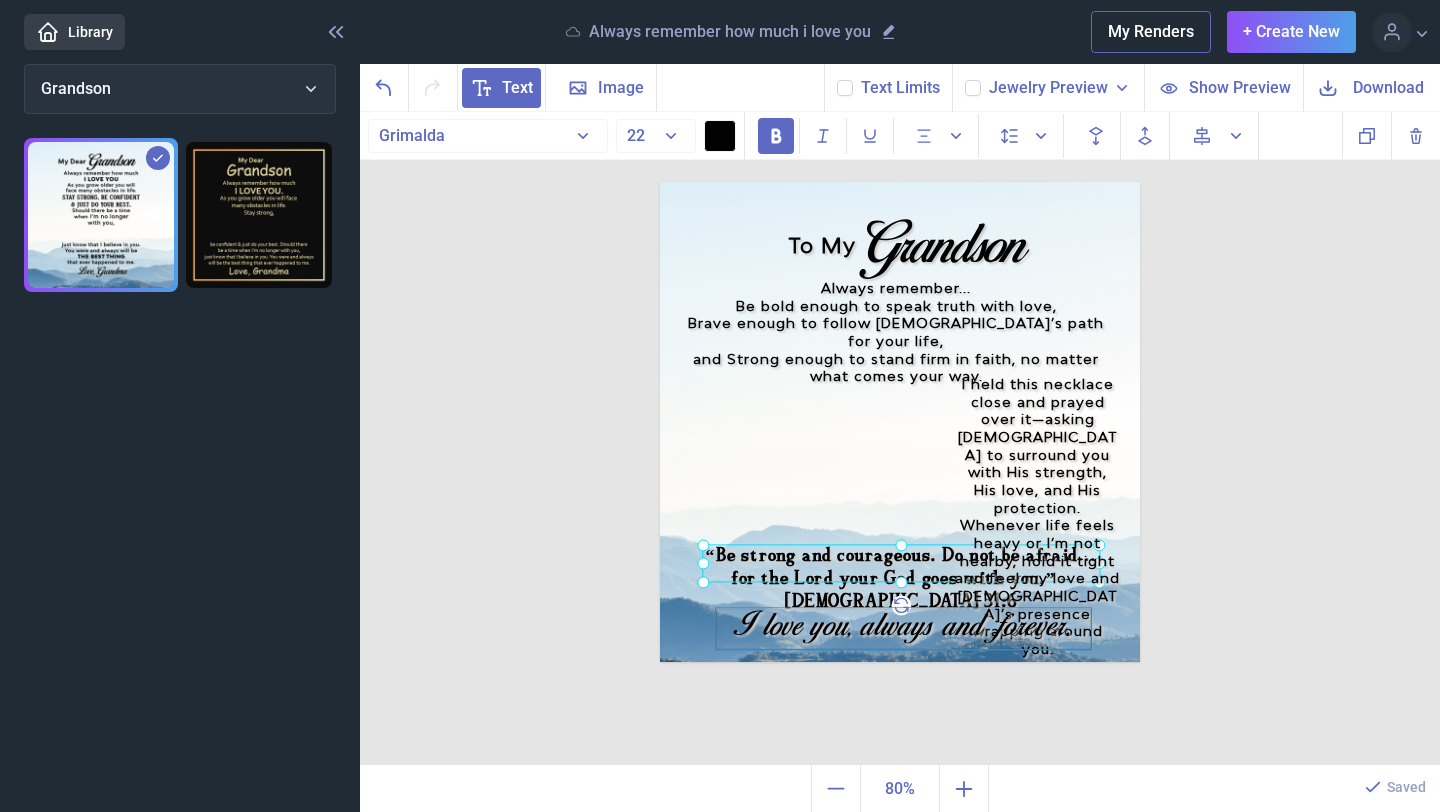 drag, startPoint x: 902, startPoint y: 439, endPoint x: 909, endPoint y: 622, distance: 183.13383 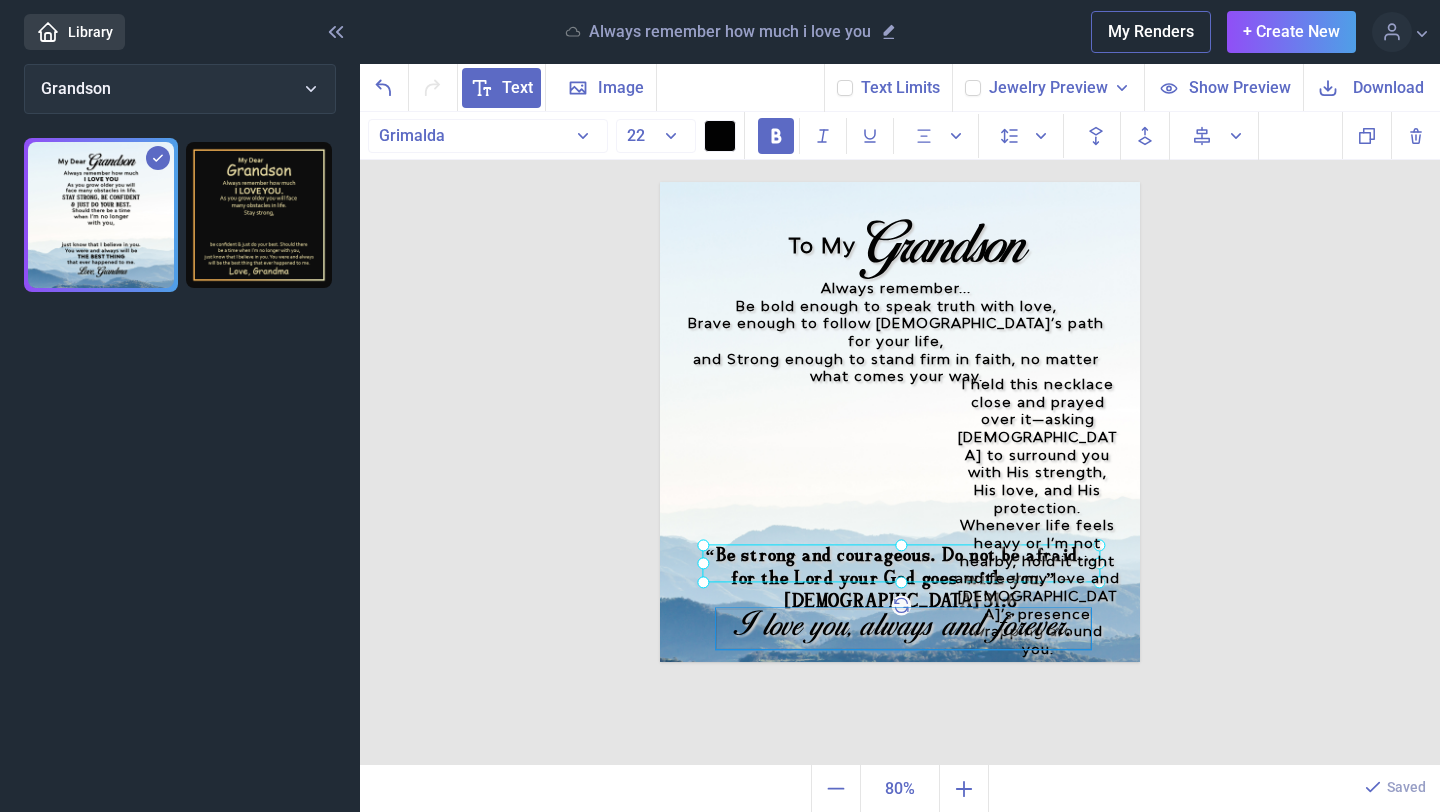 click on "To My       Grandson       Always remember... Be bold enough to speak truth with love, Brave enough to follow [DEMOGRAPHIC_DATA]’s path for your life, and Strong enough to stand firm in faith, no matter what comes your way.       “Be strong and courageous. Do not be afraid… for the Lord your God goes with you.” – [DEMOGRAPHIC_DATA] 31:6                       I held this necklace close and prayed over it—asking [DEMOGRAPHIC_DATA] to surround you with His strength, His love, and His protection. Whenever life feels heavy or I’m not nearby, hold it tight and feel my love and [DEMOGRAPHIC_DATA]’s presence wrapping around you.       I love you, always and forever." at bounding box center (900, 422) 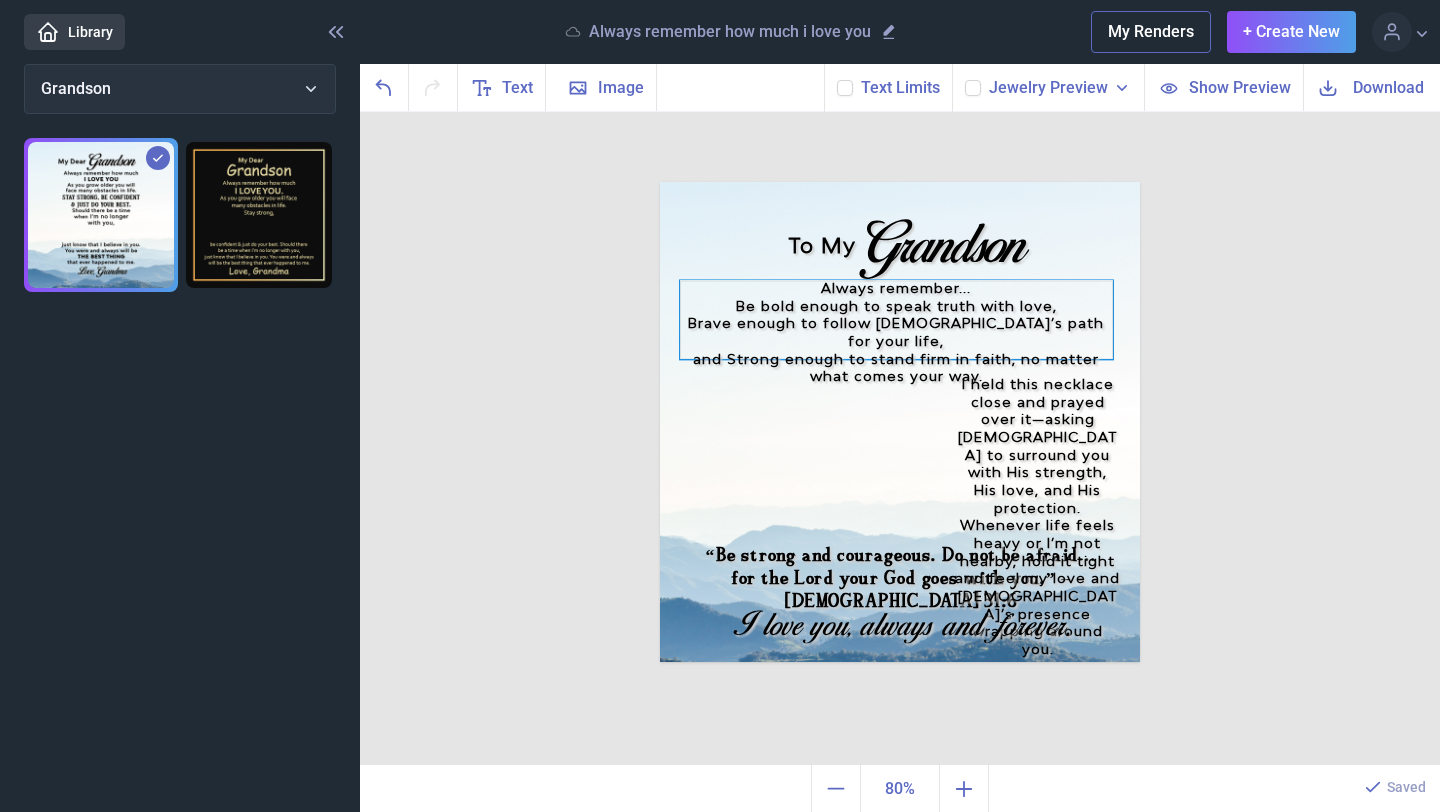 click on "Always remember... Be bold enough to speak truth with love, Brave enough to follow [DEMOGRAPHIC_DATA]’s path for your life, and Strong enough to stand firm in faith, no matter what comes your way." at bounding box center [900, 182] 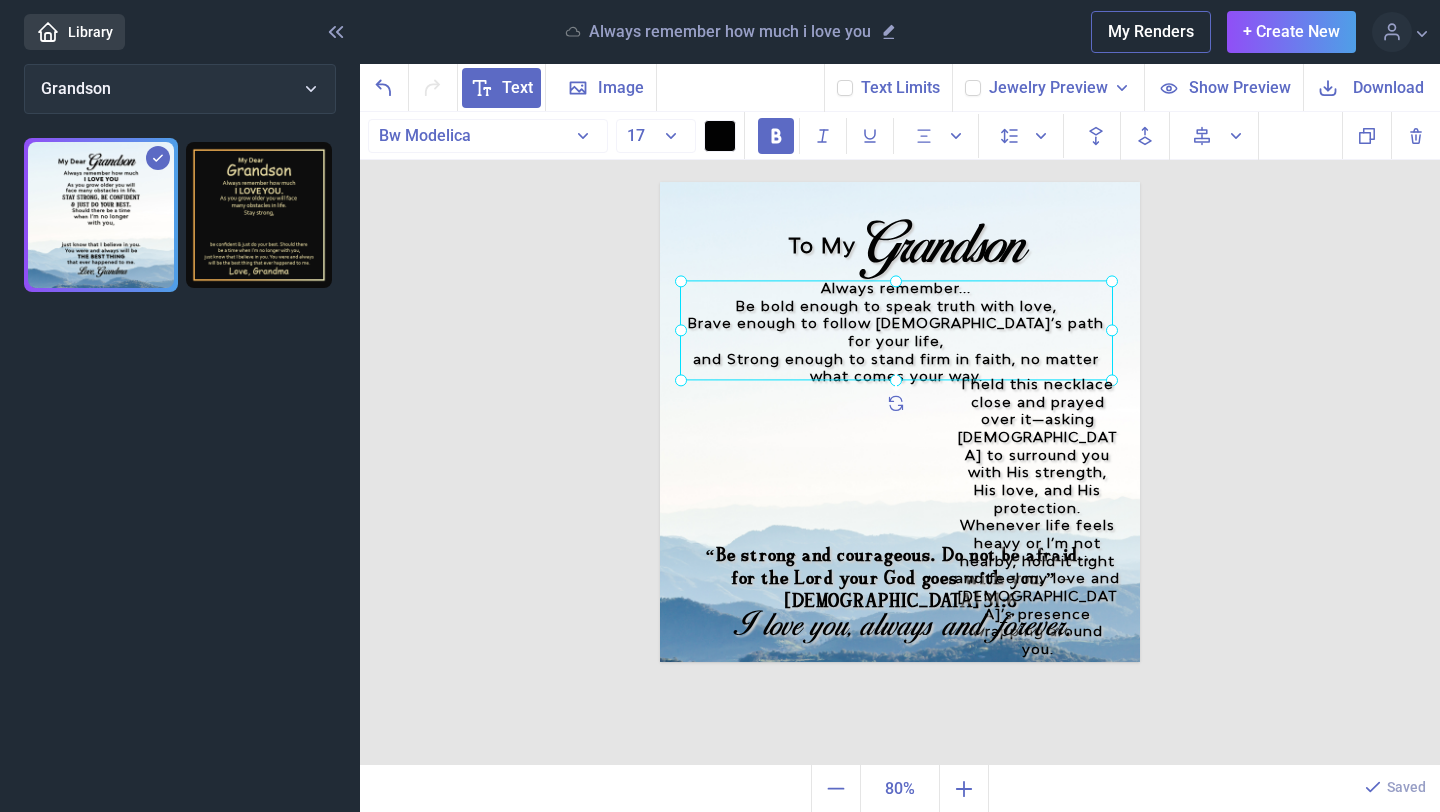 drag, startPoint x: 898, startPoint y: 360, endPoint x: 1000, endPoint y: 364, distance: 102.0784 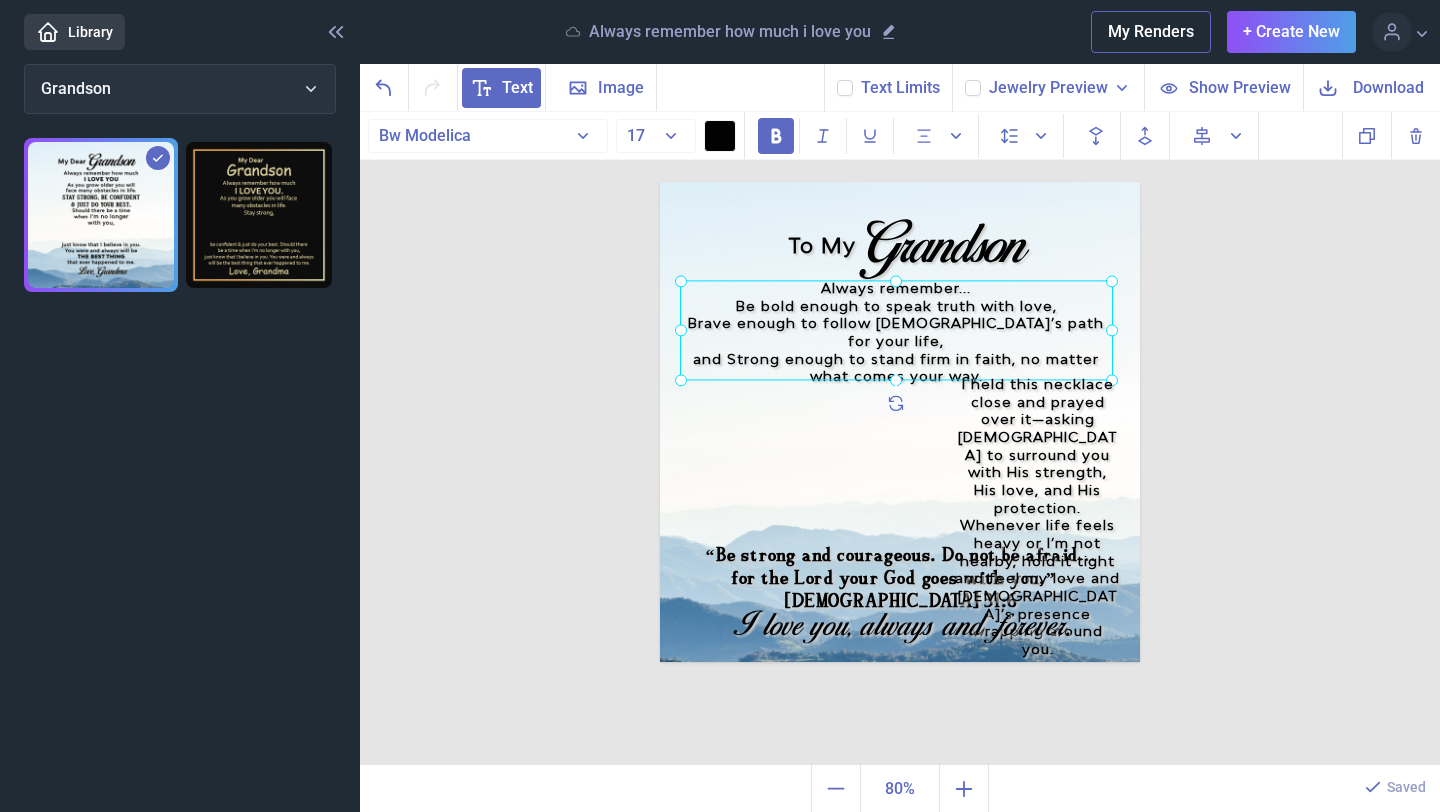 click 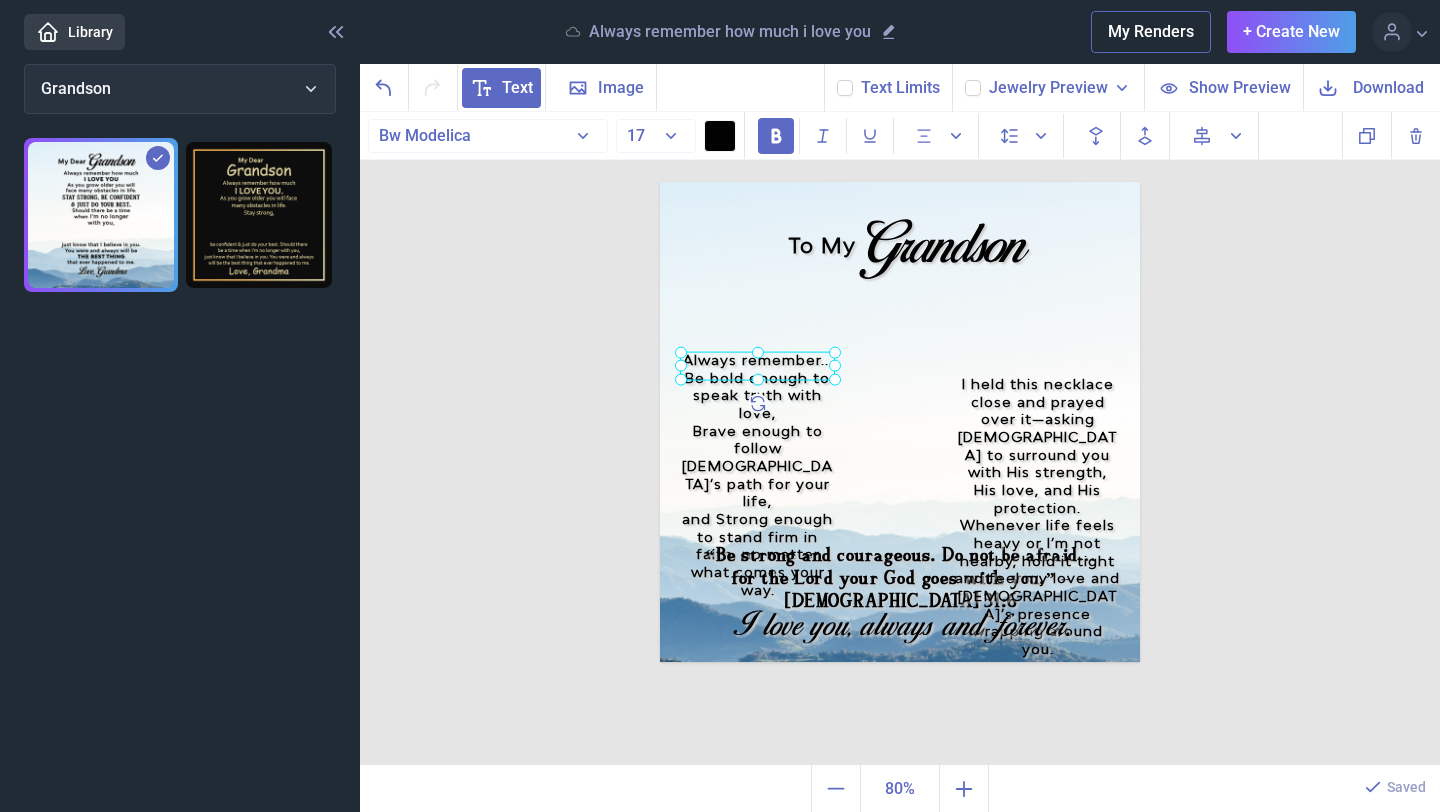 drag, startPoint x: 1113, startPoint y: 283, endPoint x: 767, endPoint y: 371, distance: 357.0154 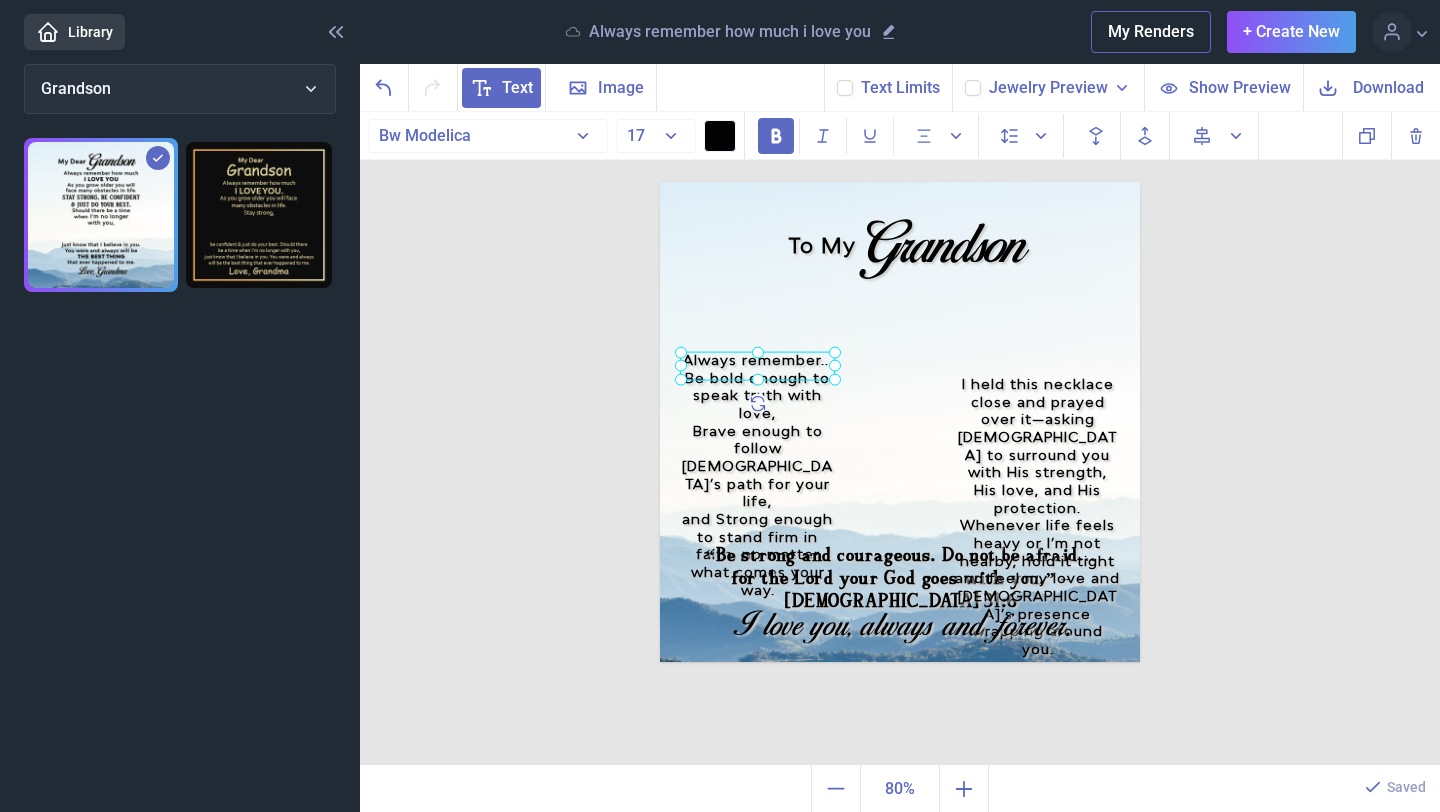 click at bounding box center [757, 366] 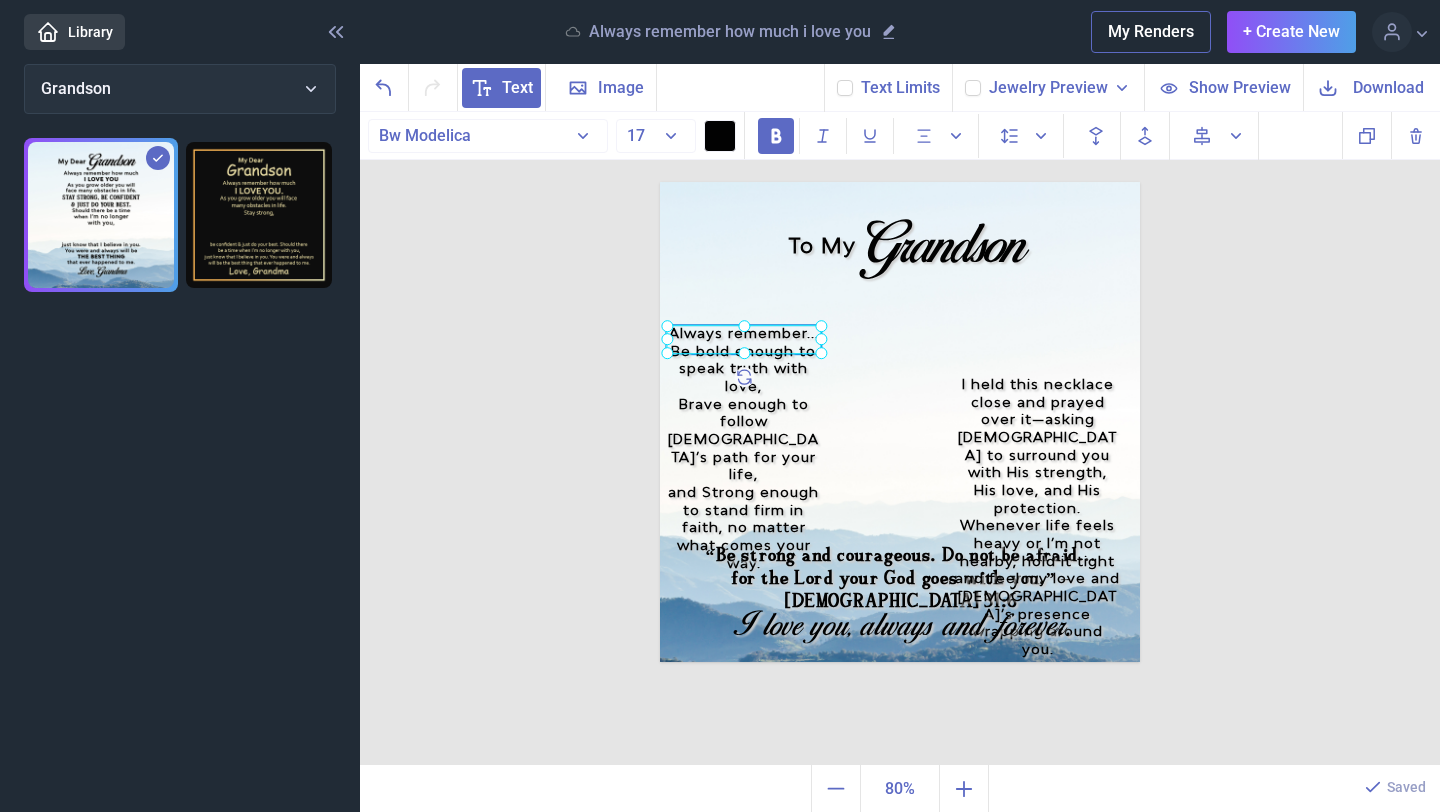 drag, startPoint x: 762, startPoint y: 451, endPoint x: 752, endPoint y: 416, distance: 36.40055 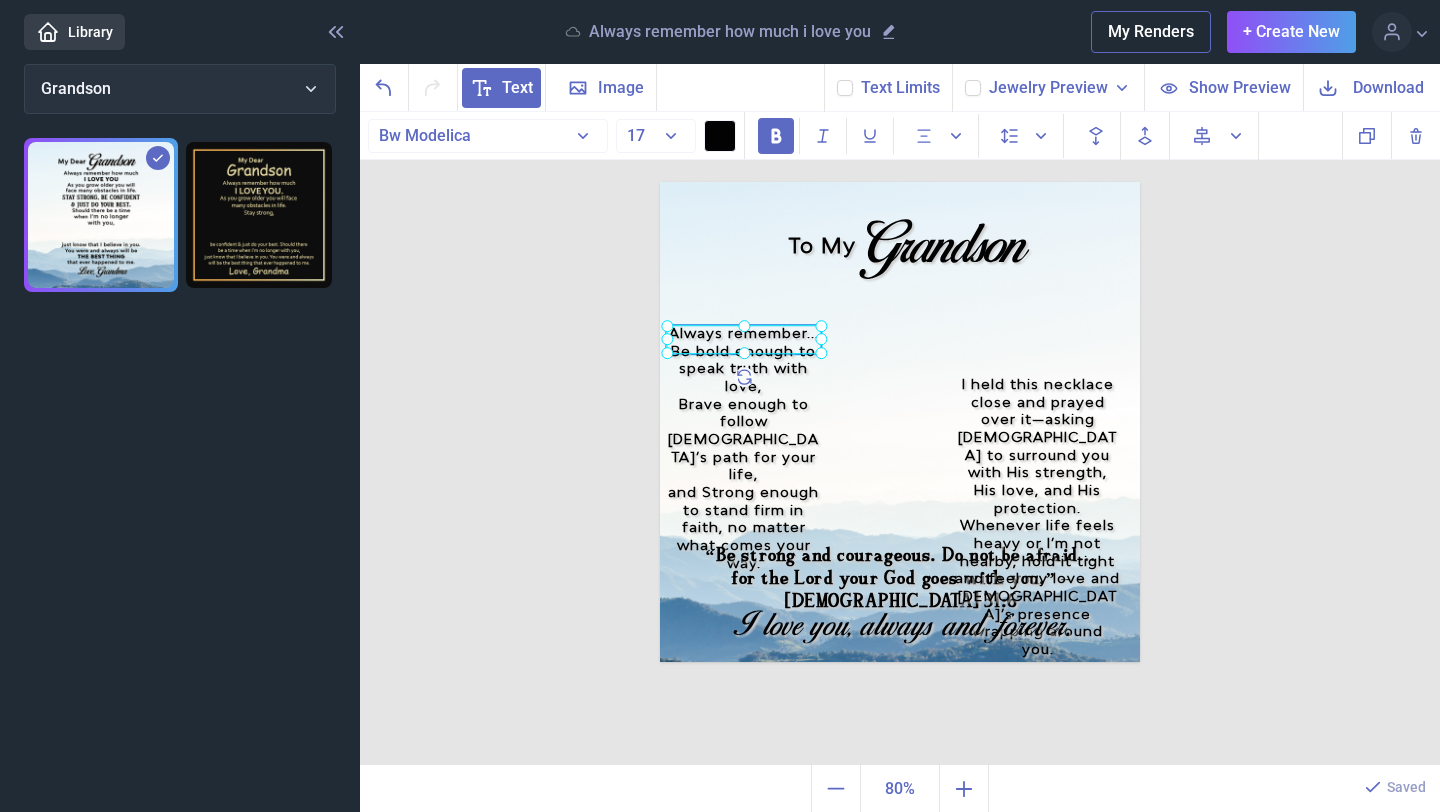 click on "Brave enough to follow [DEMOGRAPHIC_DATA]’s path for your life," at bounding box center [743, 440] 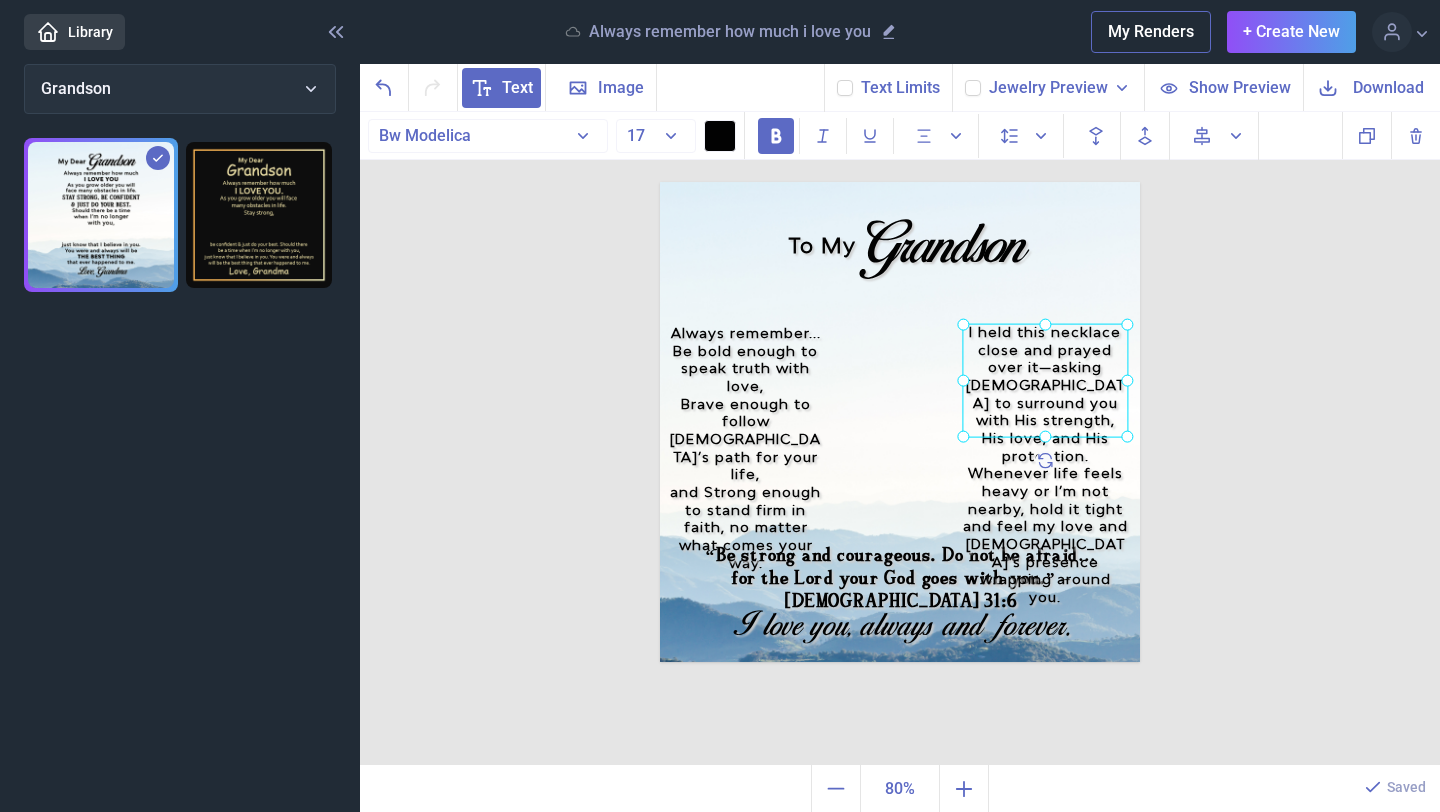 drag, startPoint x: 1076, startPoint y: 471, endPoint x: 979, endPoint y: 418, distance: 110.535065 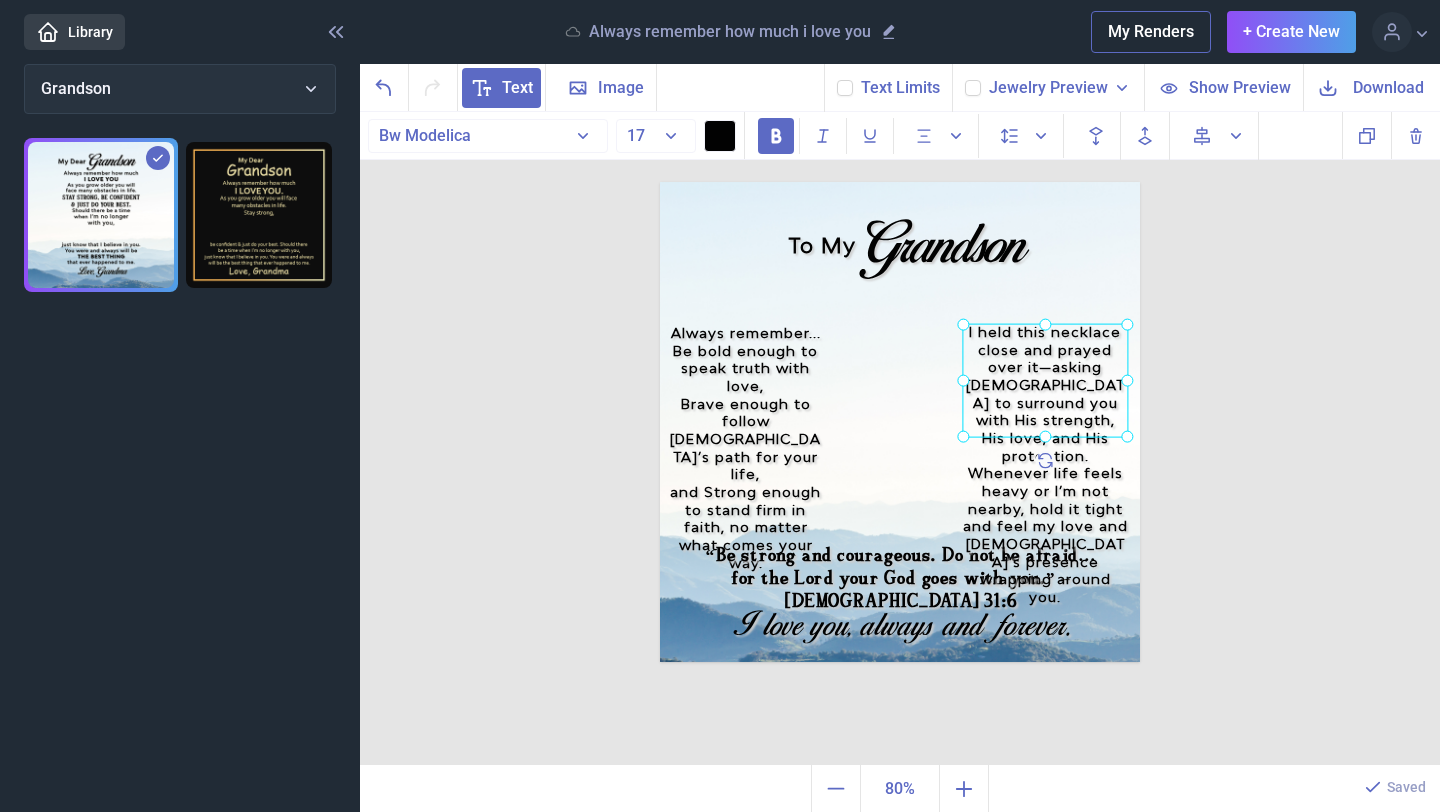 click on "I held this necklace close and prayed over it—asking [DEMOGRAPHIC_DATA] to surround you with His strength, His love, and His protection. Whenever life feels heavy or I’m not nearby, hold it tight and feel my love and [DEMOGRAPHIC_DATA]’s presence wrapping around you." at bounding box center (660, 182) 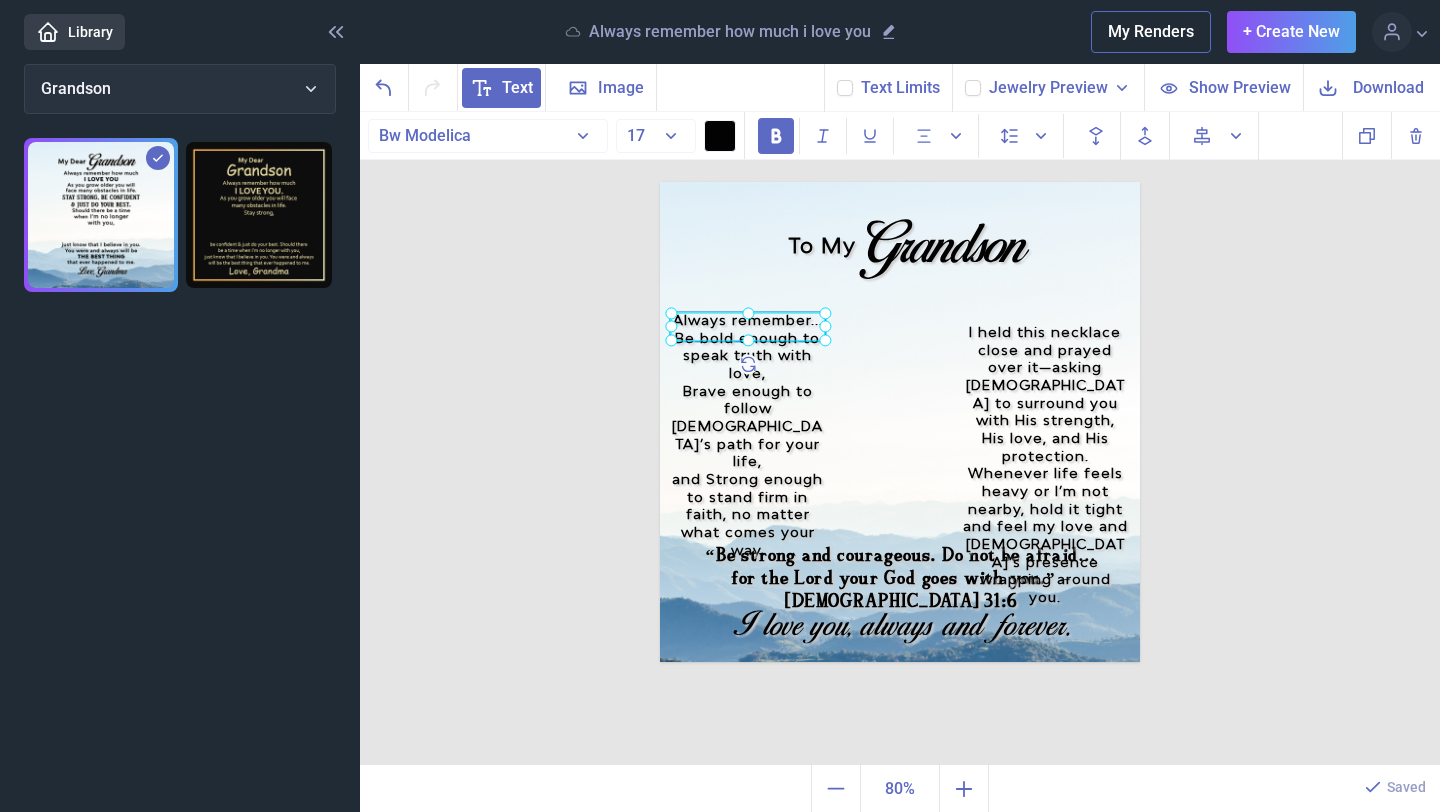 click on "Brave enough to follow [DEMOGRAPHIC_DATA]’s path for your life," at bounding box center (747, 427) 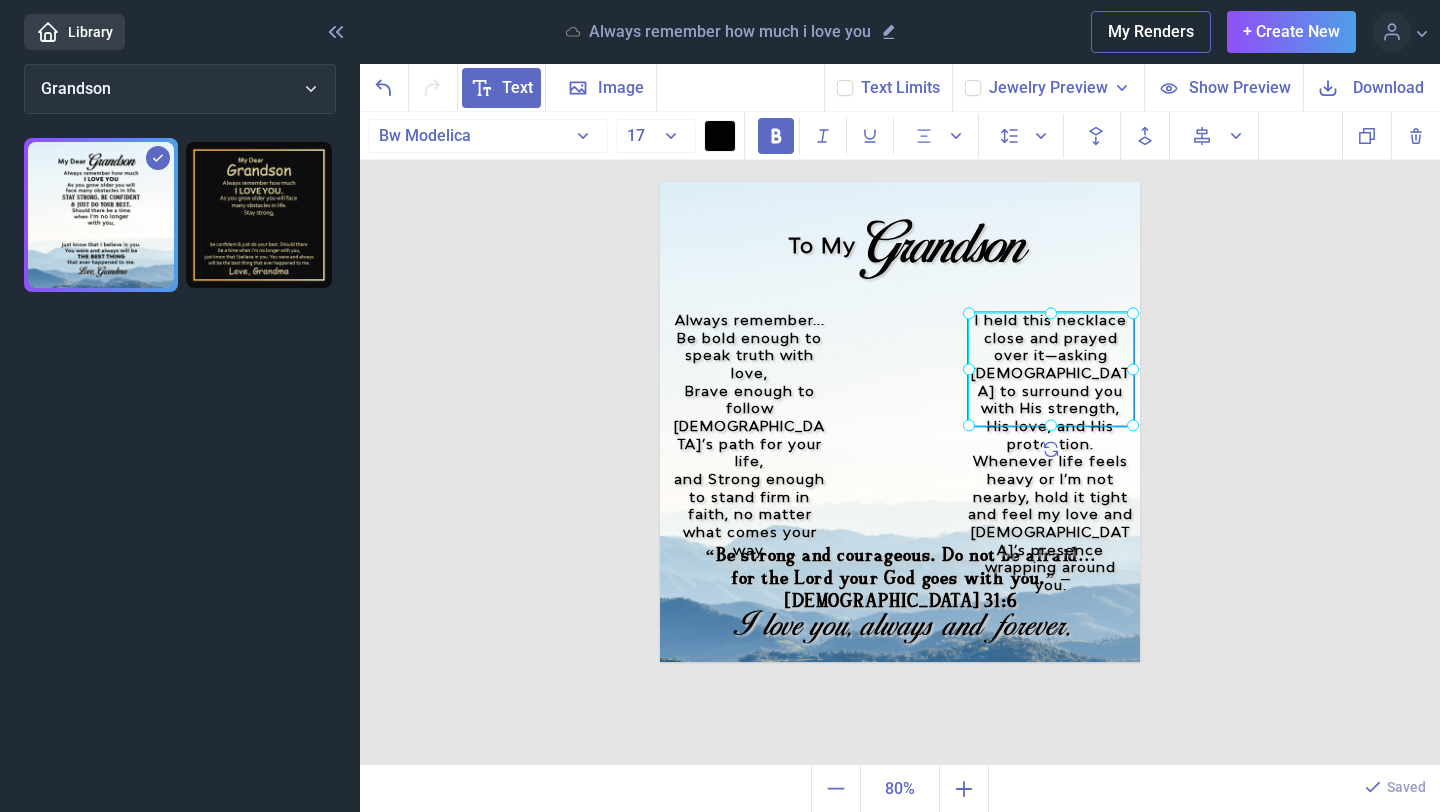 drag, startPoint x: 1023, startPoint y: 438, endPoint x: 1029, endPoint y: 426, distance: 13.416408 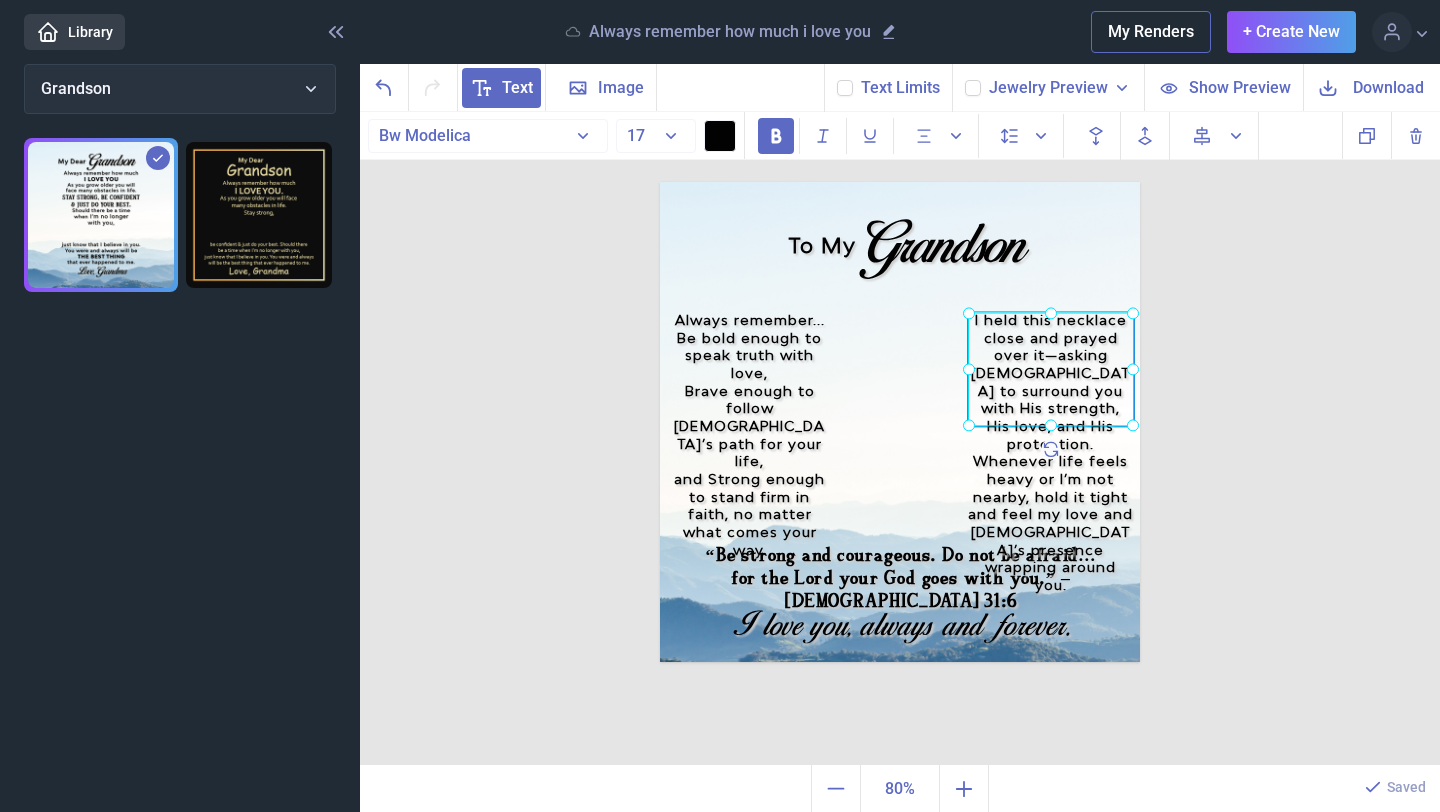 click on "Whenever life feels heavy or I’m not nearby, hold it tight and feel my love and [DEMOGRAPHIC_DATA]’s presence wrapping around you." at bounding box center (1051, 524) 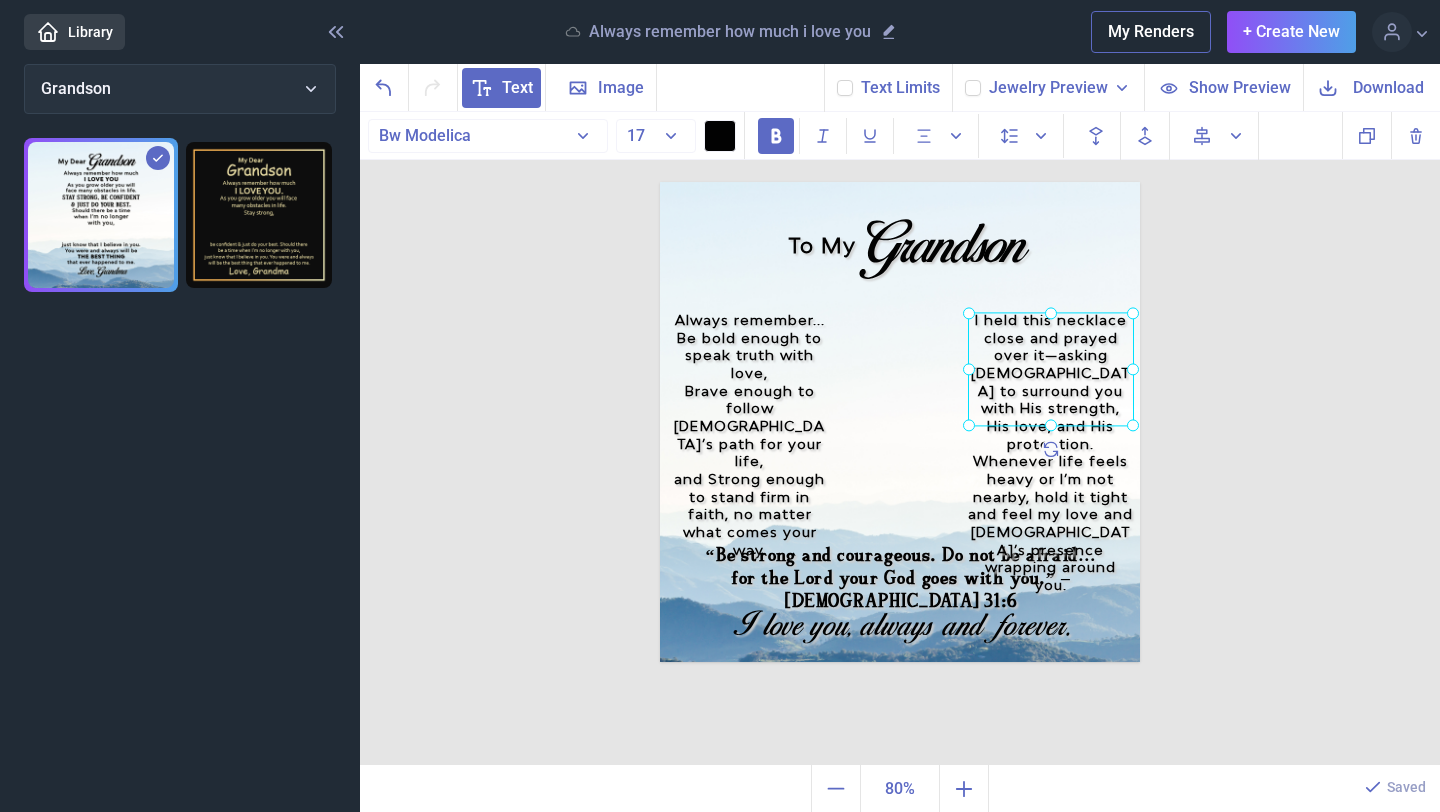 click on "To My       Grandson       Always remember... Be bold enough to speak truth with love, Brave enough to follow [DEMOGRAPHIC_DATA]’s path for your life, and Strong enough to stand firm in faith, no matter what comes your way.       “Be strong and courageous. Do not be afraid… for the Lord your God goes with you.” – [DEMOGRAPHIC_DATA] 31:6       I held this necklace close and prayed over it—asking [DEMOGRAPHIC_DATA] to surround you with His strength, His love, and His protection. Whenever life feels heavy or I’m not nearby, hold it tight and feel my love and [DEMOGRAPHIC_DATA]’s presence wrapping around you.                       I love you, always and forever.           Duplicate     Delete       Backwards   >   Forward" at bounding box center [900, 439] 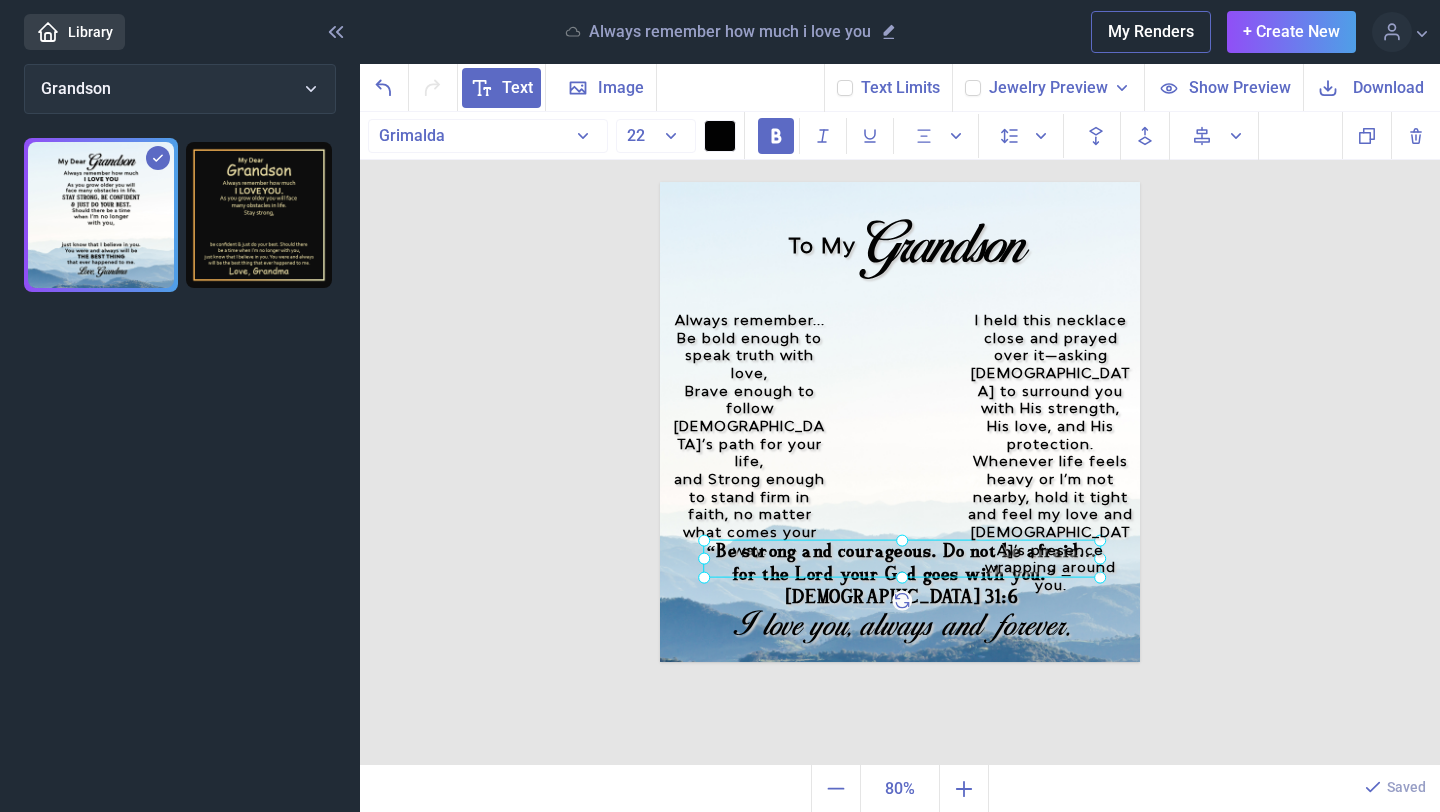 click on "“Be strong and courageous. Do not be afraid… for the Lord your God goes with you.” – [DEMOGRAPHIC_DATA] 31:6" at bounding box center [660, 182] 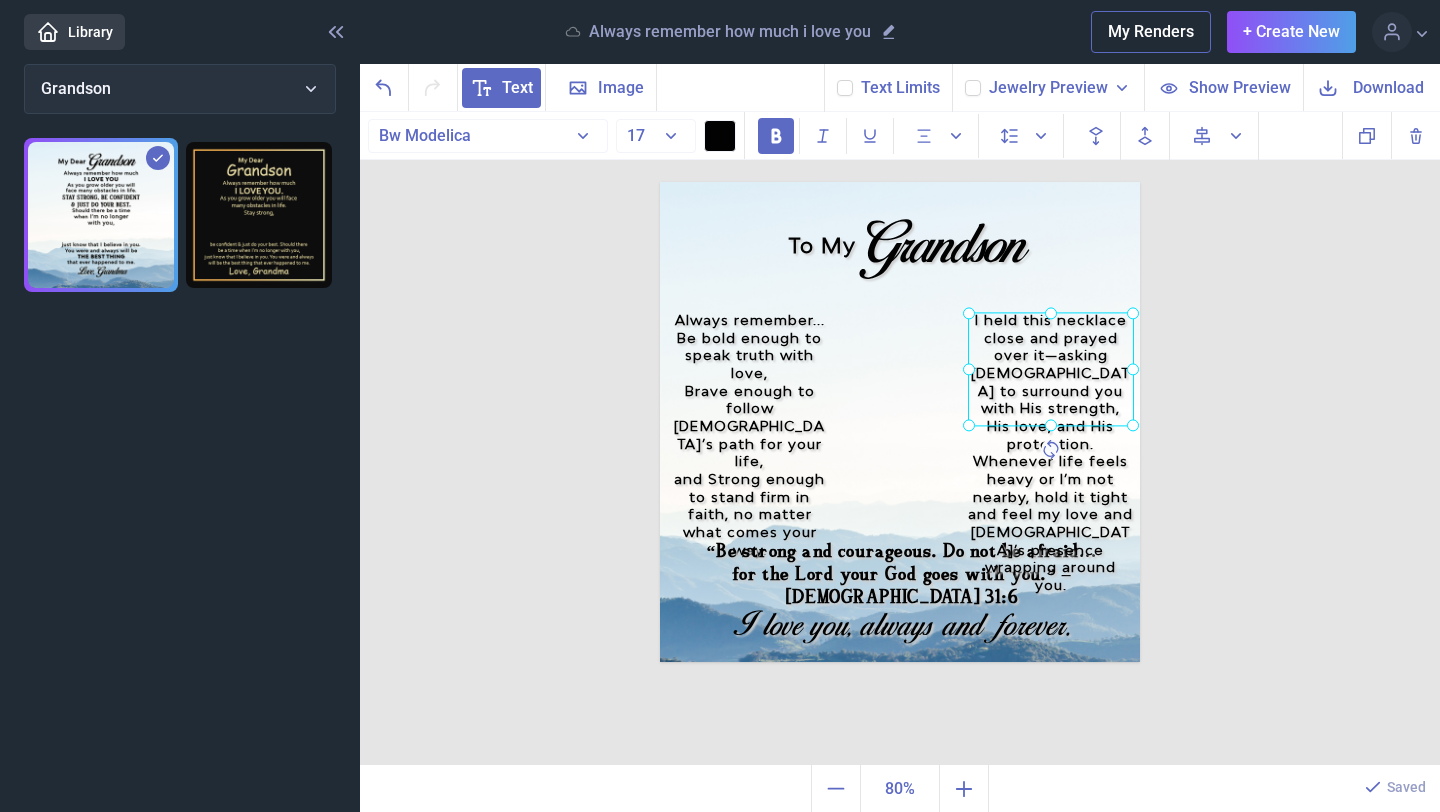 click on "I held this necklace close and prayed over it—asking [DEMOGRAPHIC_DATA] to surround you with His strength, His love, and His protection. Whenever life feels heavy or I’m not nearby, hold it tight and feel my love and [DEMOGRAPHIC_DATA]’s presence wrapping around you." at bounding box center (660, 182) 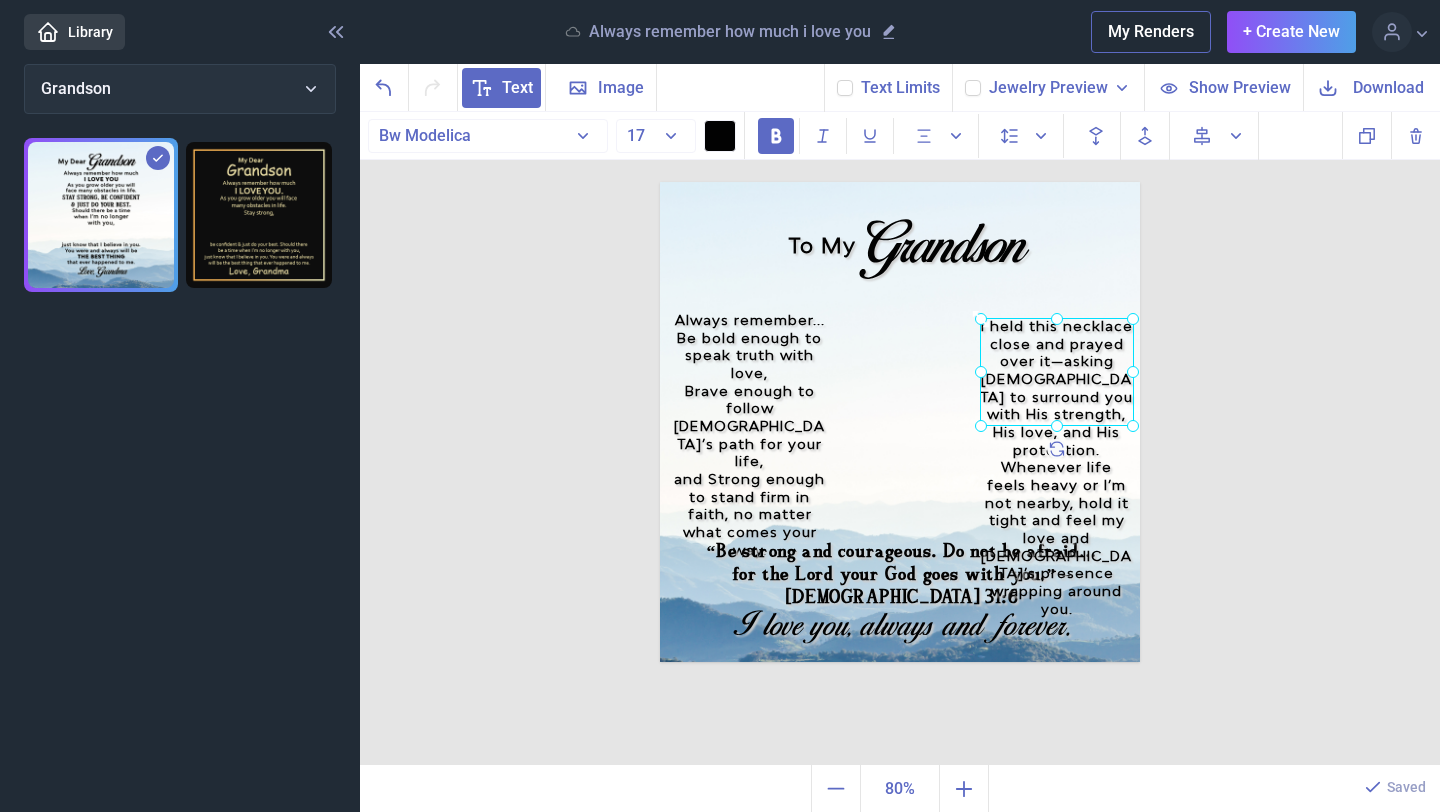 drag, startPoint x: 969, startPoint y: 313, endPoint x: 984, endPoint y: 320, distance: 16.552946 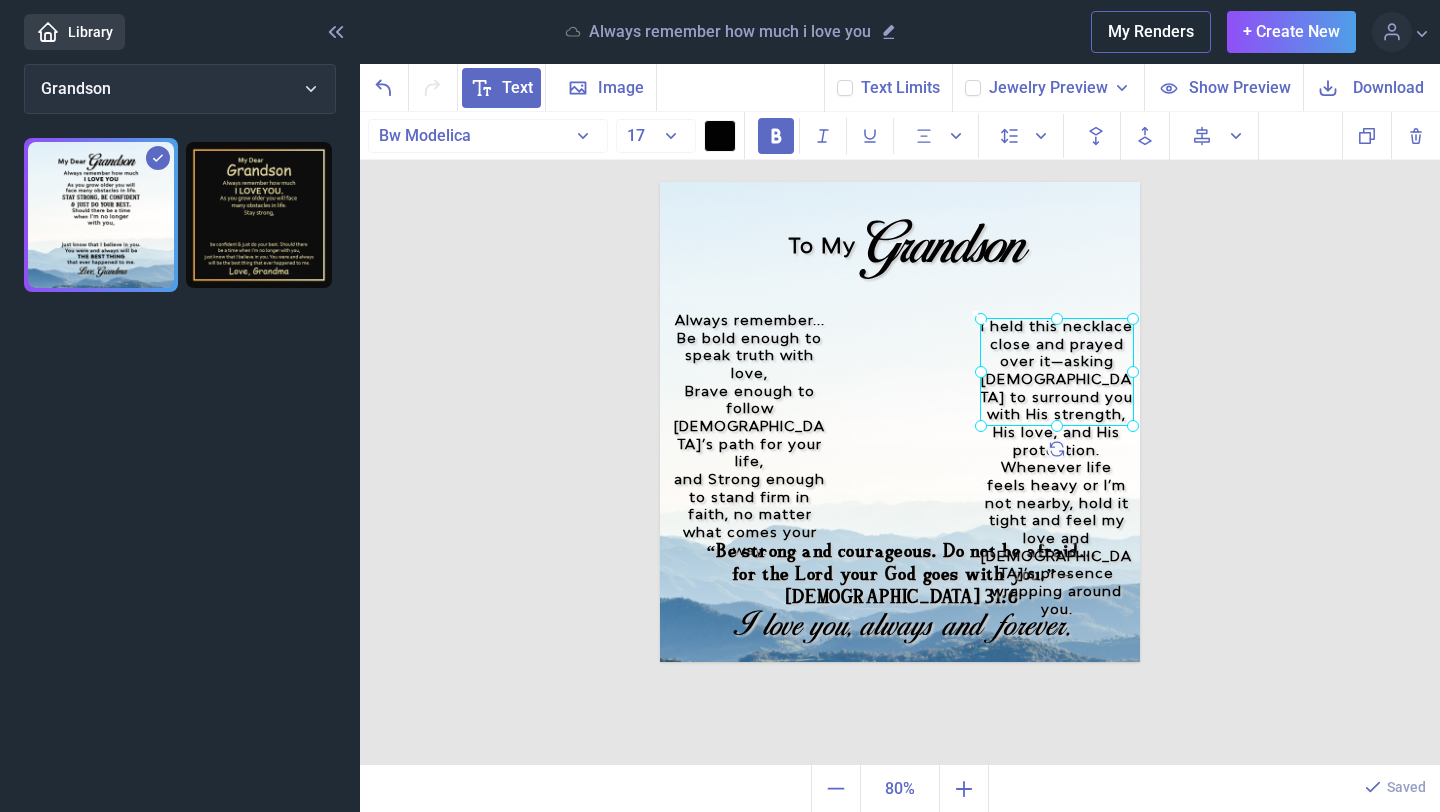 click 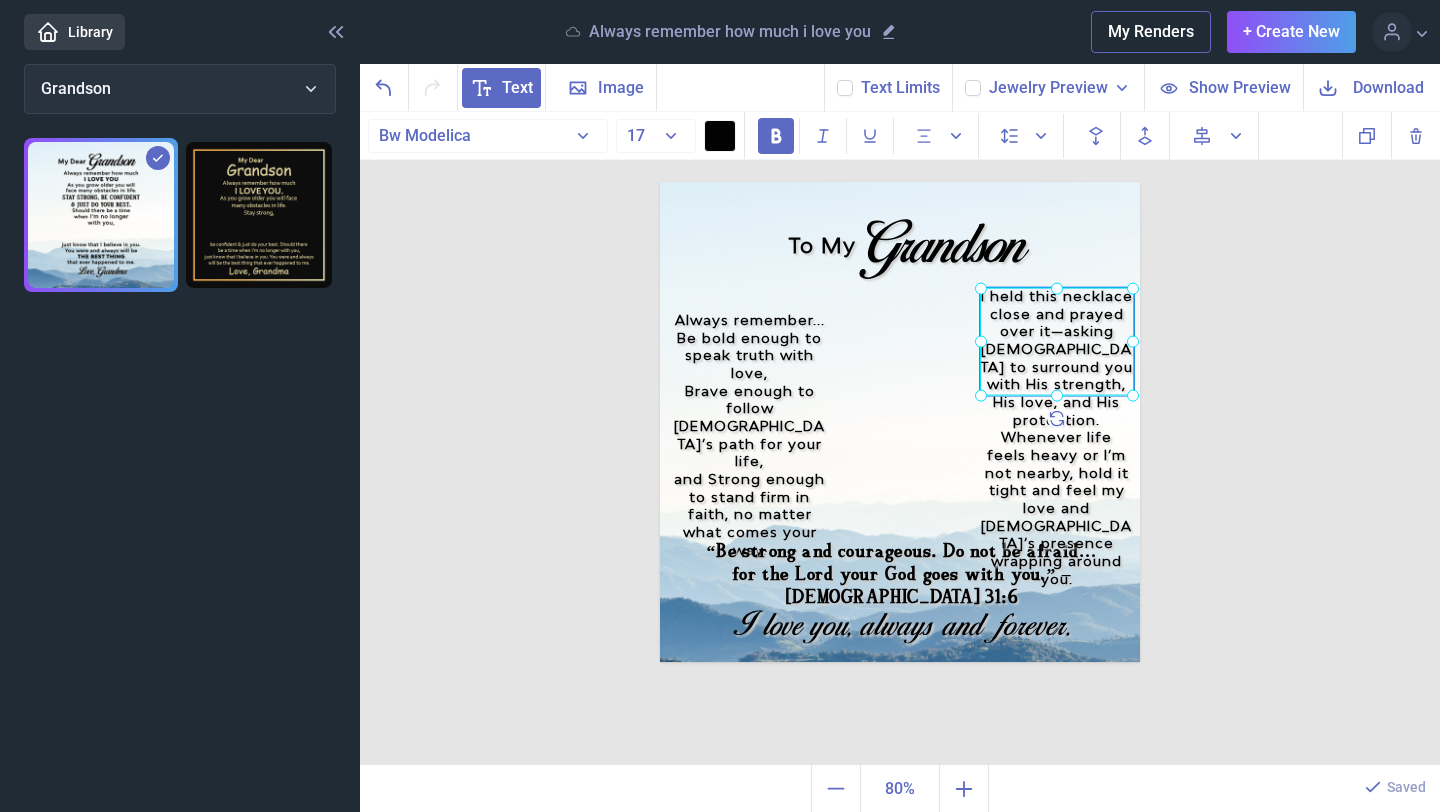 drag, startPoint x: 1064, startPoint y: 493, endPoint x: 1064, endPoint y: 455, distance: 38 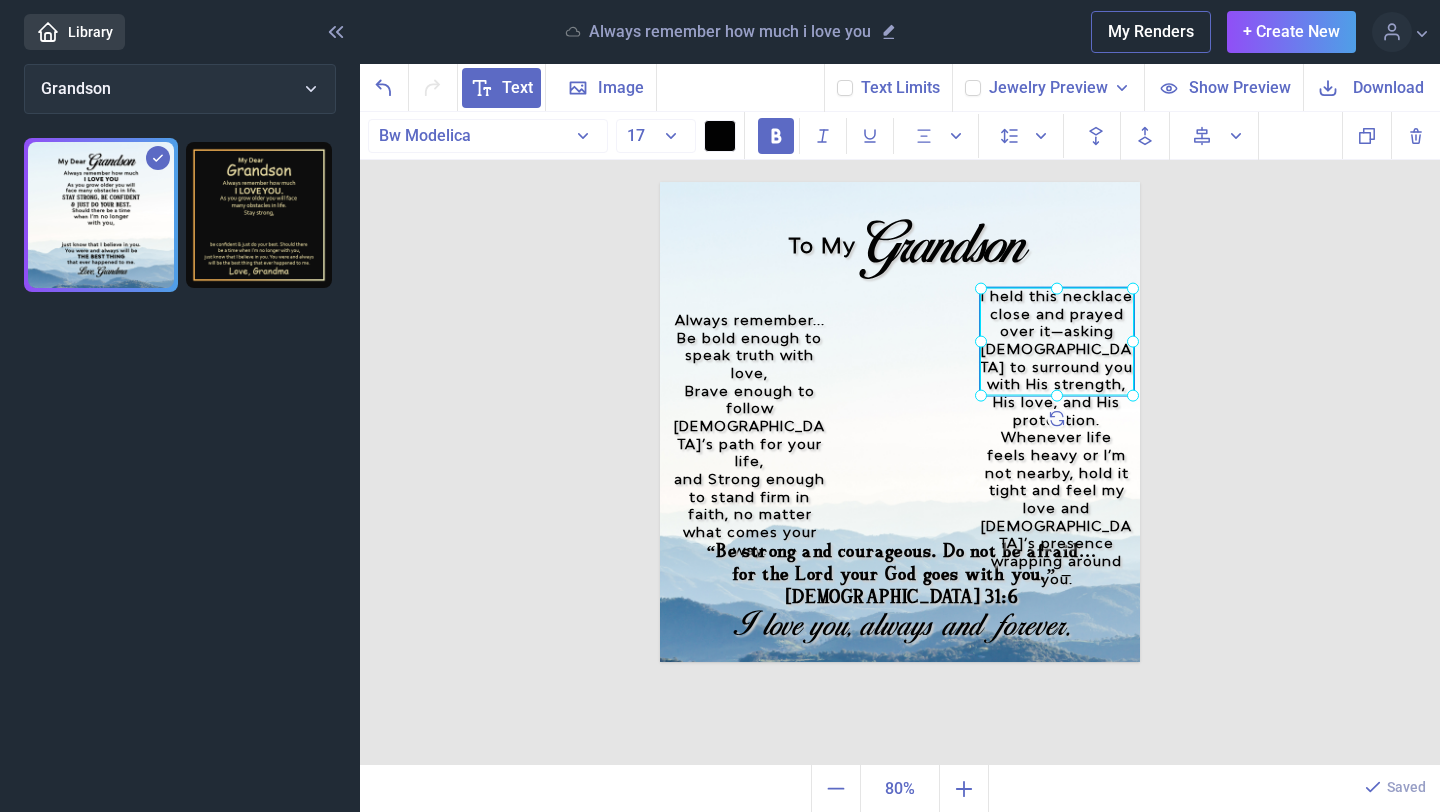 click on "Whenever life feels heavy or I’m not nearby, hold it tight and feel my love and [DEMOGRAPHIC_DATA]’s presence wrapping around you." at bounding box center [1057, 508] 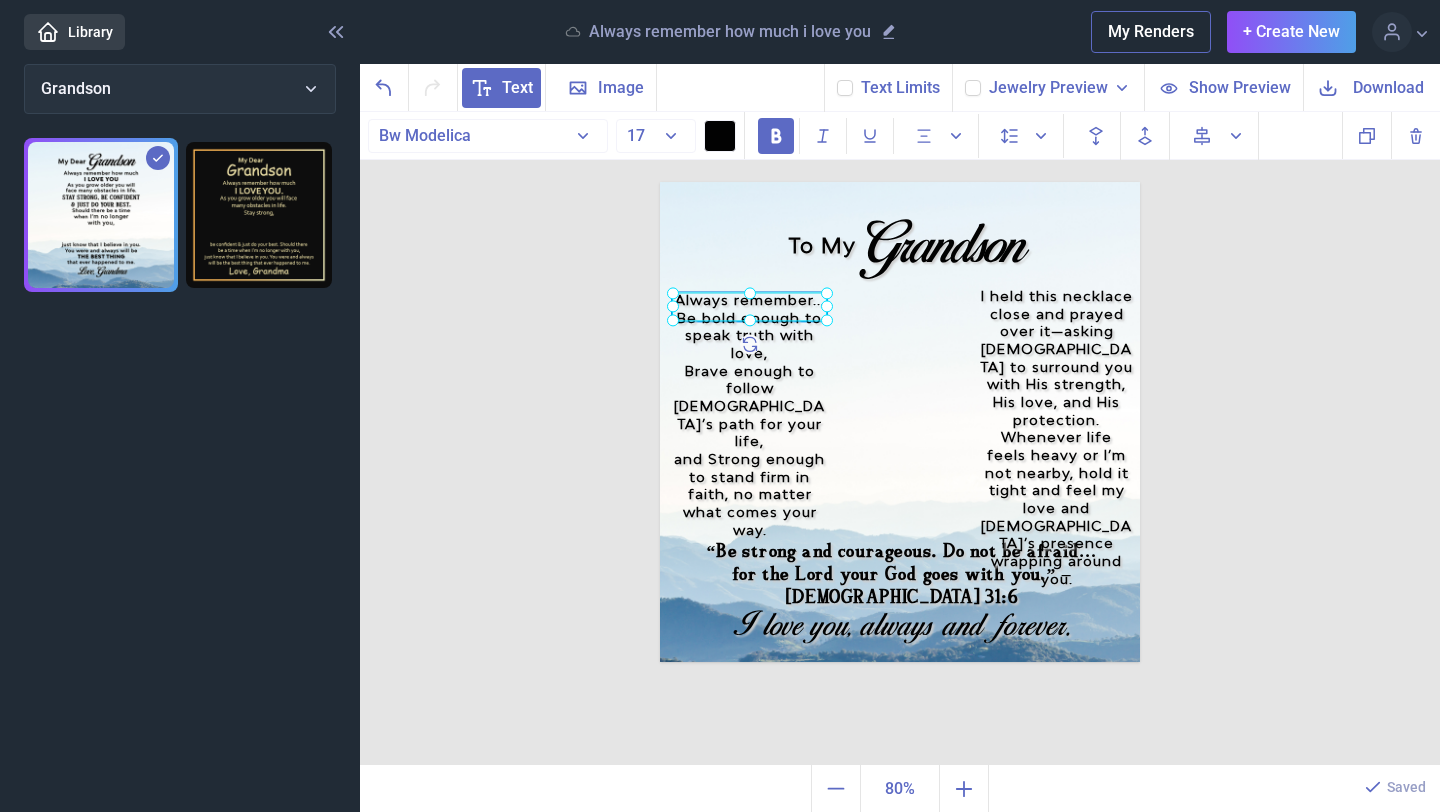 drag, startPoint x: 778, startPoint y: 479, endPoint x: 779, endPoint y: 454, distance: 25.019993 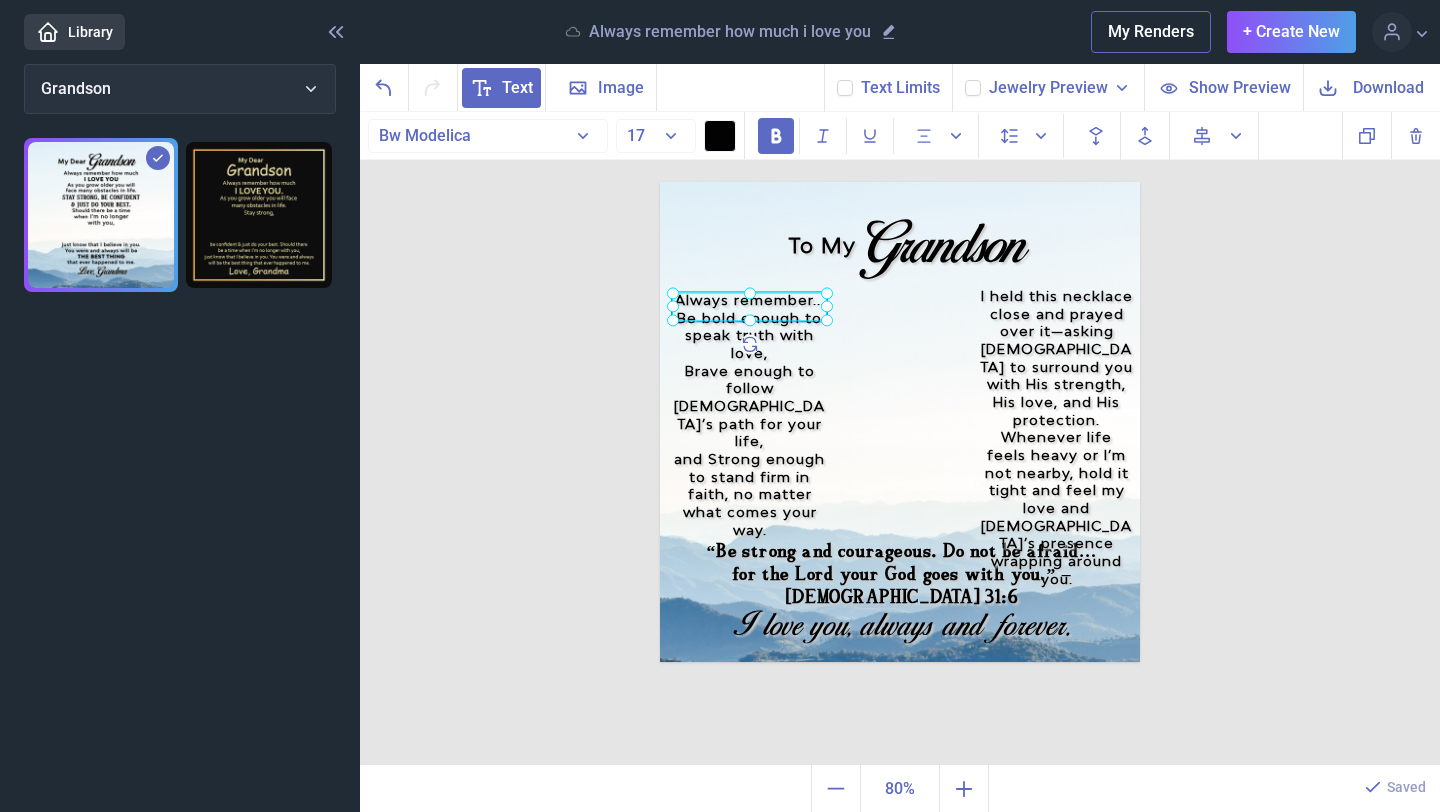 click on "and Strong enough to stand firm in faith, no matter what comes your way." at bounding box center [749, 495] 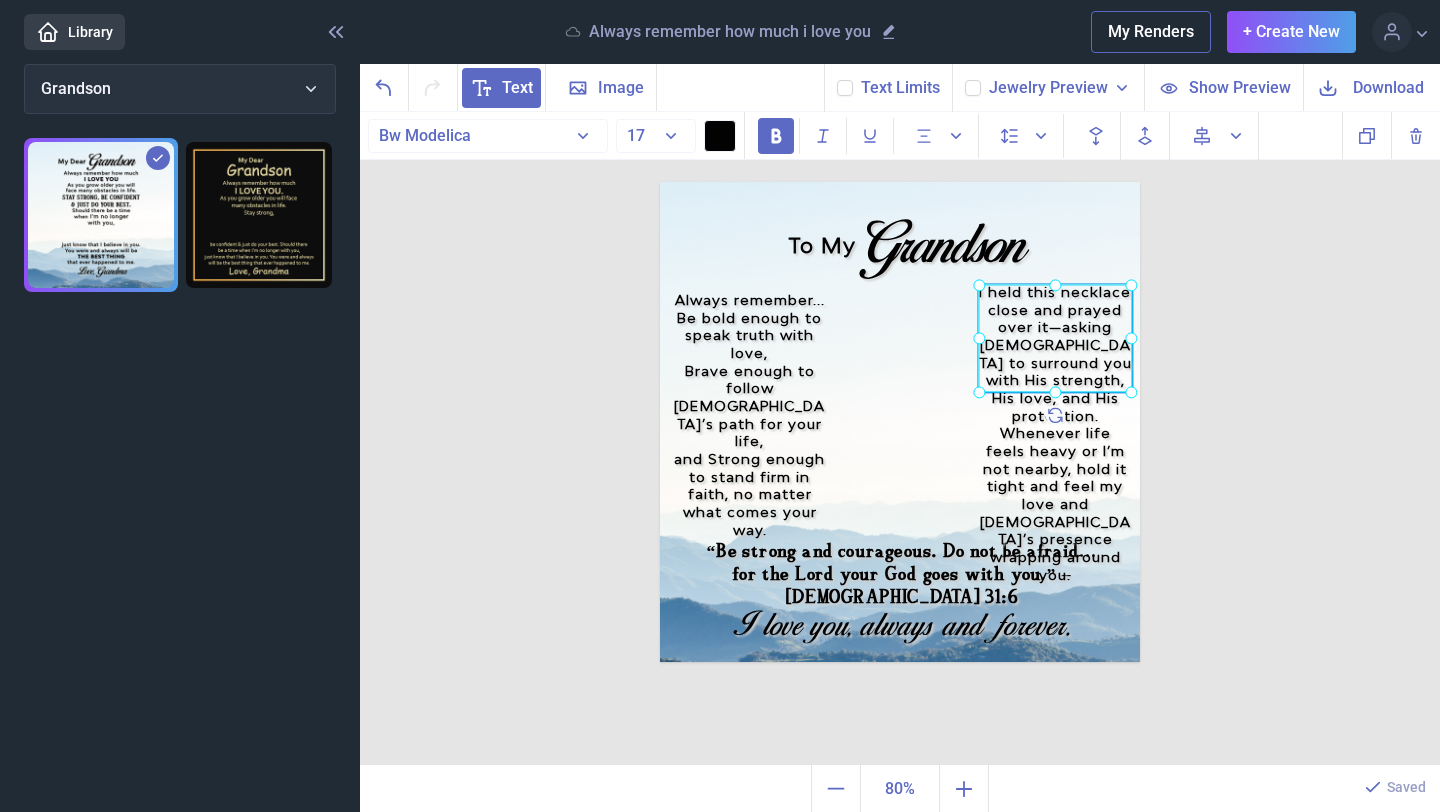 click on "Whenever life feels heavy or I’m not nearby, hold it tight and feel my love and [DEMOGRAPHIC_DATA]’s presence wrapping around you." at bounding box center (1055, 505) 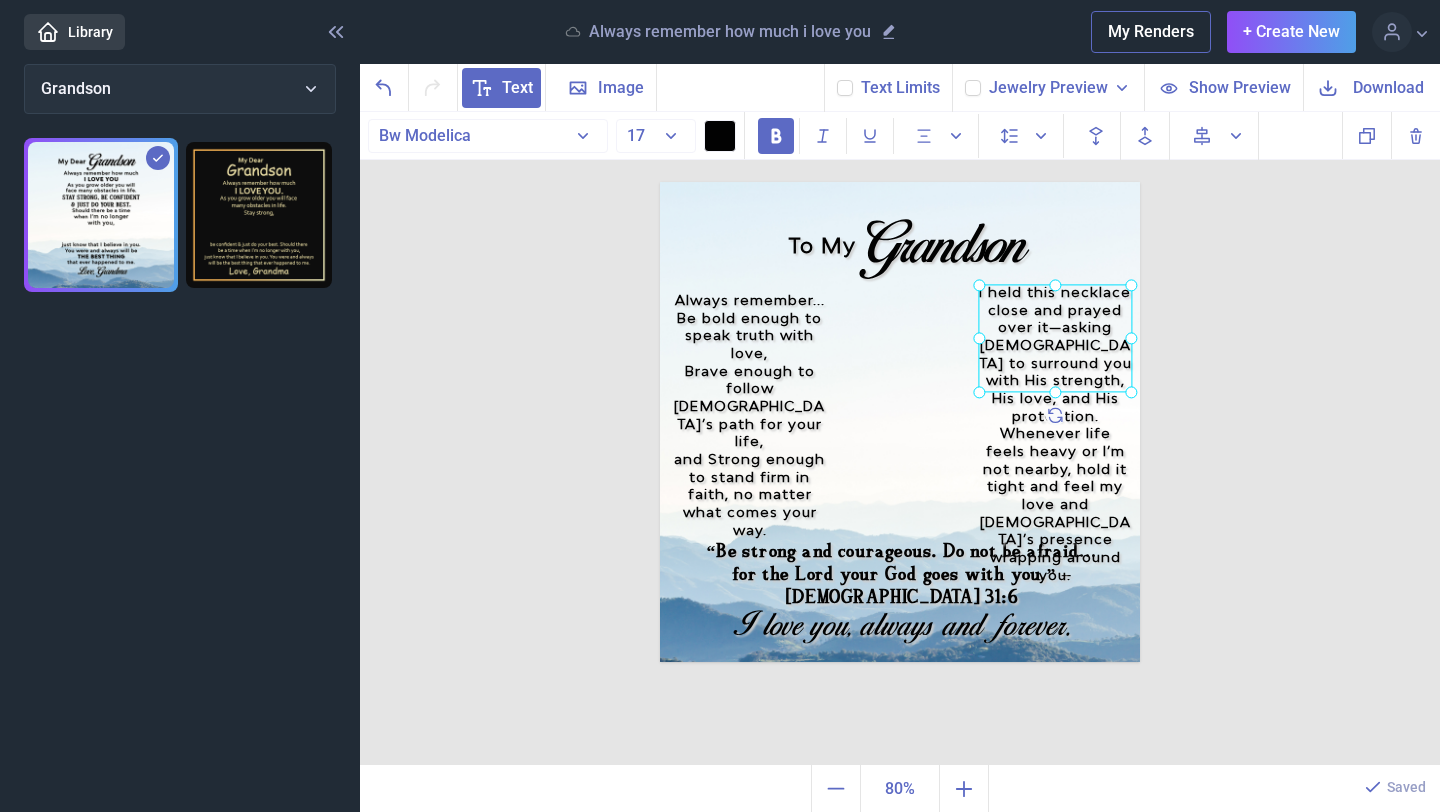 click on "To My       Grandson       Always remember... Be bold enough to speak truth with love, Brave enough to follow [DEMOGRAPHIC_DATA]’s path for your life, and Strong enough to stand firm in faith, no matter what comes your way.       “Be strong and courageous. Do not be afraid… for the Lord your God goes with you.” – [DEMOGRAPHIC_DATA] 31:6       I held this necklace close and prayed over it—asking [DEMOGRAPHIC_DATA] to surround you with His strength, His love, and His protection. Whenever life feels heavy or I’m not nearby, hold it tight and feel my love and [DEMOGRAPHIC_DATA]’s presence wrapping around you.                       I love you, always and forever.           Duplicate     Delete       Backwards   >   Forward" at bounding box center (900, 439) 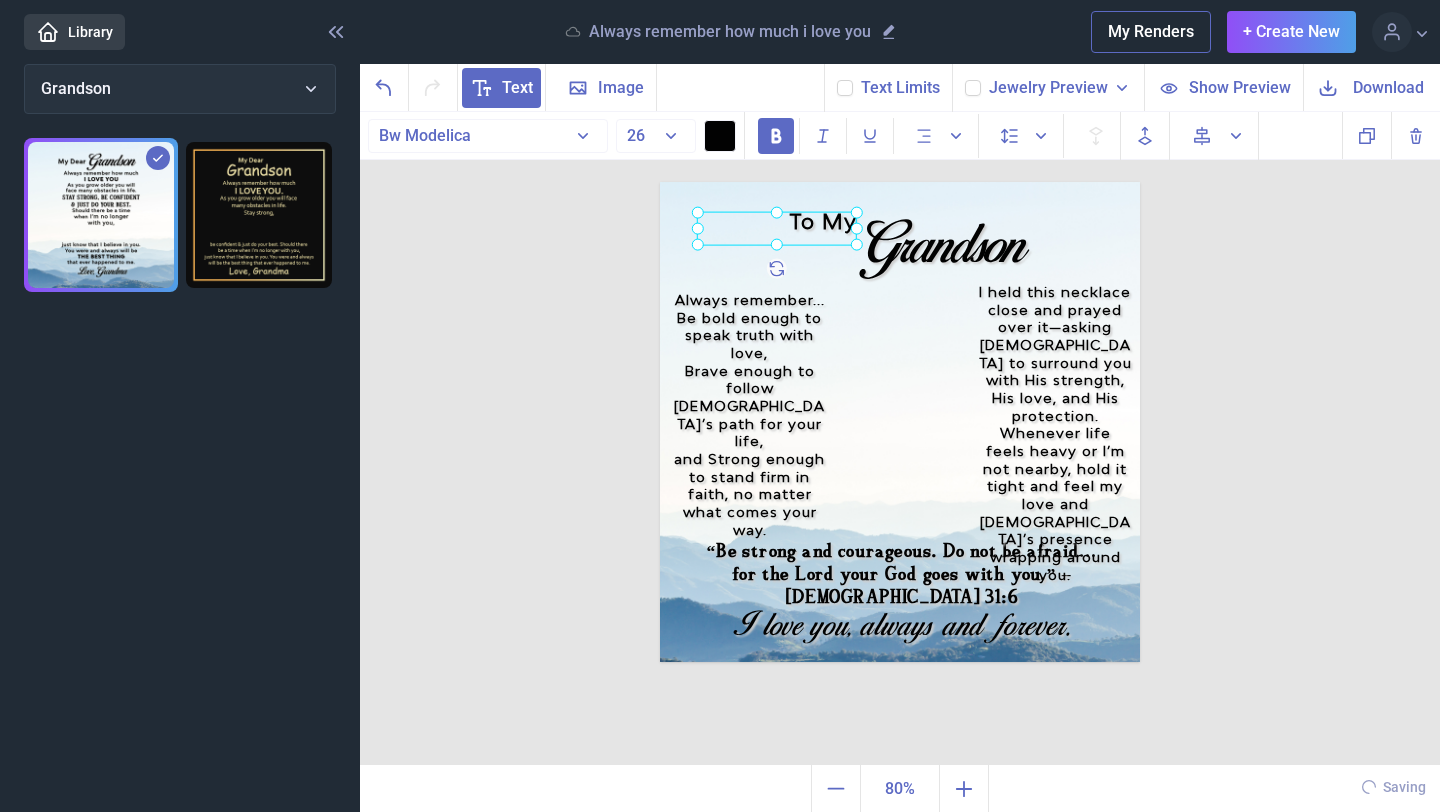 drag, startPoint x: 822, startPoint y: 255, endPoint x: 848, endPoint y: 244, distance: 28.231188 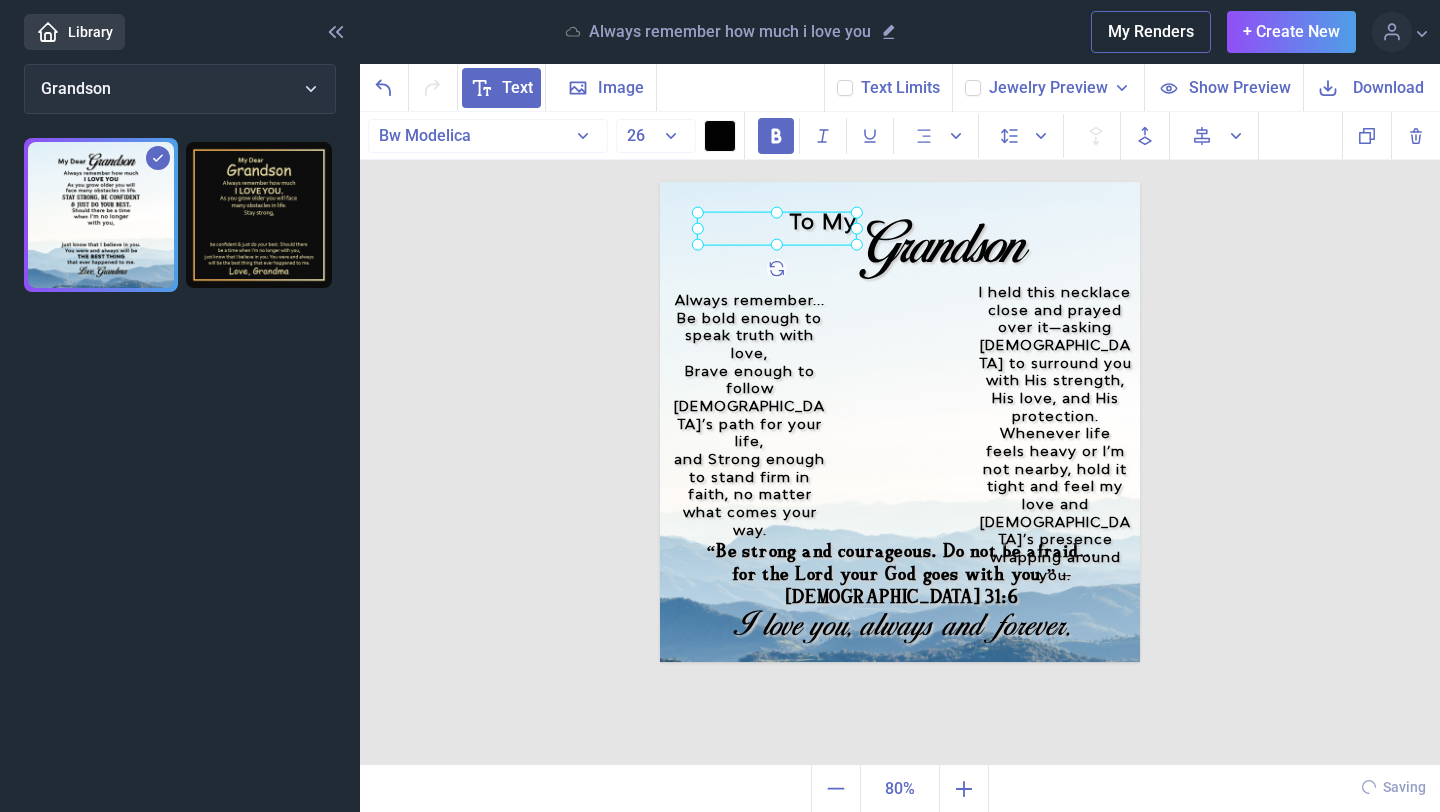 click on "To My" at bounding box center [660, 182] 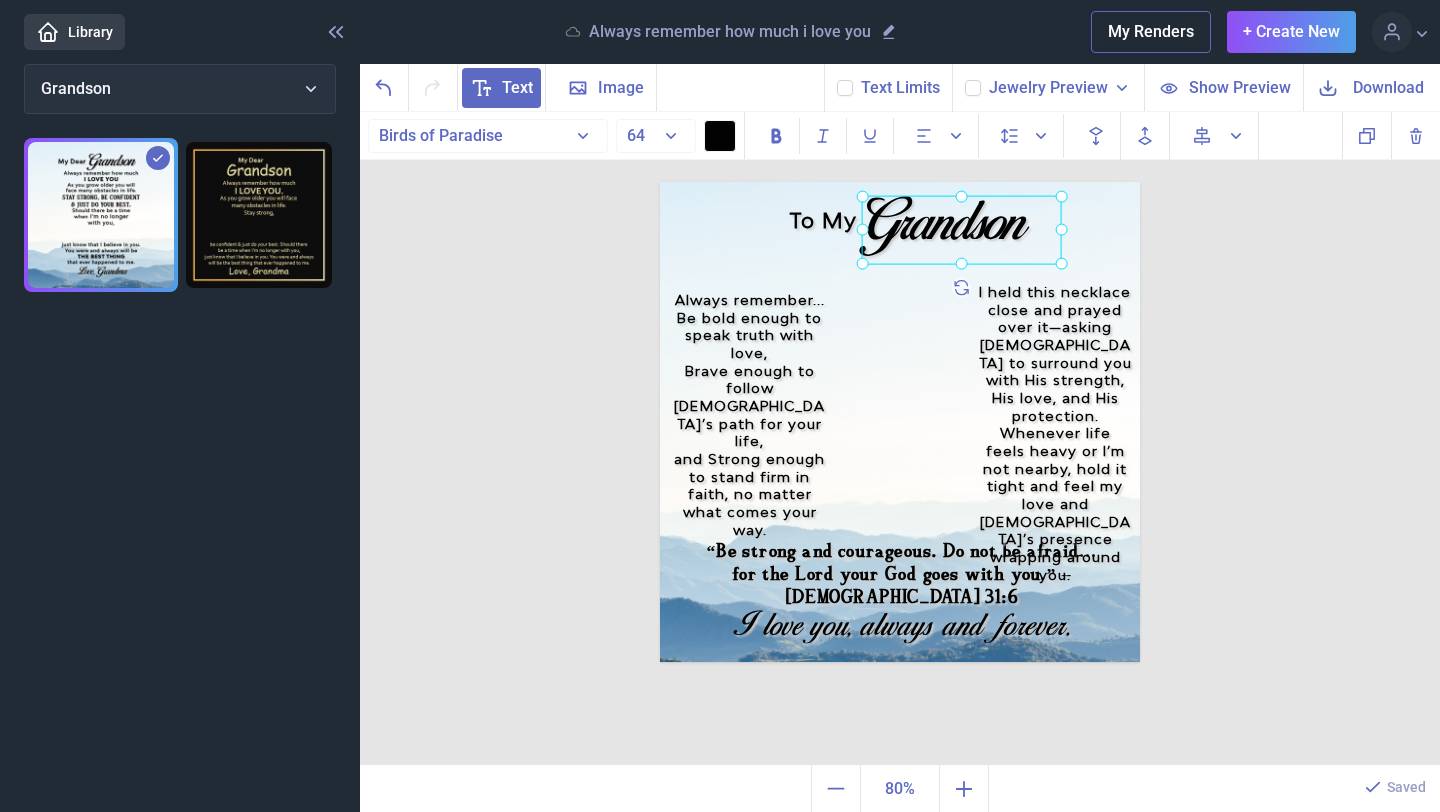 drag, startPoint x: 935, startPoint y: 267, endPoint x: 944, endPoint y: 251, distance: 18.35756 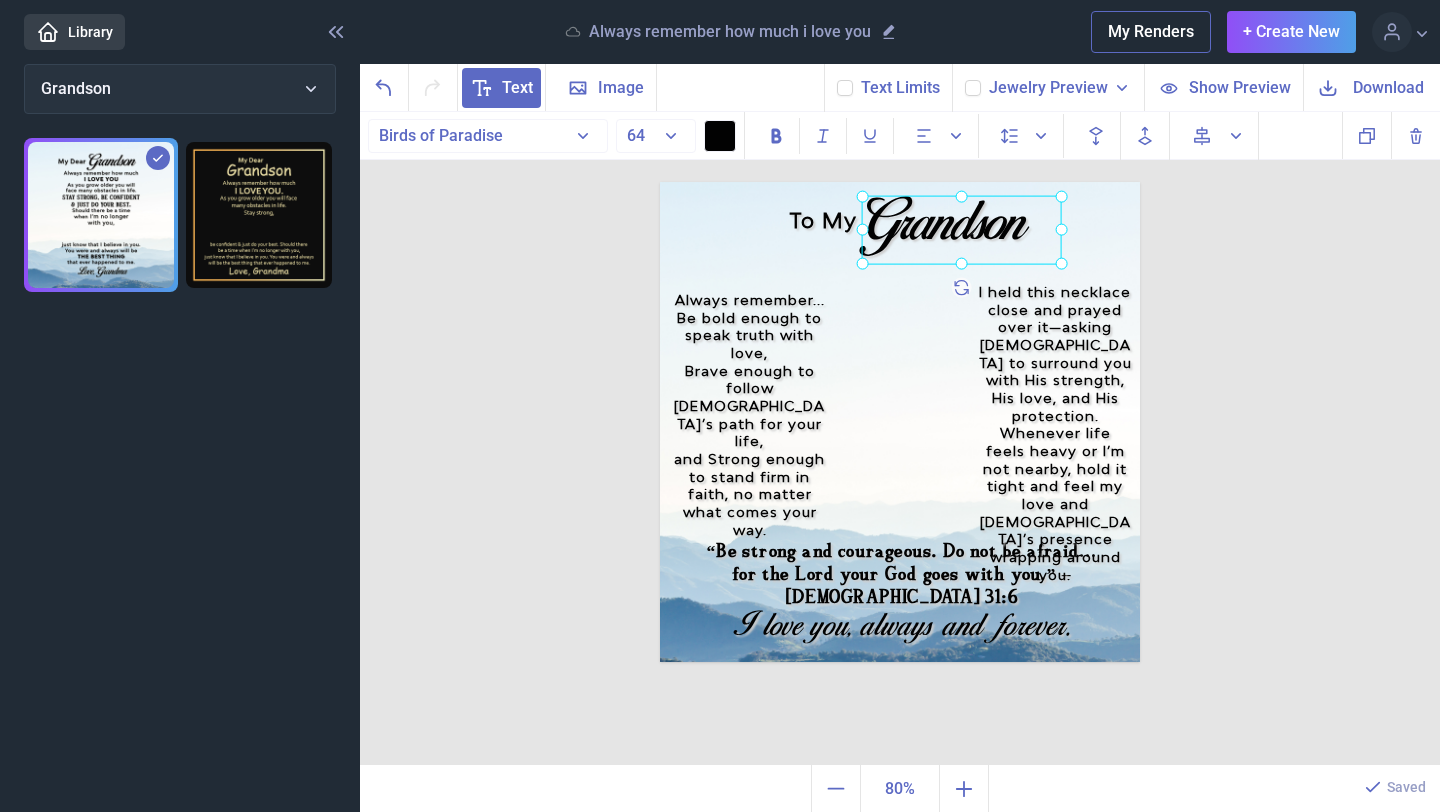 click on "Grandson" at bounding box center (660, 182) 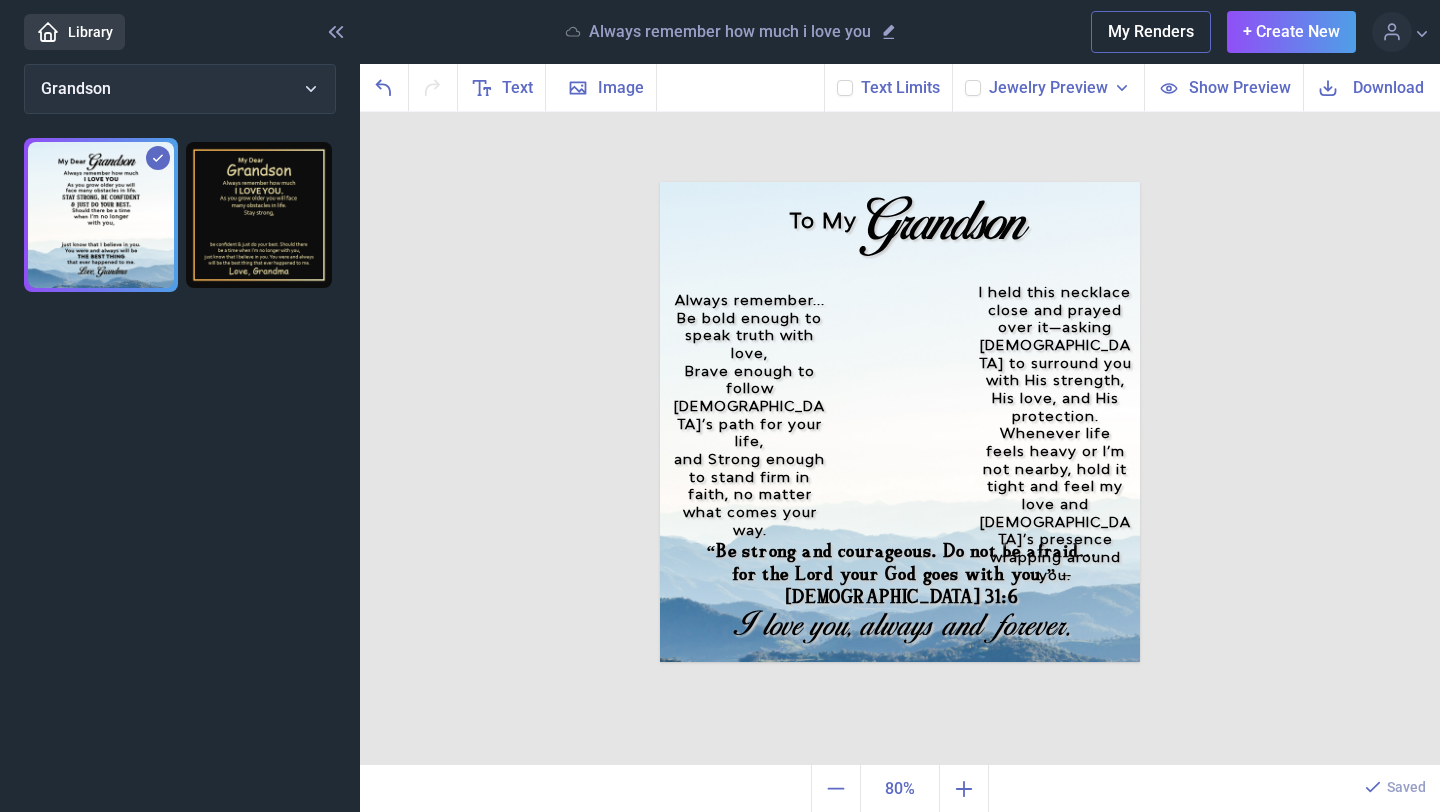 click on "To My       Grandson       Always remember... Be bold enough to speak truth with love, Brave enough to follow [DEMOGRAPHIC_DATA]’s path for your life, and Strong enough to stand firm in faith, no matter what comes your way.       “Be strong and courageous. Do not be afraid… for the Lord your God goes with you.” – [DEMOGRAPHIC_DATA] 31:6       I held this necklace close and prayed over it—asking [DEMOGRAPHIC_DATA] to surround you with His strength, His love, and His protection. Whenever life feels heavy or I’m not nearby, hold it tight and feel my love and [DEMOGRAPHIC_DATA]’s presence wrapping around you.       I love you, always and forever.           Duplicate     Delete       Backwards   >   Forward" at bounding box center (900, 439) 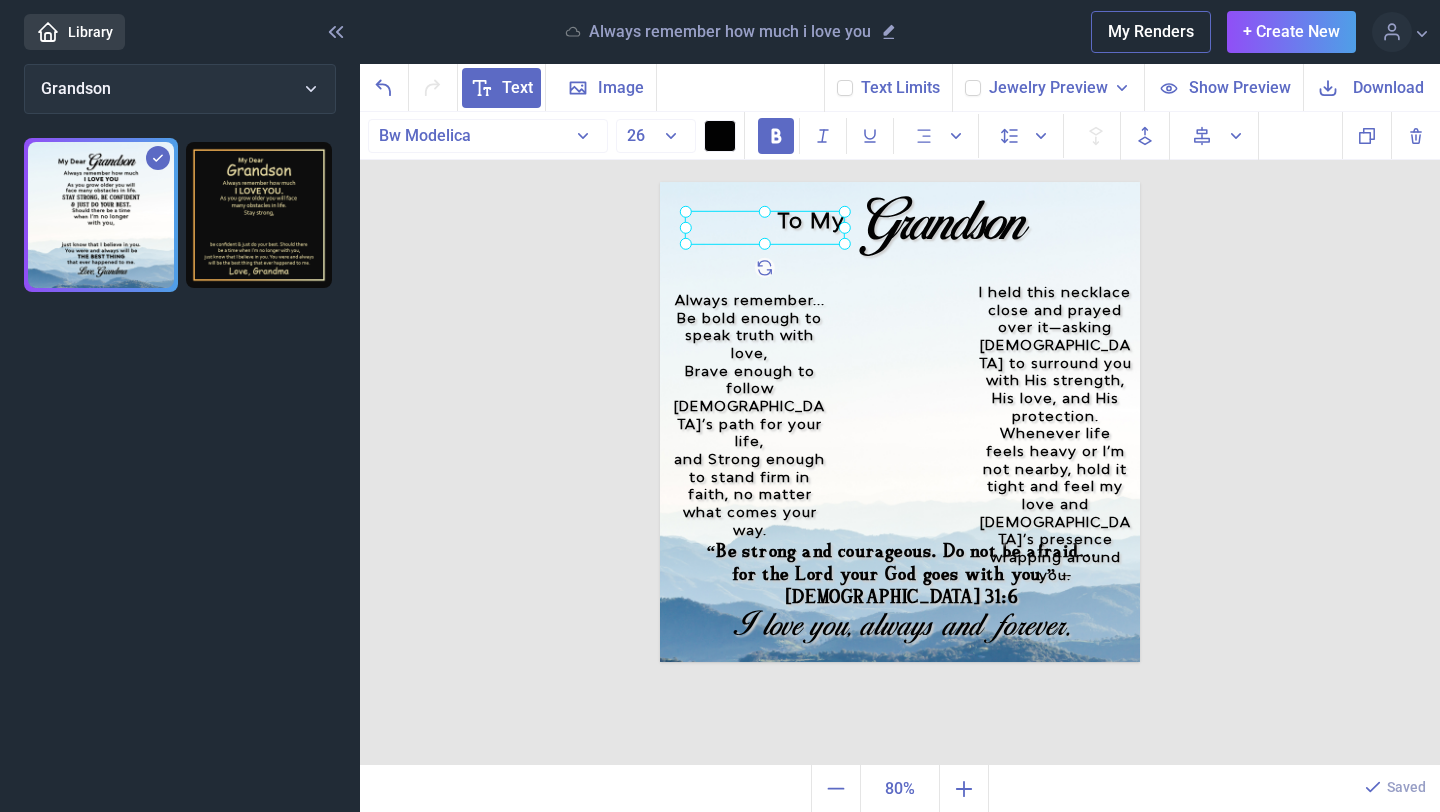 drag, startPoint x: 818, startPoint y: 222, endPoint x: 803, endPoint y: 222, distance: 15 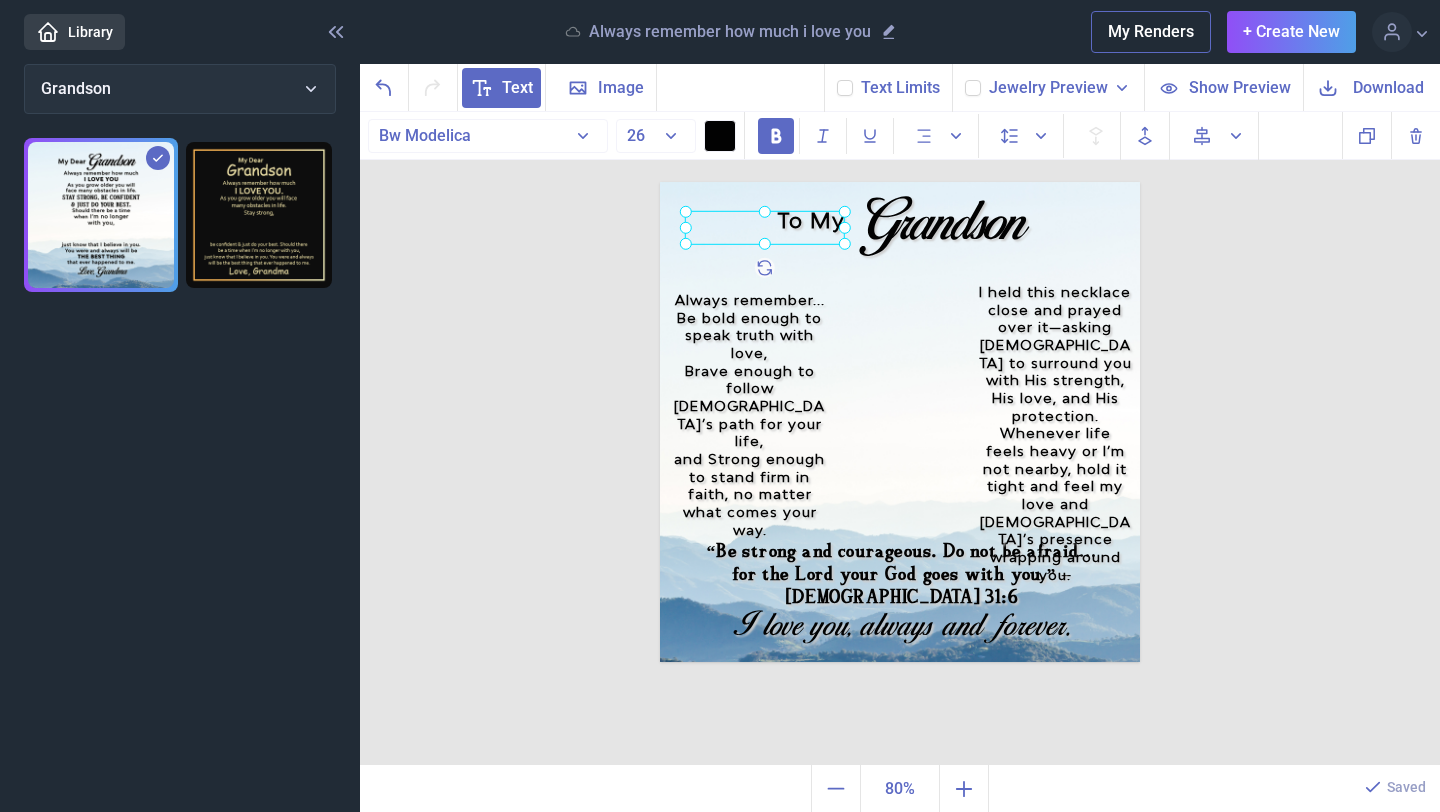 click on "To My" at bounding box center [660, 182] 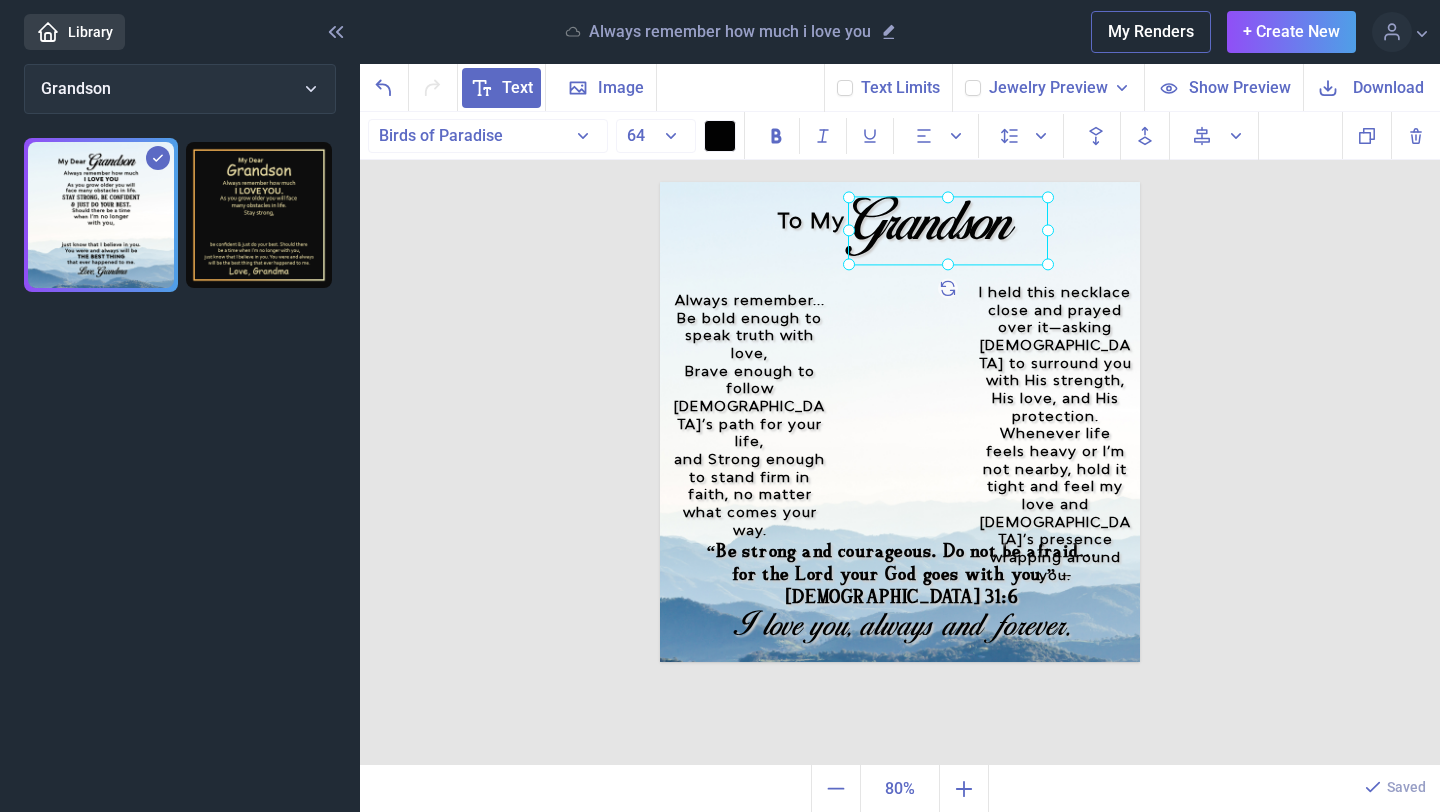 drag, startPoint x: 960, startPoint y: 233, endPoint x: 943, endPoint y: 234, distance: 17.029387 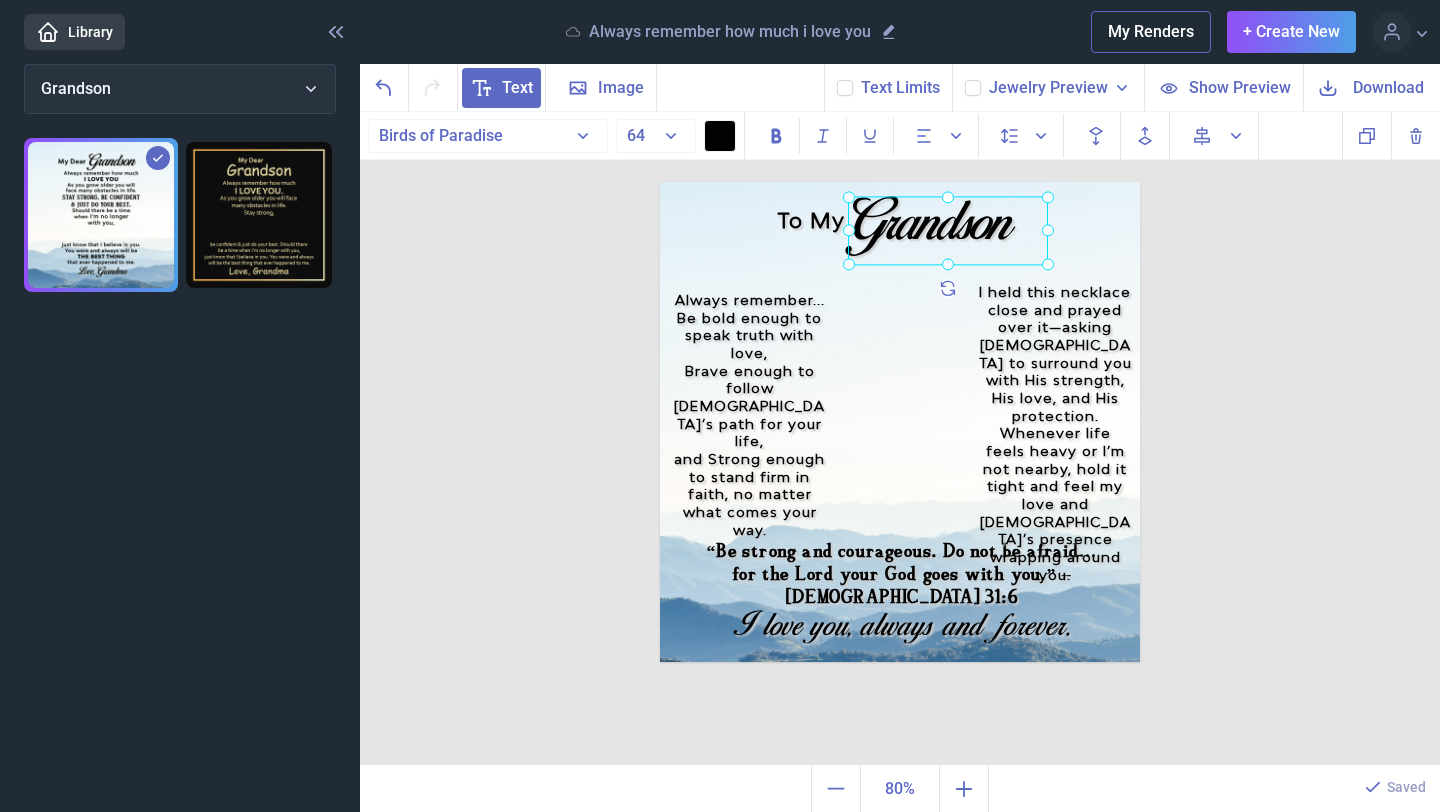 click on "Grandson" at bounding box center (660, 182) 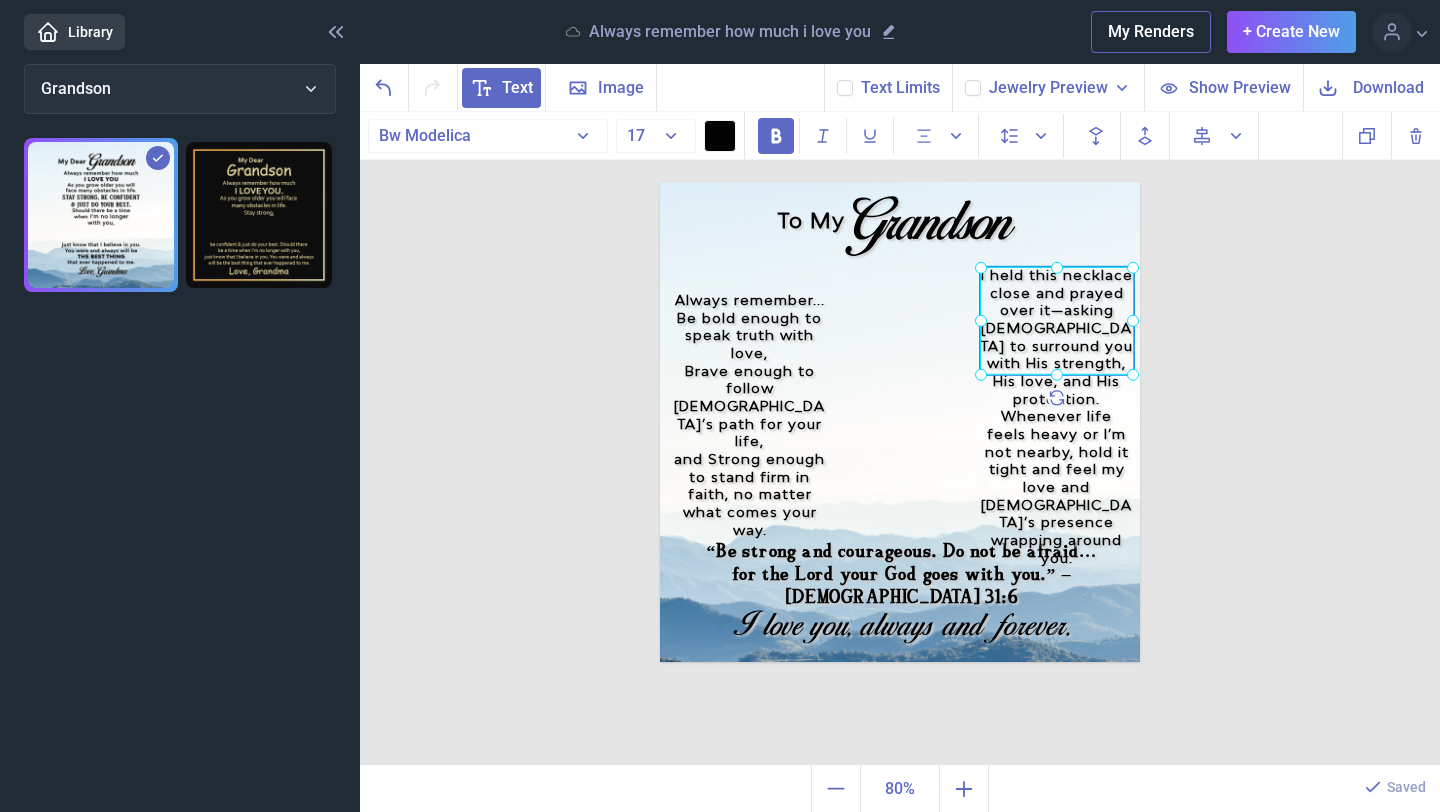 drag, startPoint x: 1051, startPoint y: 453, endPoint x: 1053, endPoint y: 431, distance: 22.090721 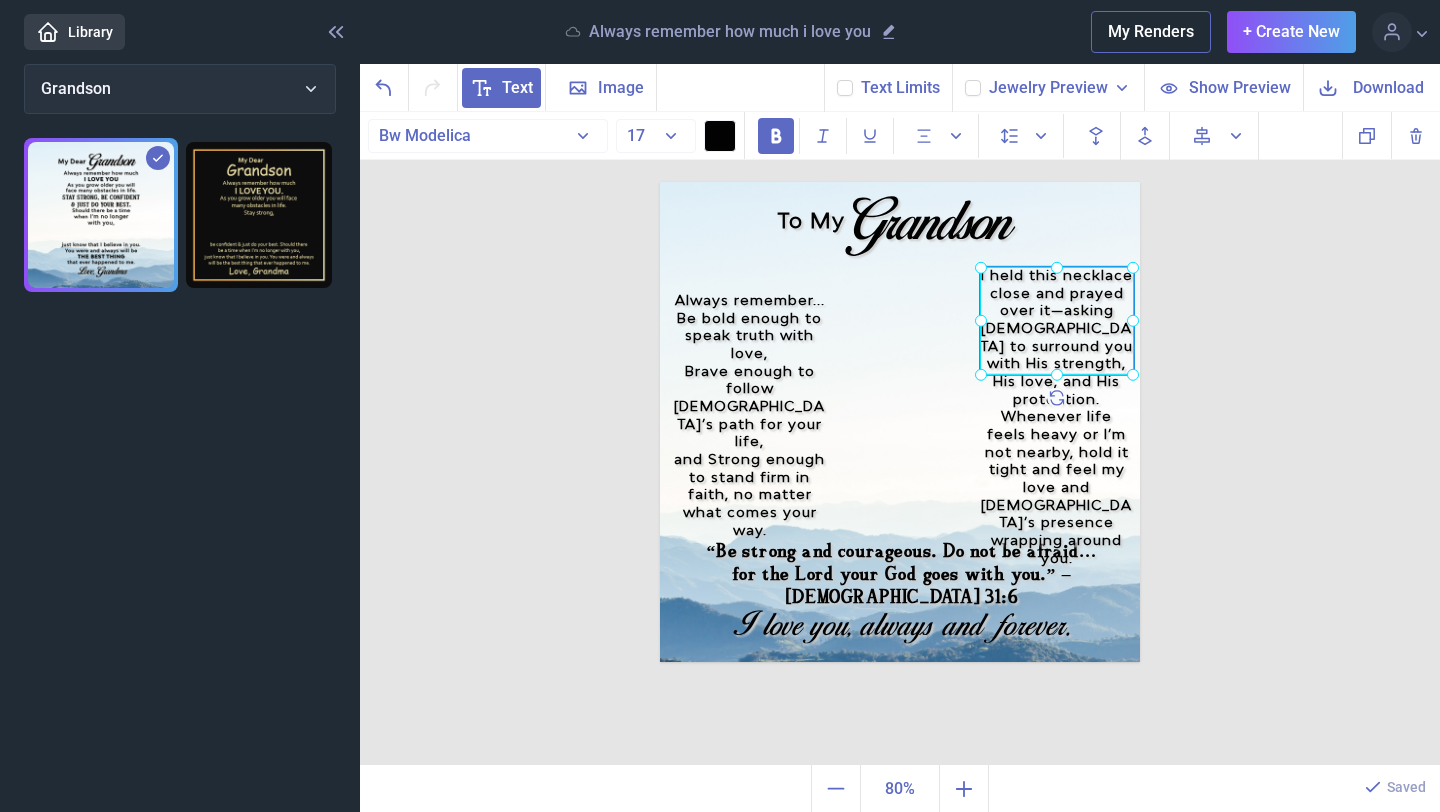 click on "Whenever life feels heavy or I’m not nearby, hold it tight and feel my love and [DEMOGRAPHIC_DATA]’s presence wrapping around you." at bounding box center [1057, 487] 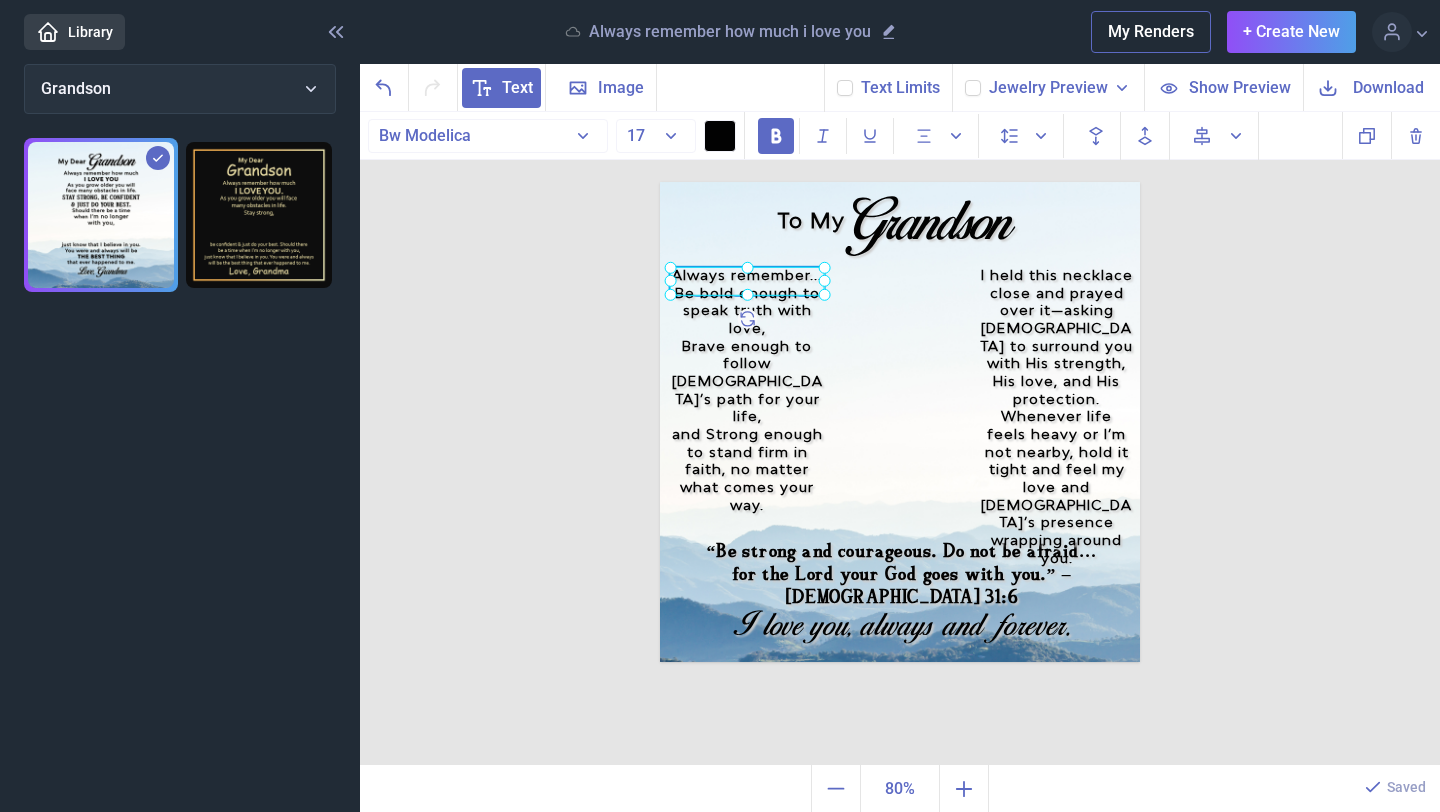 drag, startPoint x: 758, startPoint y: 428, endPoint x: 755, endPoint y: 396, distance: 32.140316 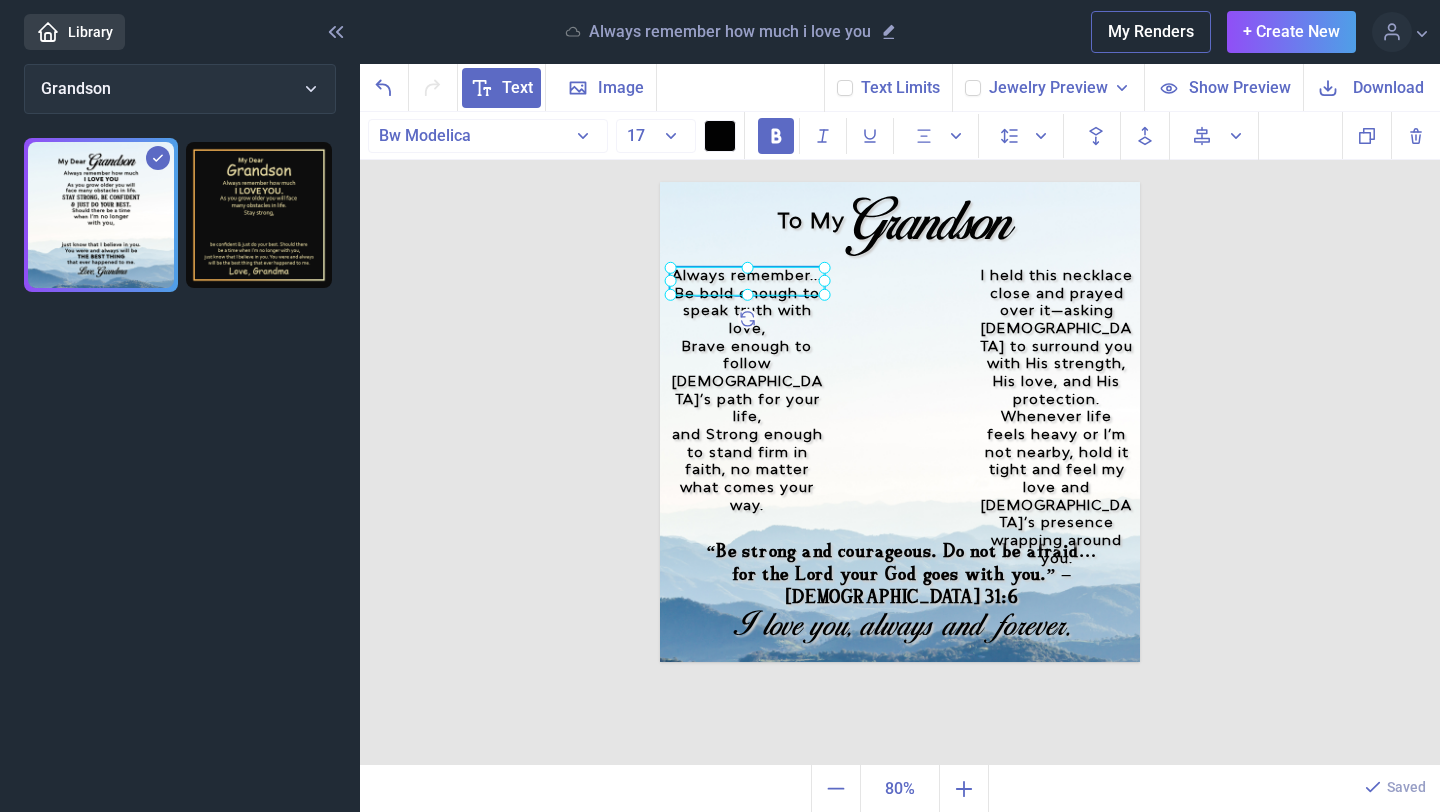 click on "and Strong enough to stand firm in faith, no matter what comes your way." at bounding box center [747, 470] 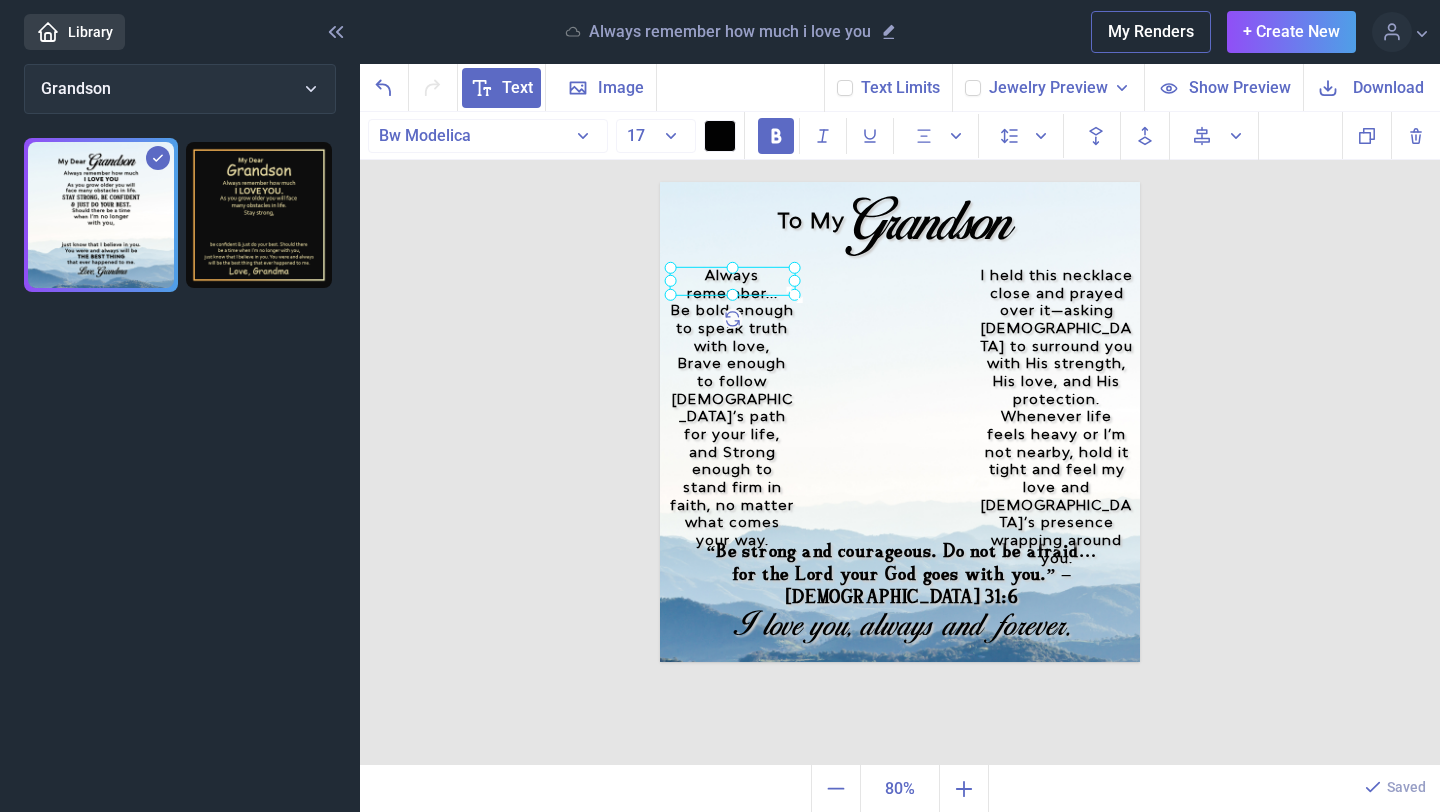 drag, startPoint x: 824, startPoint y: 269, endPoint x: 787, endPoint y: 299, distance: 47.63402 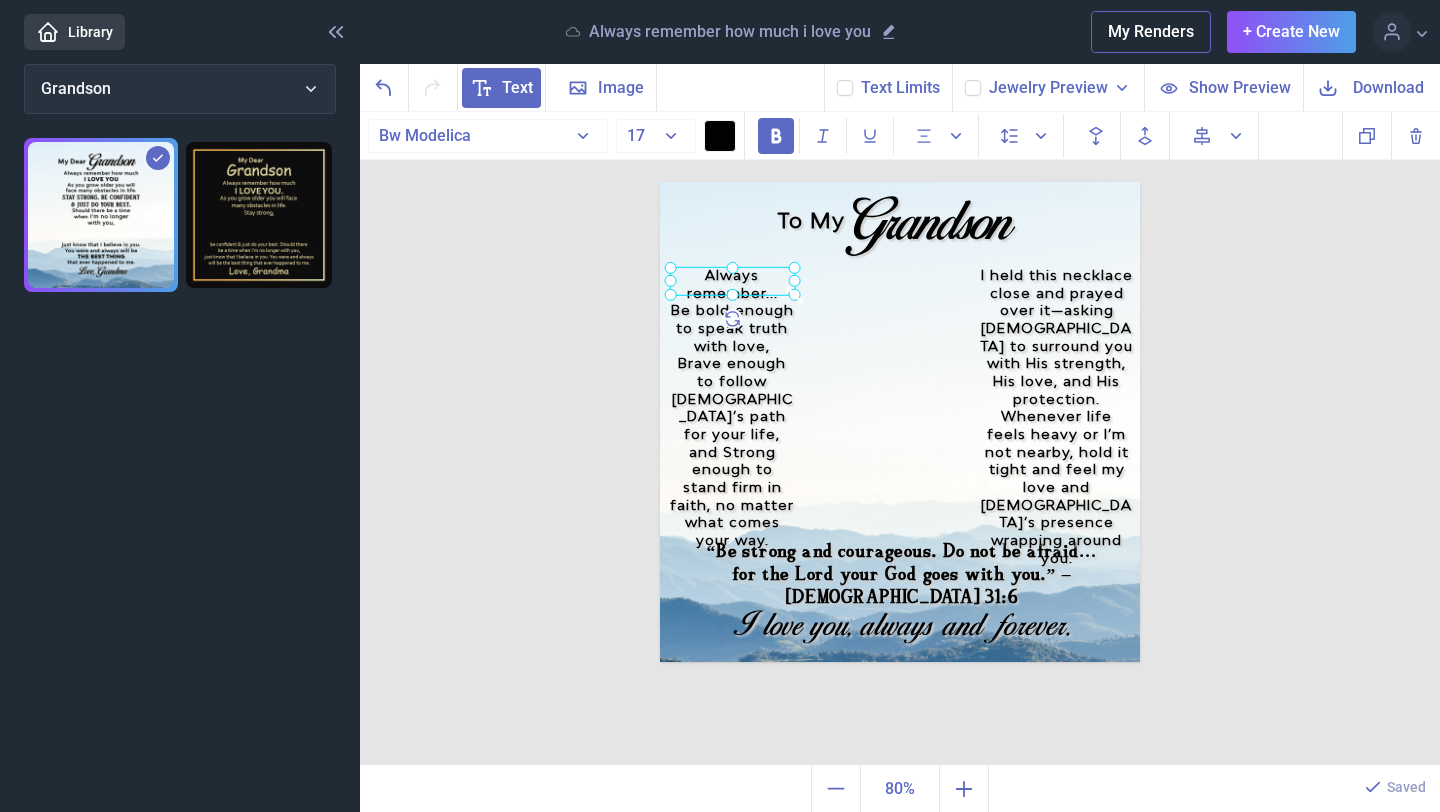click at bounding box center (733, 281) 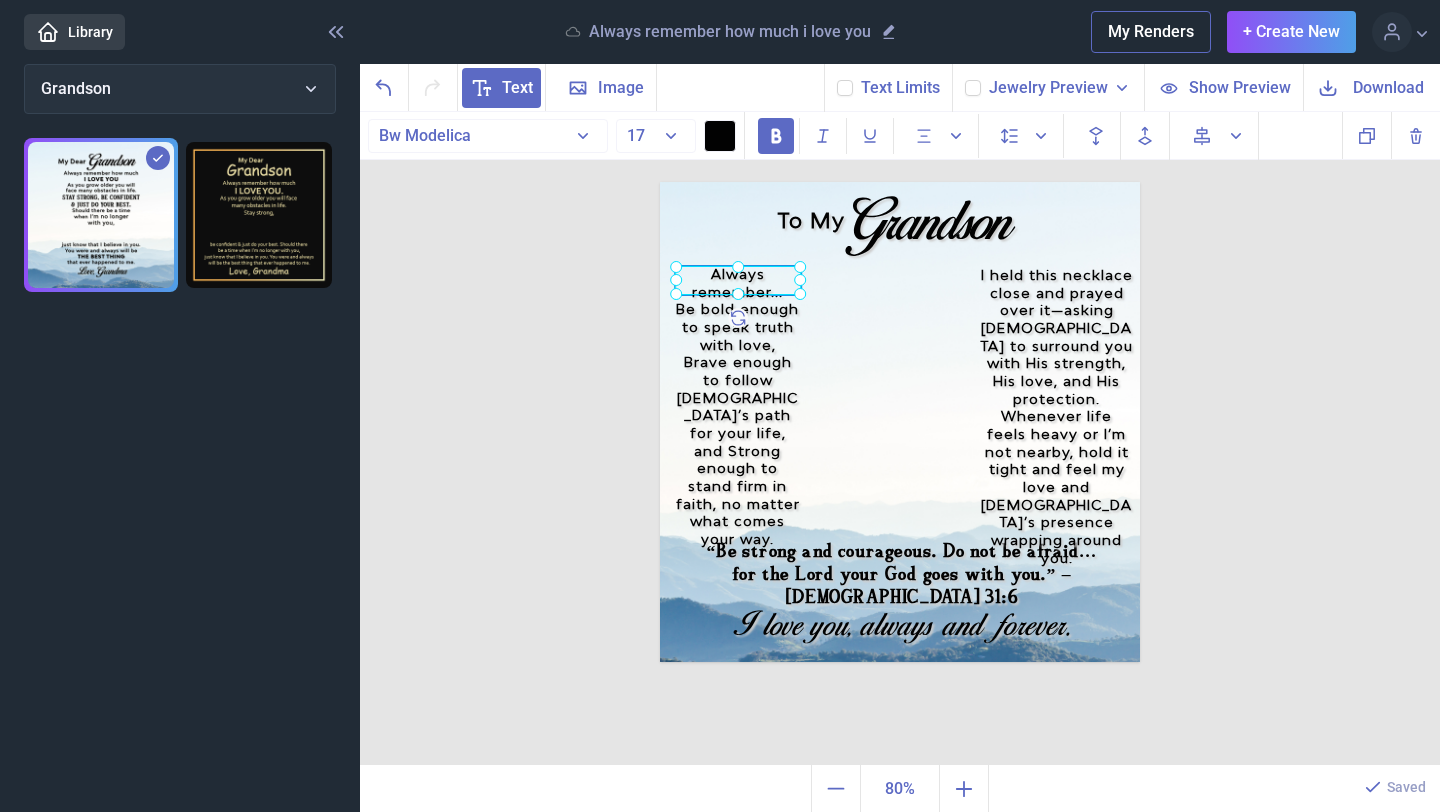 click on "Brave enough to follow [DEMOGRAPHIC_DATA]’s path for your life," at bounding box center (738, 398) 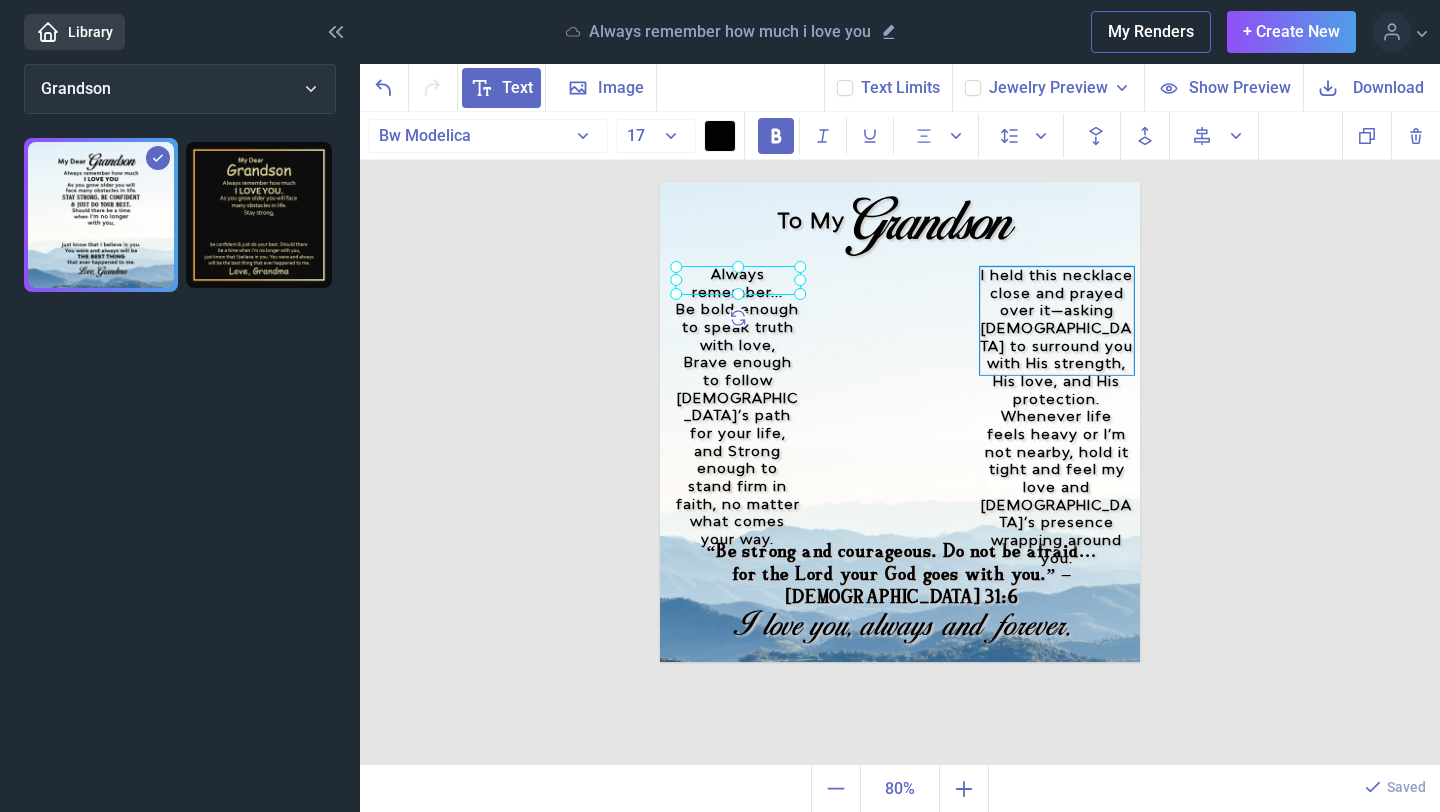 click on "I held this necklace close and prayed over it—asking [DEMOGRAPHIC_DATA] to surround you with His strength, His love, and His protection. Whenever life feels heavy or I’m not nearby, hold it tight and feel my love and [DEMOGRAPHIC_DATA]’s presence wrapping around you." at bounding box center [1057, 321] 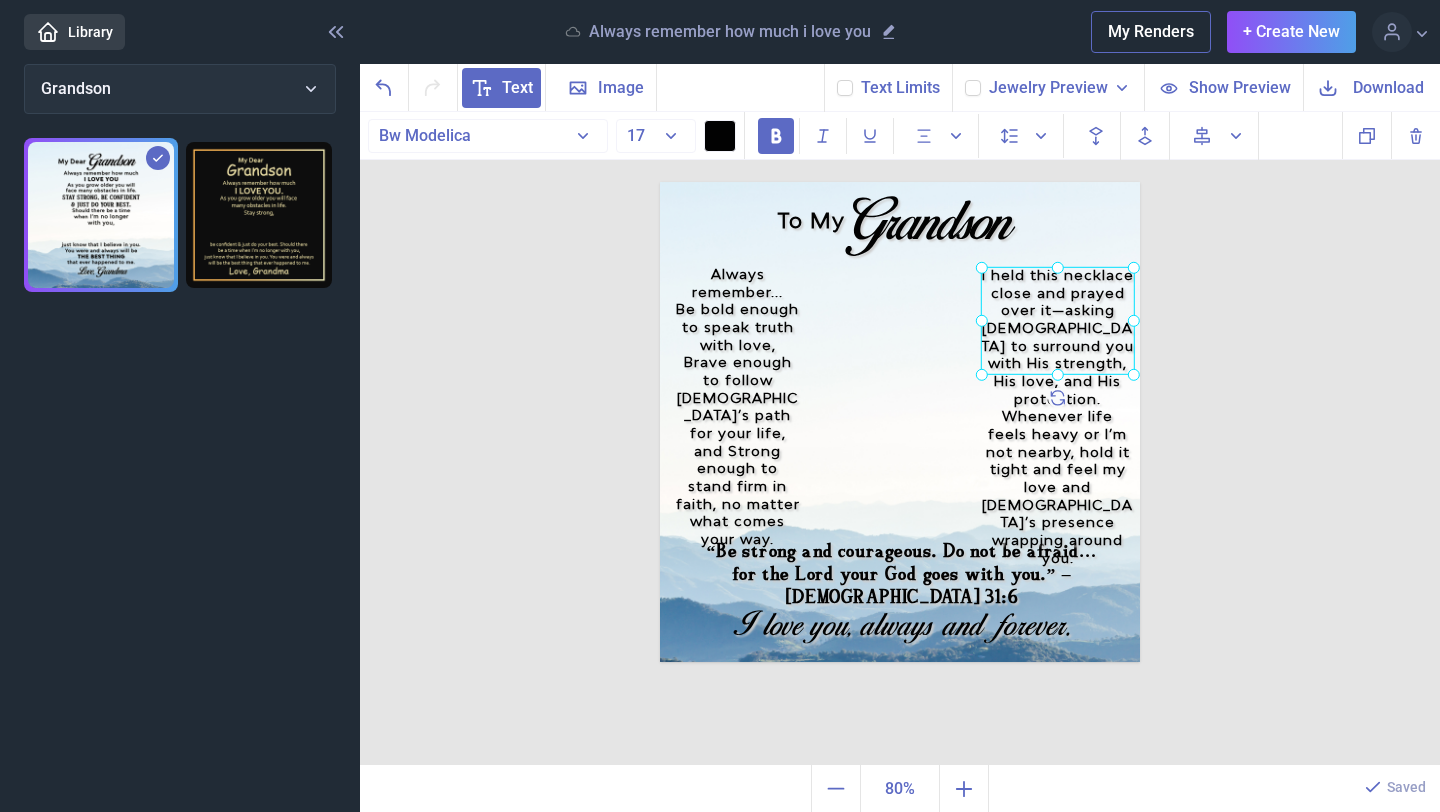 click on "To My       Grandson       Always remember... Be bold enough to speak truth with love, Brave enough to follow [DEMOGRAPHIC_DATA]’s path for your life, and Strong enough to stand firm in faith, no matter what comes your way.       “Be strong and courageous. Do not be afraid… for the Lord your God goes with you.” – [DEMOGRAPHIC_DATA] 31:6       I held this necklace close and prayed over it—asking [DEMOGRAPHIC_DATA] to surround you with His strength, His love, and His protection. Whenever life feels heavy or I’m not nearby, hold it tight and feel my love and [DEMOGRAPHIC_DATA]’s presence wrapping around you.                       I love you, always and forever.           Duplicate     Delete       Backwards   >   Forward" at bounding box center (900, 439) 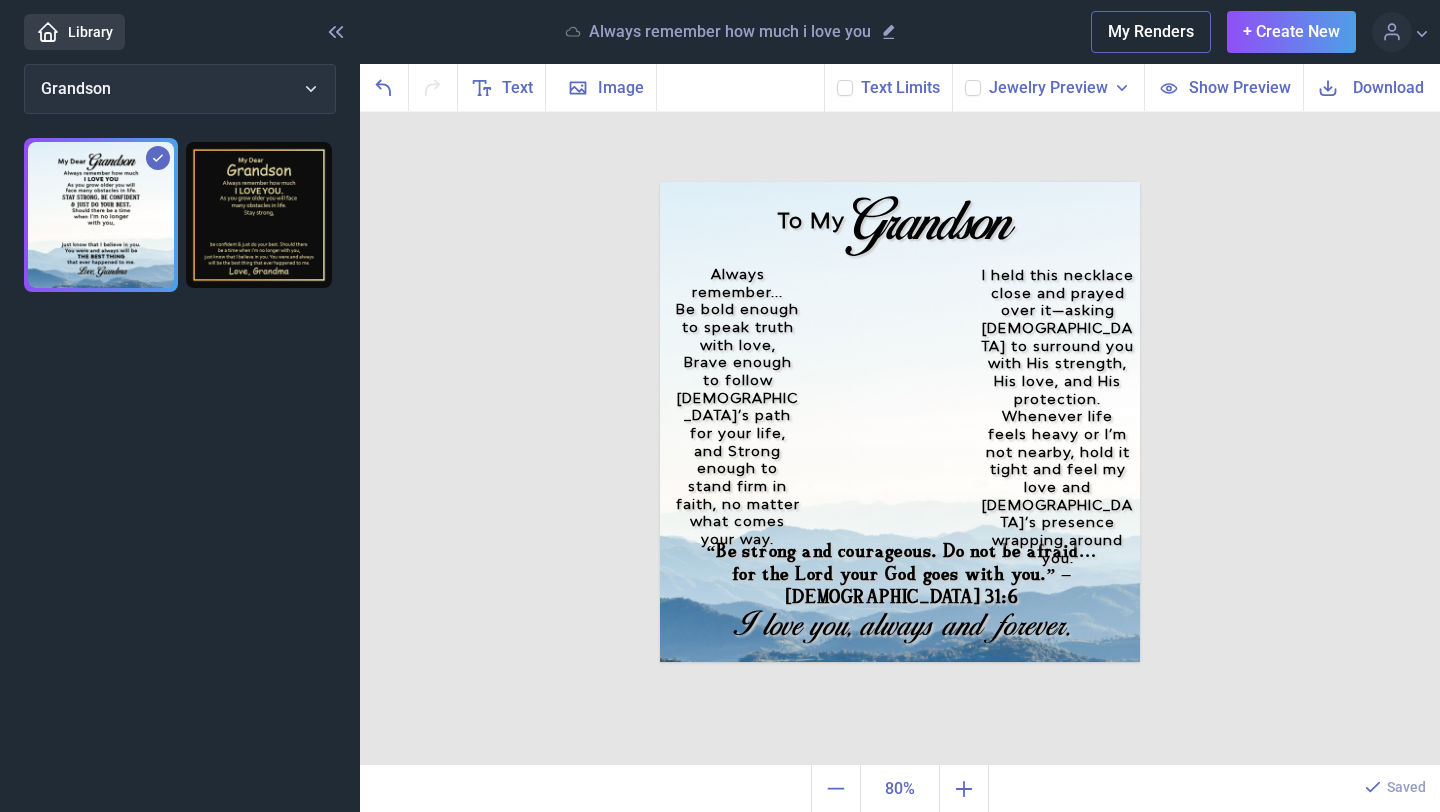 click on "Download" at bounding box center (1388, 87) 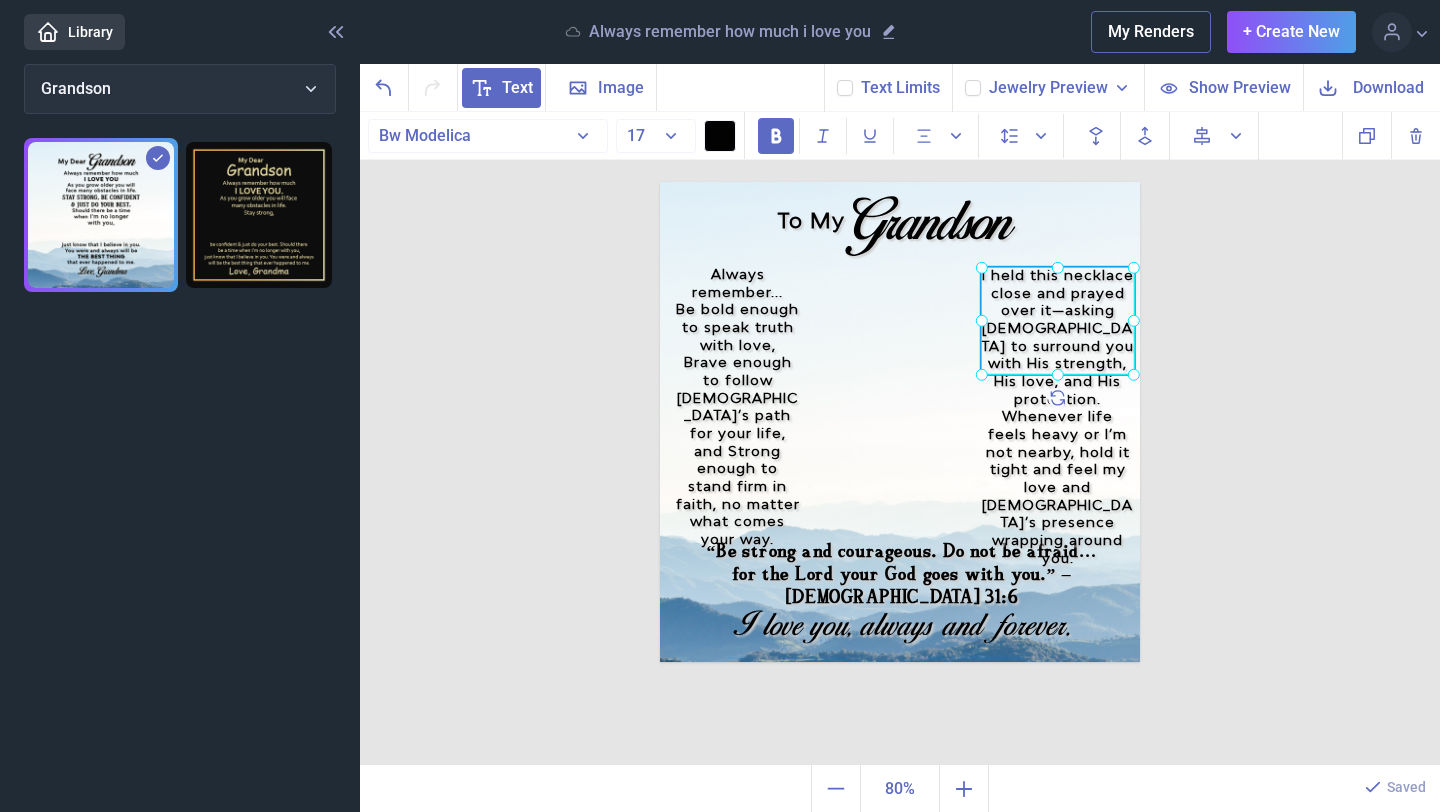 click on "I held this necklace close and prayed over it—asking [DEMOGRAPHIC_DATA] to surround you with His strength, His love, and His protection. Whenever life feels heavy or I’m not nearby, hold it tight and feel my love and [DEMOGRAPHIC_DATA]’s presence wrapping around you." at bounding box center [660, 182] 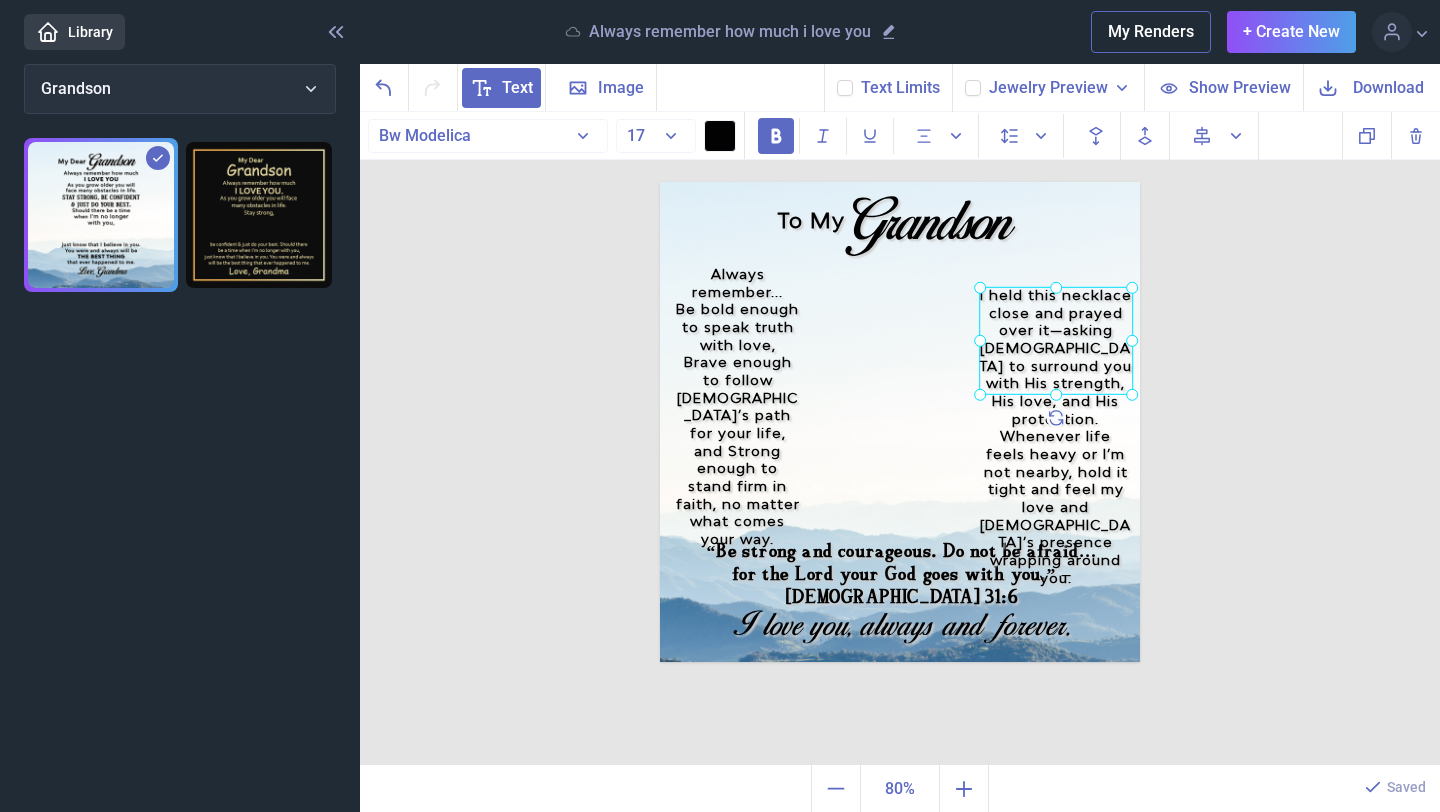 drag, startPoint x: 1060, startPoint y: 304, endPoint x: 1058, endPoint y: 329, distance: 25.079872 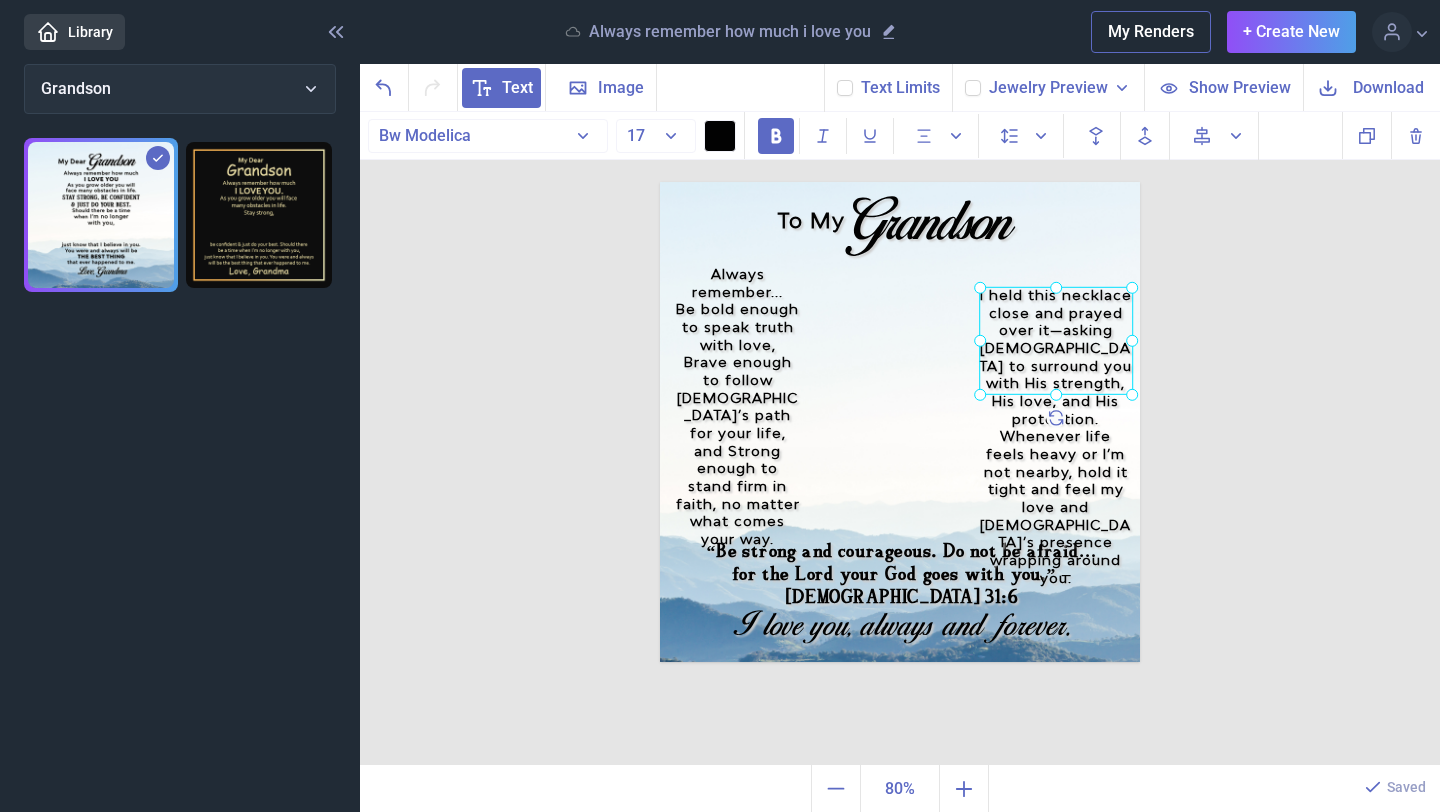 click at bounding box center [1056, 341] 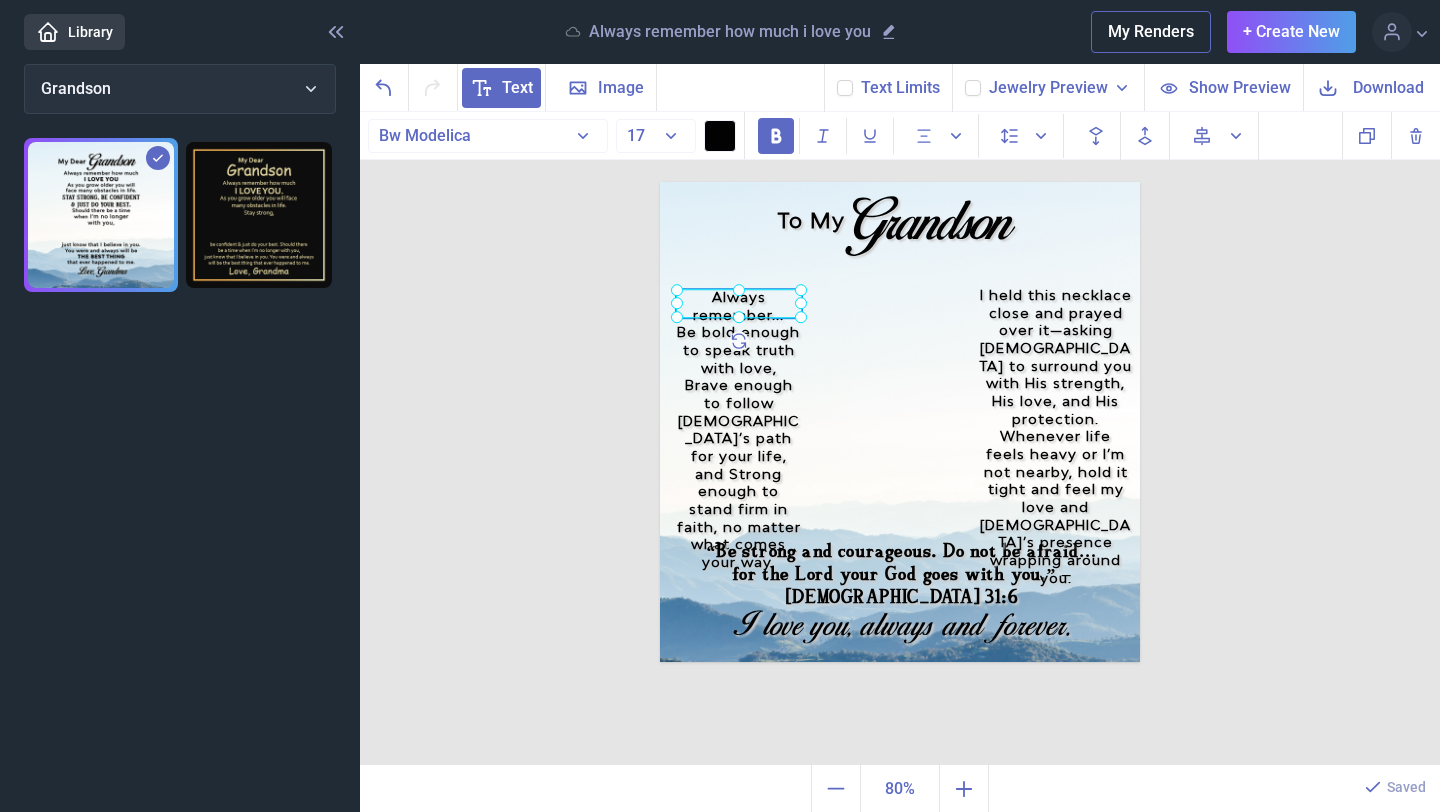 drag, startPoint x: 713, startPoint y: 368, endPoint x: 714, endPoint y: 397, distance: 29.017237 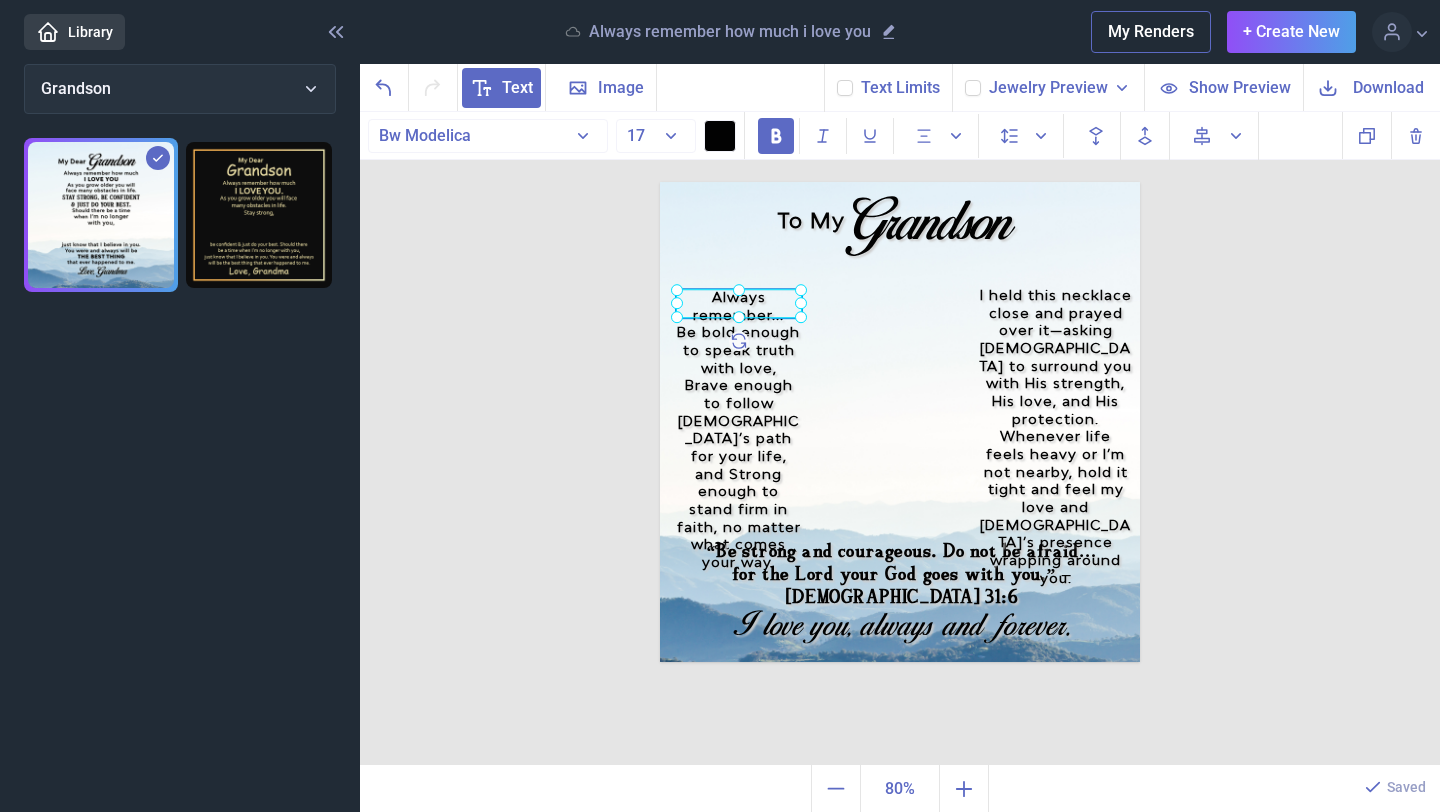 click on "Brave enough to follow [DEMOGRAPHIC_DATA]’s path for your life," at bounding box center (739, 422) 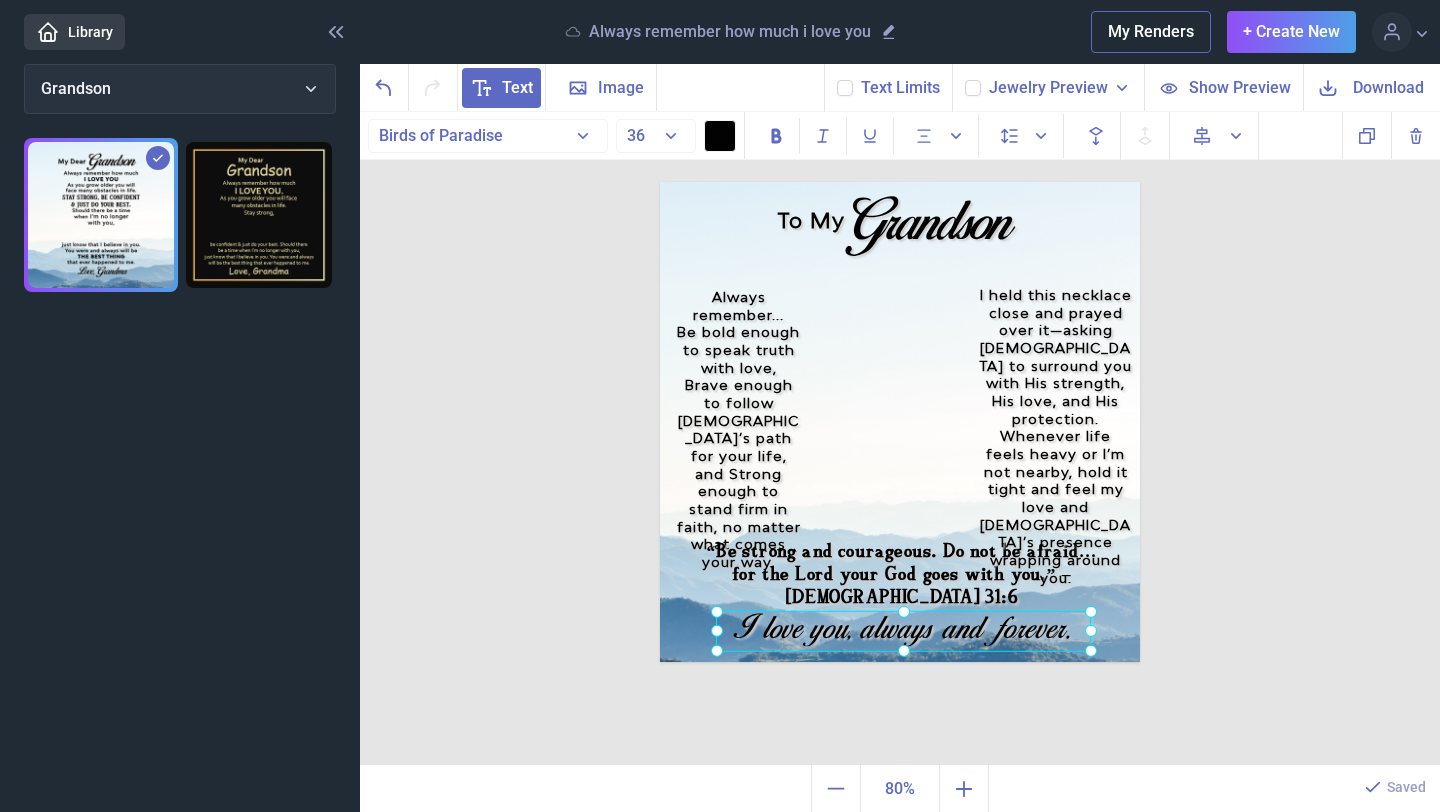click on "I love you, always and forever." at bounding box center (660, 182) 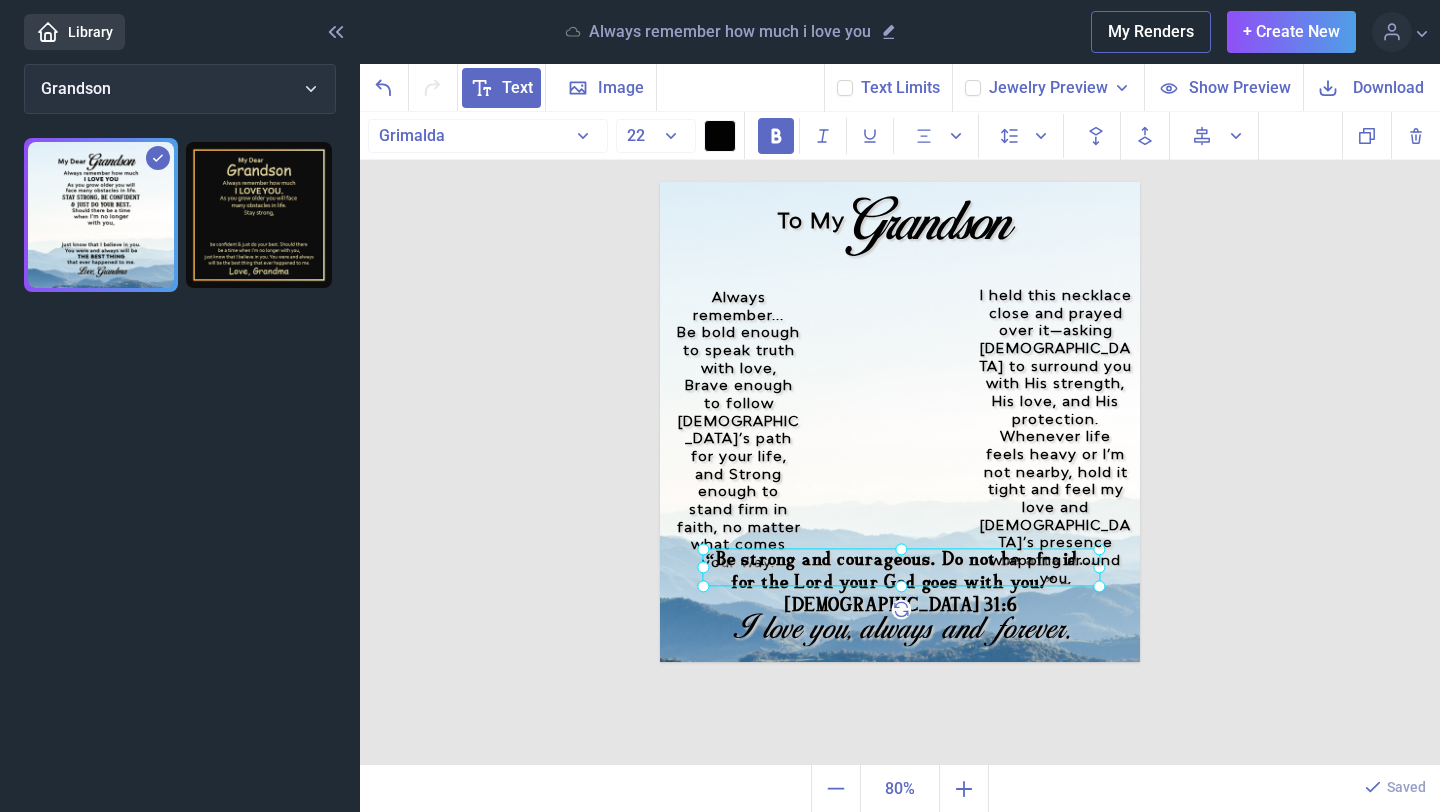drag, startPoint x: 895, startPoint y: 558, endPoint x: 894, endPoint y: 569, distance: 11.045361 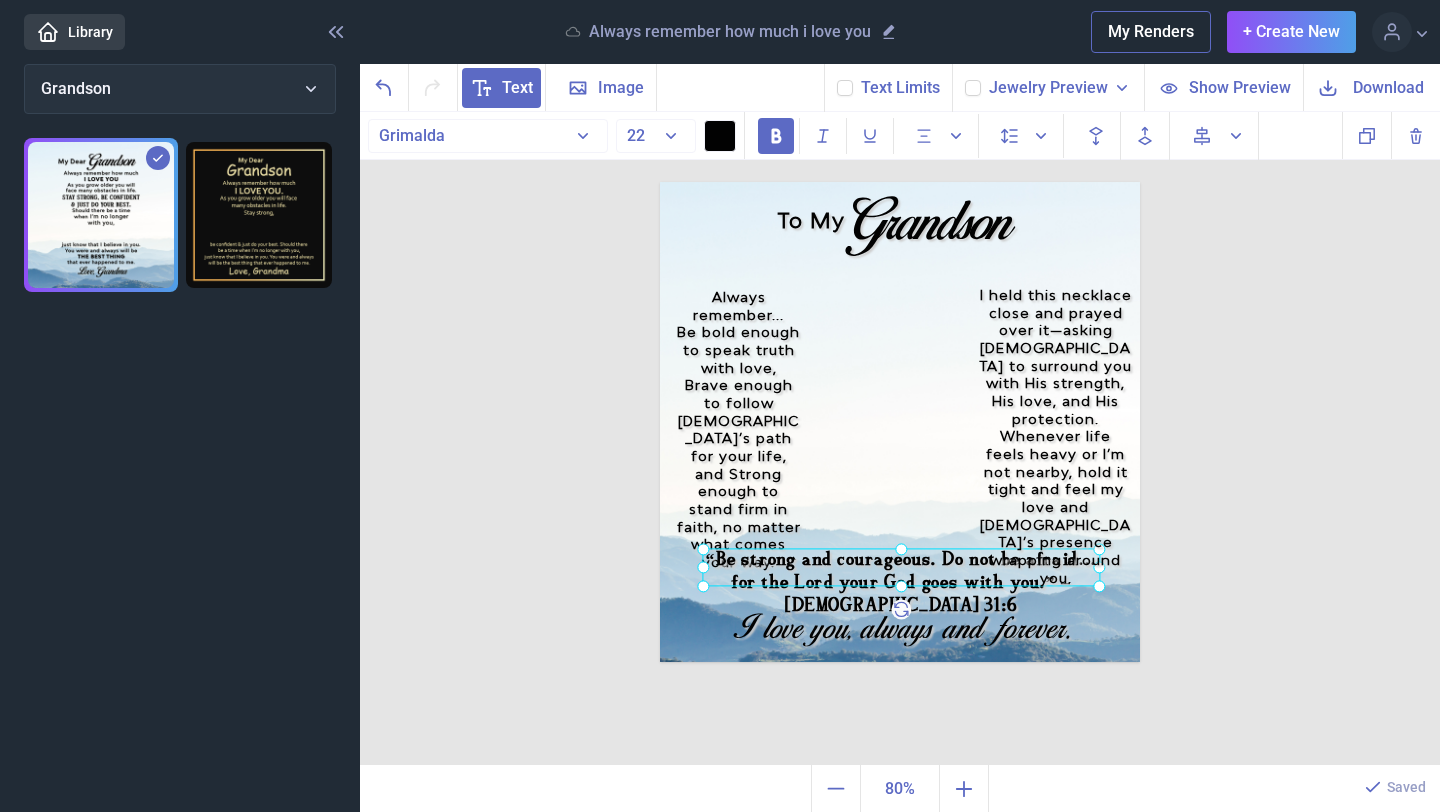click on "“Be strong and courageous. Do not be afraid… for the Lord your God goes with you.” – [DEMOGRAPHIC_DATA] 31:6" at bounding box center (660, 182) 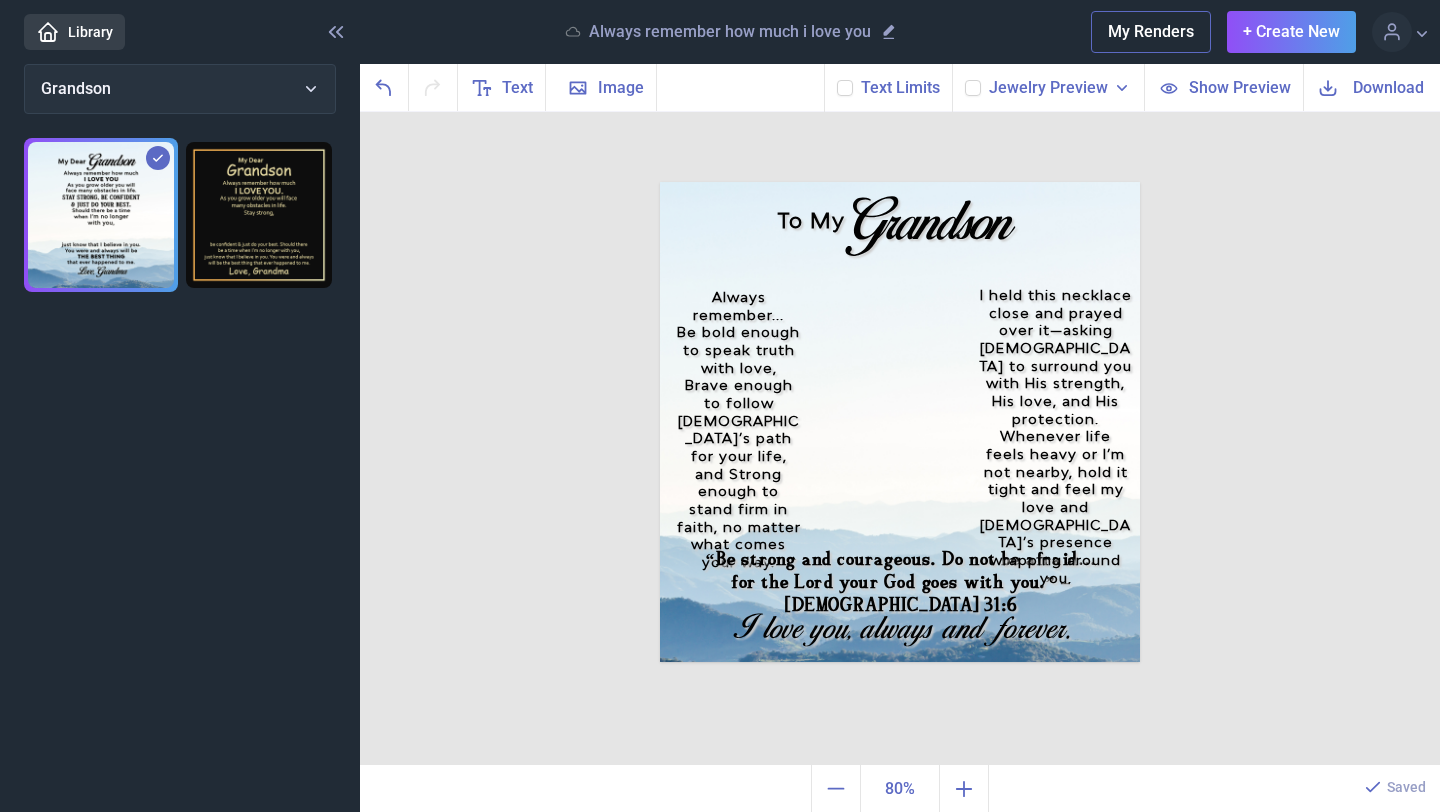 click on "Download" at bounding box center (1371, 87) 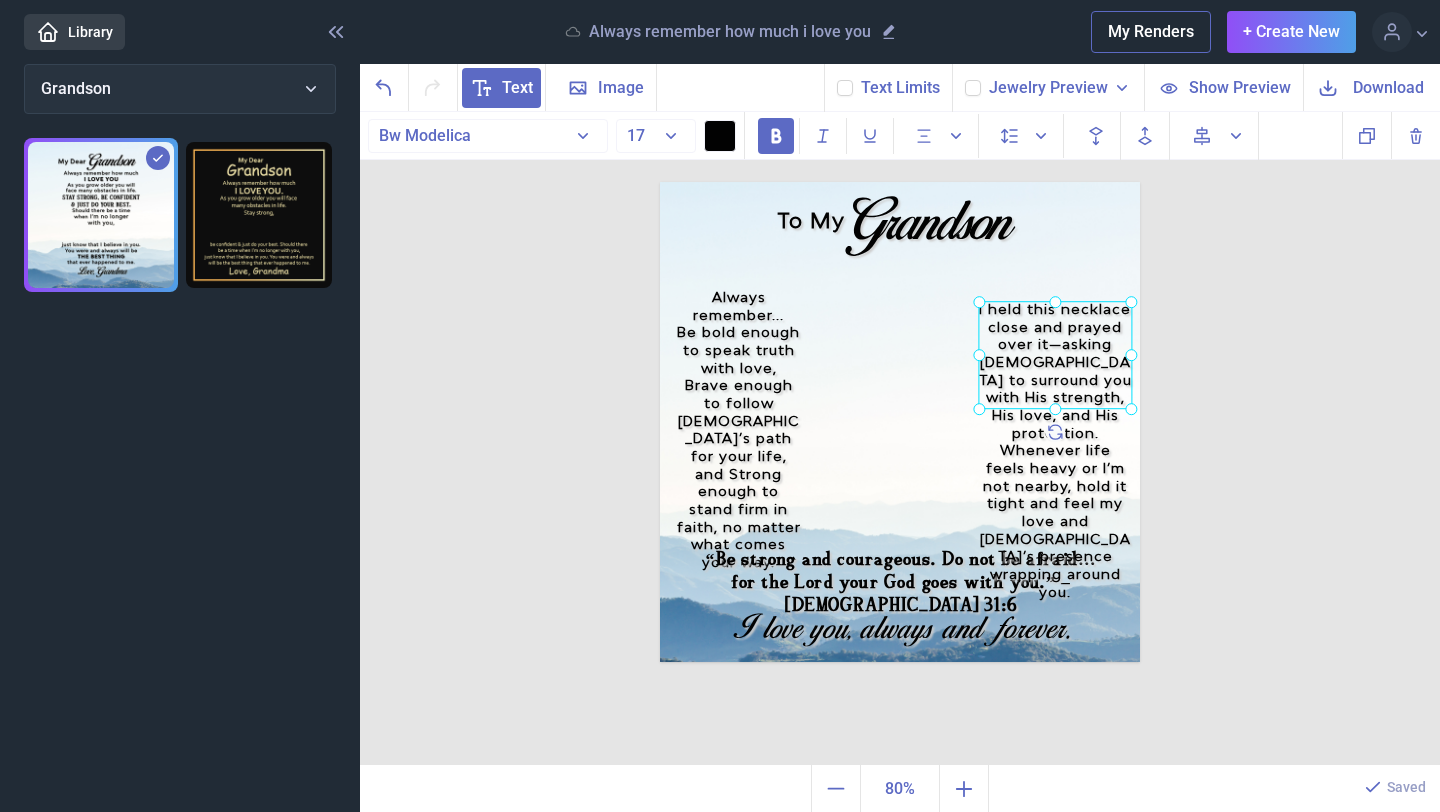 drag, startPoint x: 1069, startPoint y: 317, endPoint x: 1068, endPoint y: 335, distance: 18.027756 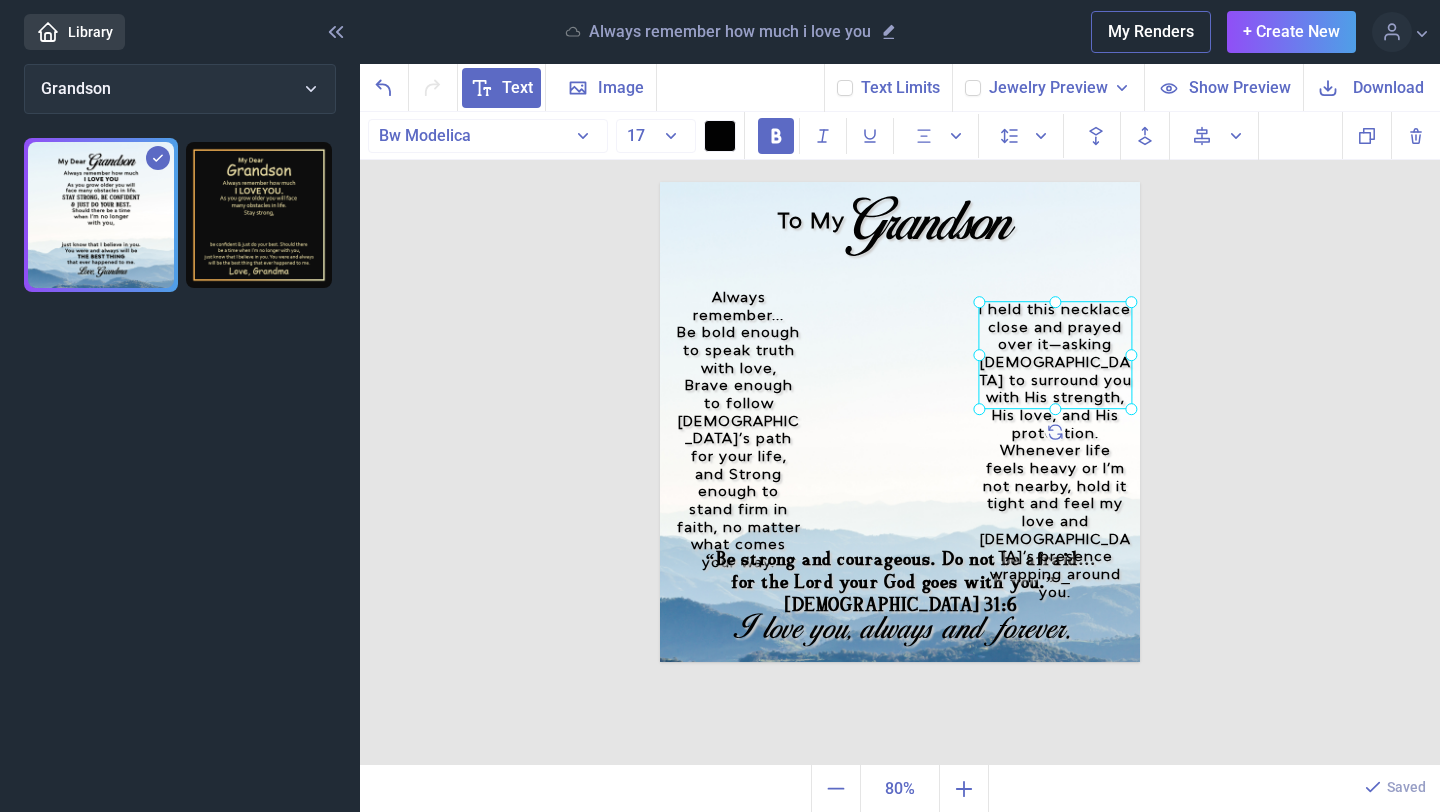 click on "I held this necklace close and prayed over it—asking [DEMOGRAPHIC_DATA] to surround you with His strength, His love, and His protection. Whenever life feels heavy or I’m not nearby, hold it tight and feel my love and [DEMOGRAPHIC_DATA]’s presence wrapping around you." at bounding box center (660, 182) 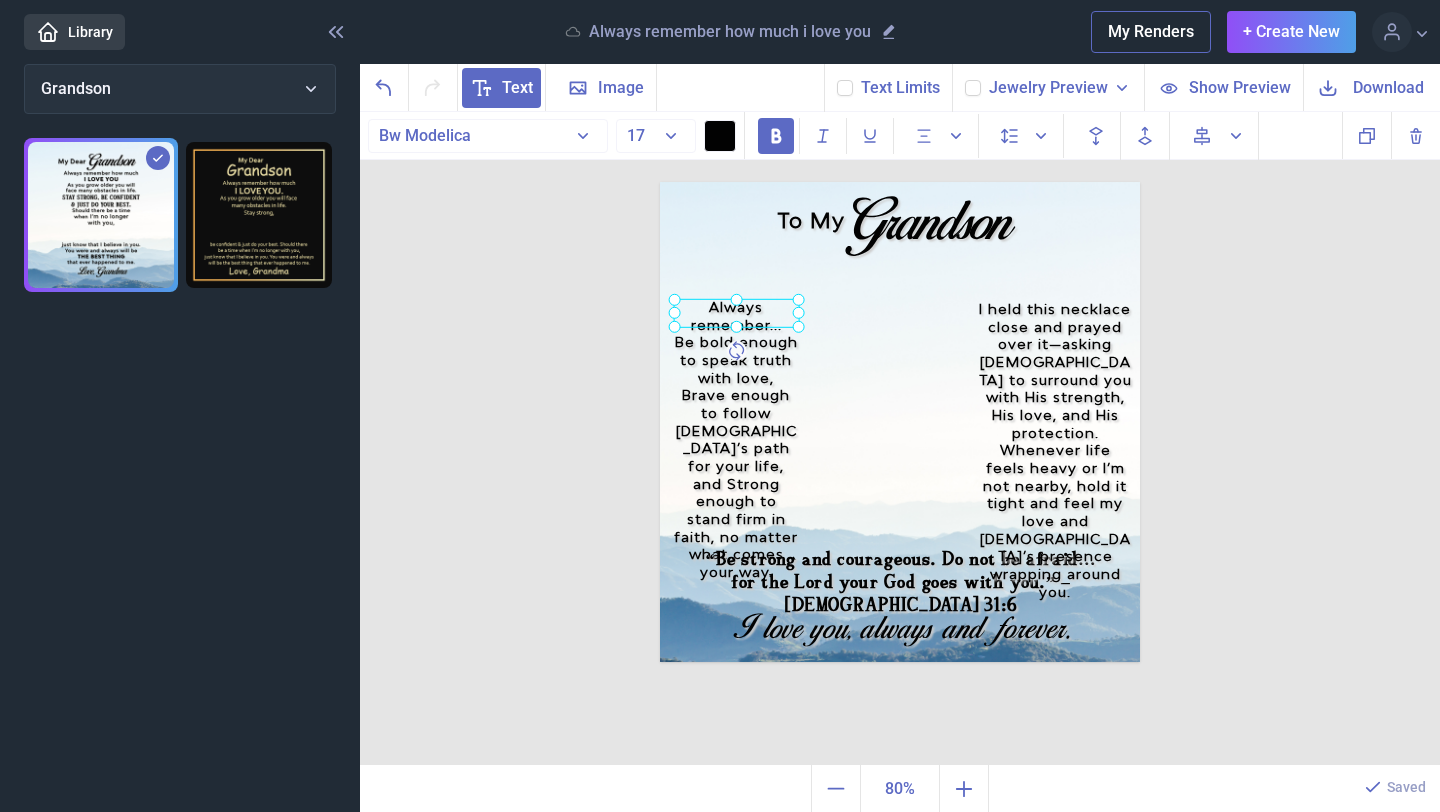 drag, startPoint x: 742, startPoint y: 330, endPoint x: 742, endPoint y: 342, distance: 12 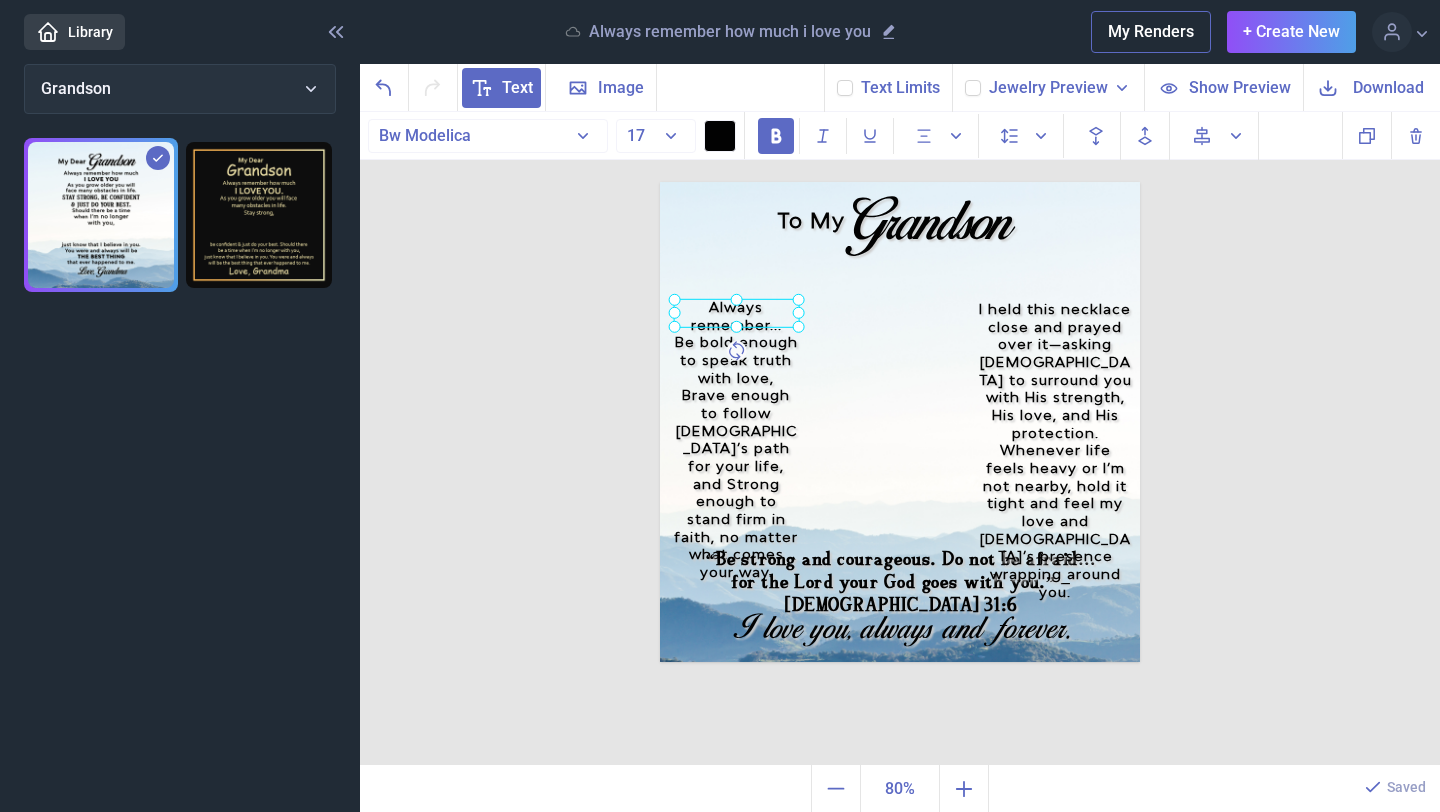 click on "Always remember... Be bold enough to speak truth with love, Brave enough to follow [DEMOGRAPHIC_DATA]’s path for your life, and Strong enough to stand firm in faith, no matter what comes your way." at bounding box center (660, 182) 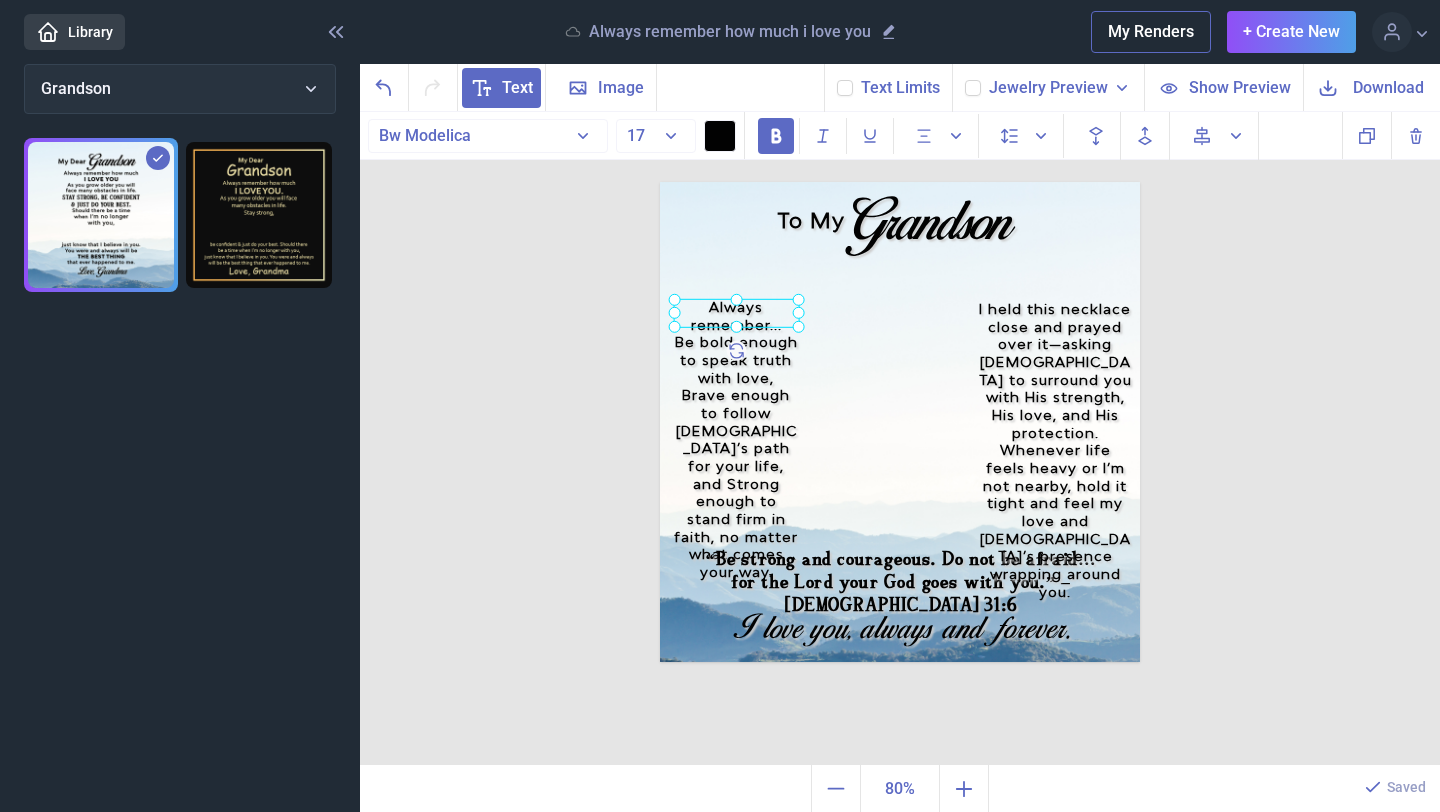 click on "Download" at bounding box center (1388, 87) 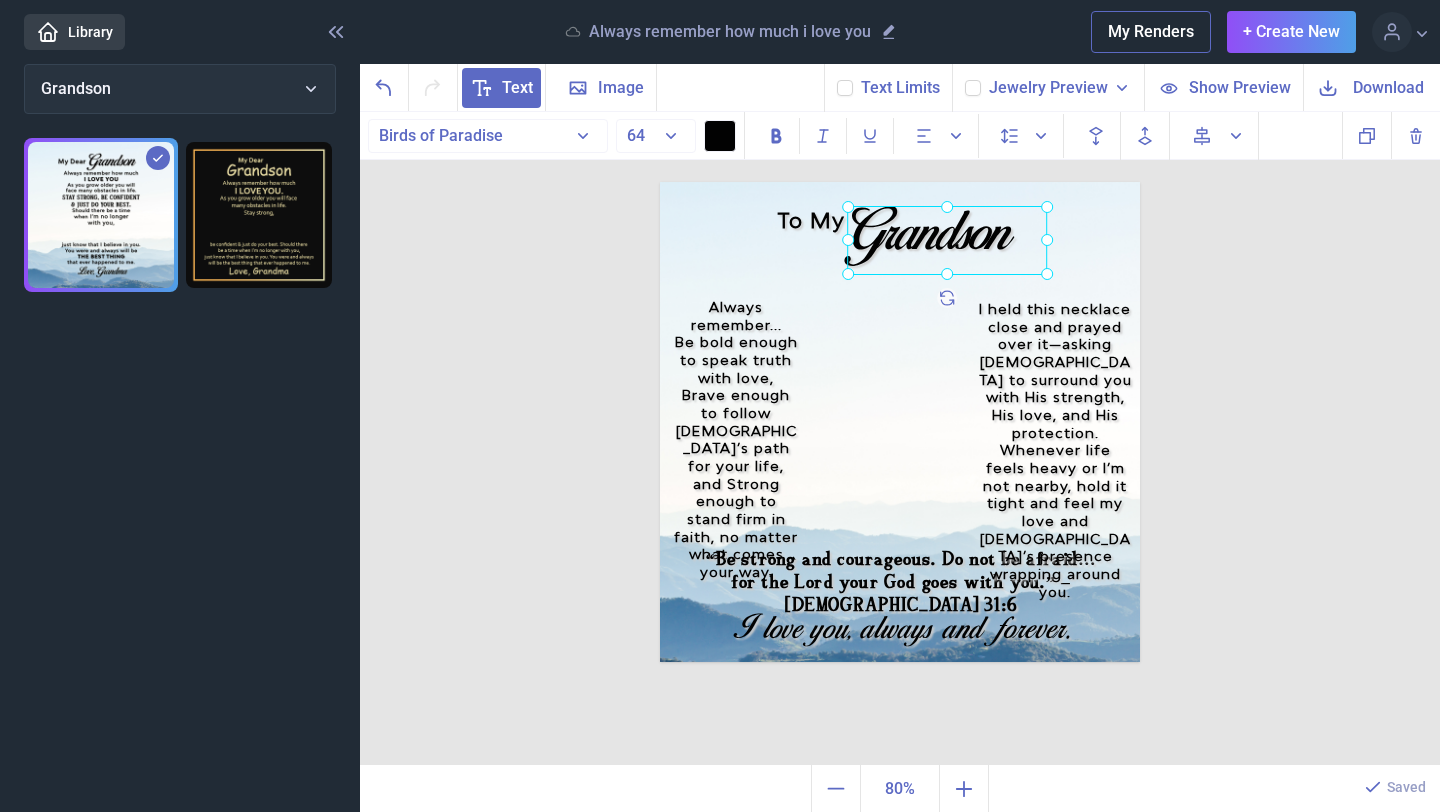 drag, startPoint x: 915, startPoint y: 225, endPoint x: 890, endPoint y: 228, distance: 25.179358 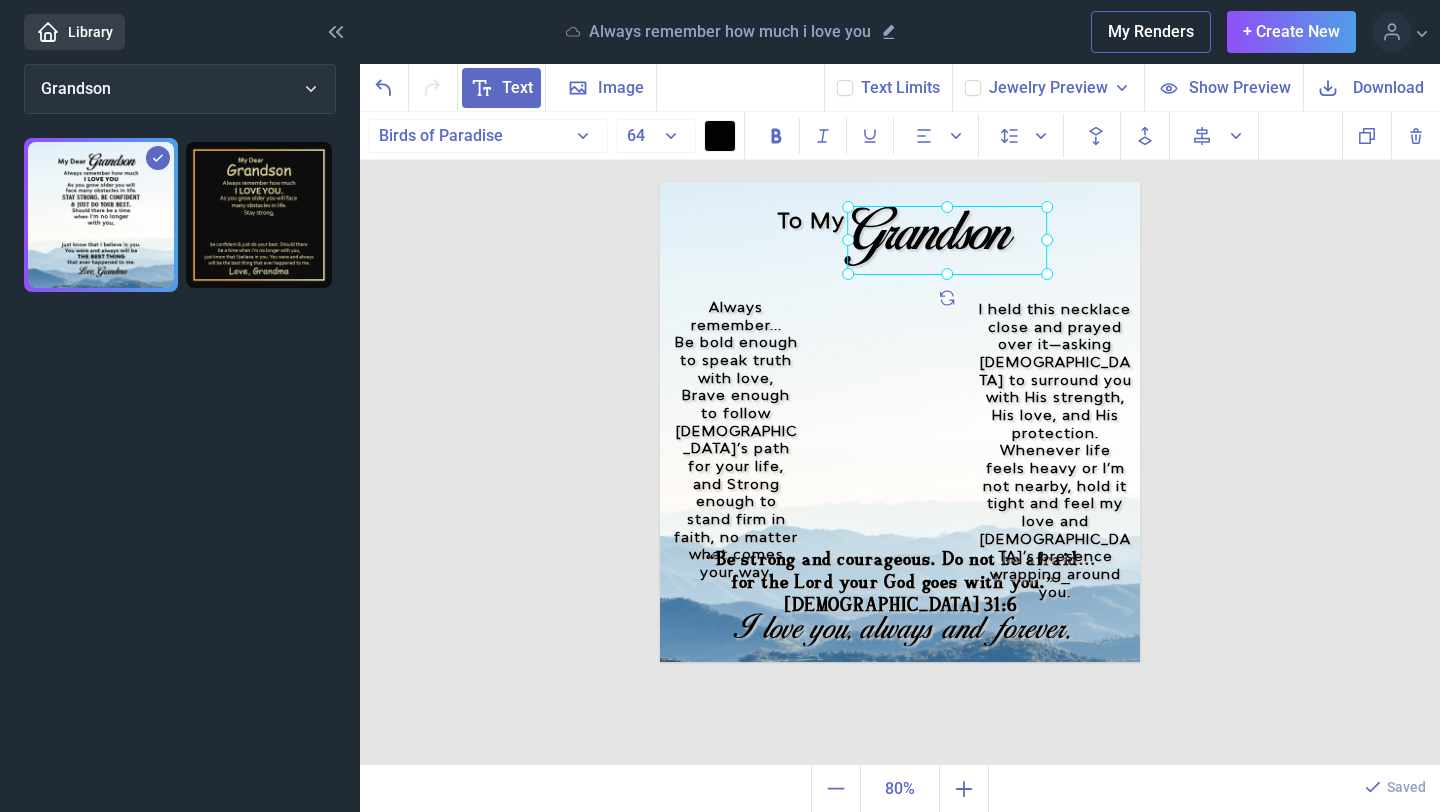 click on "Grandson" at bounding box center (660, 182) 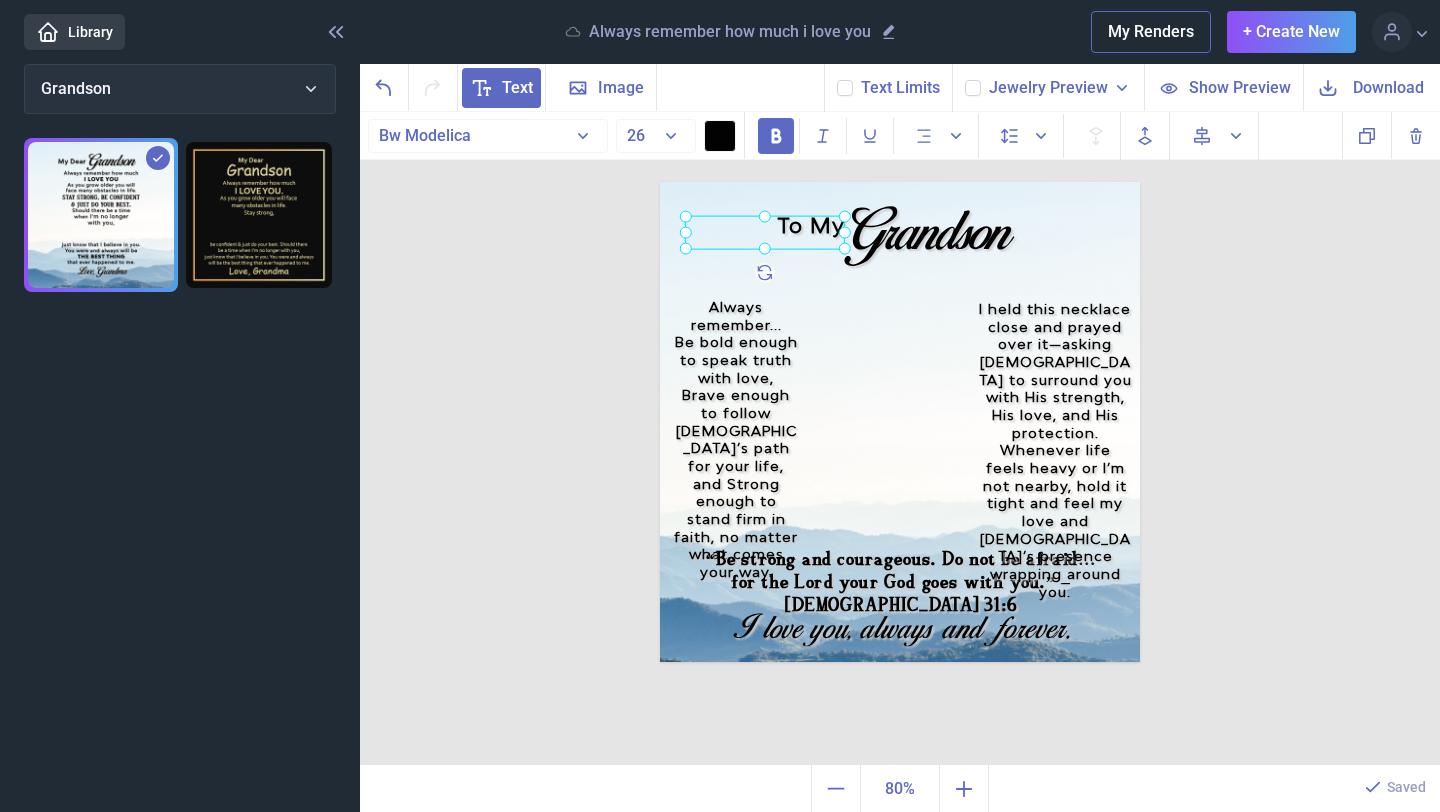 click on "To My" at bounding box center (660, 182) 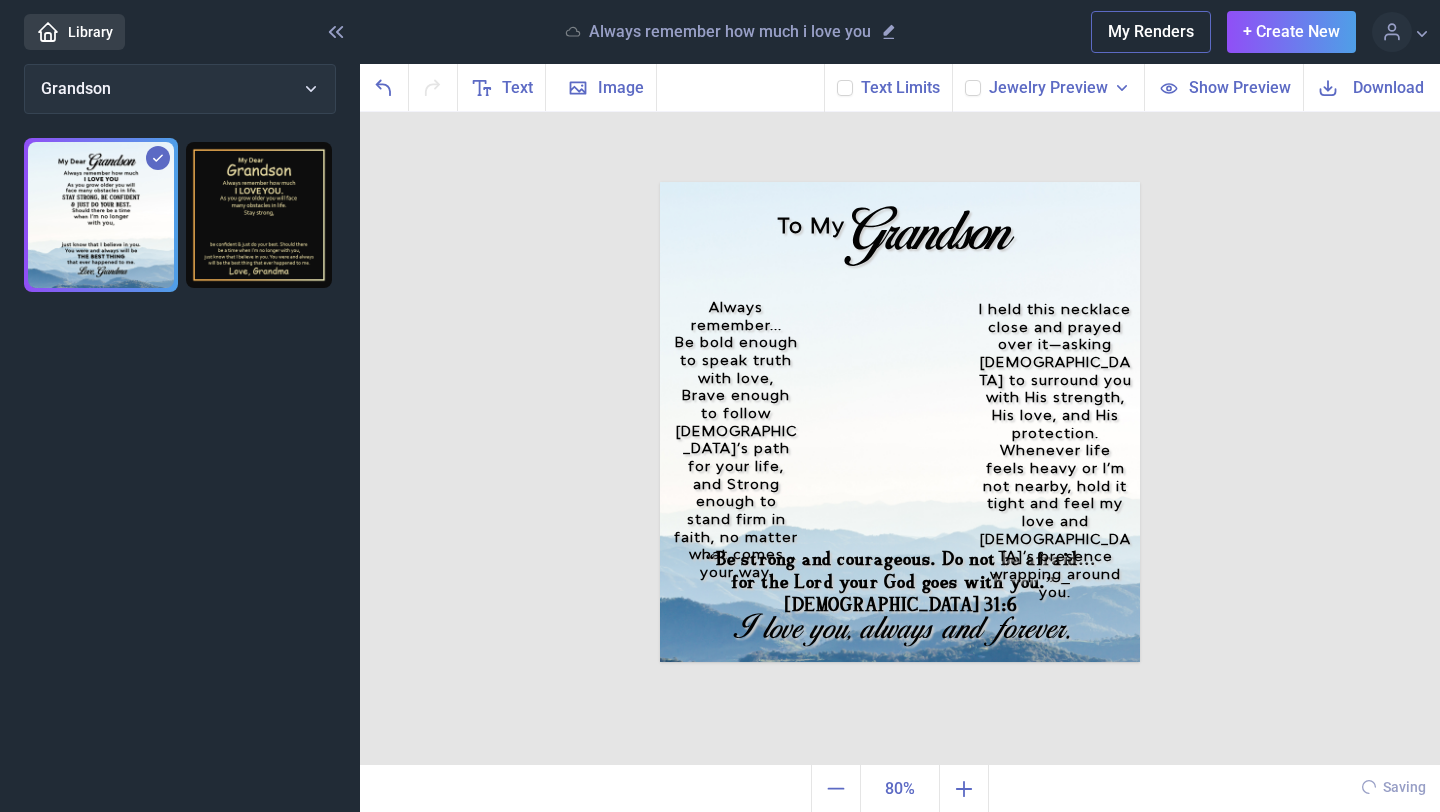 click on "Download" at bounding box center [1388, 87] 